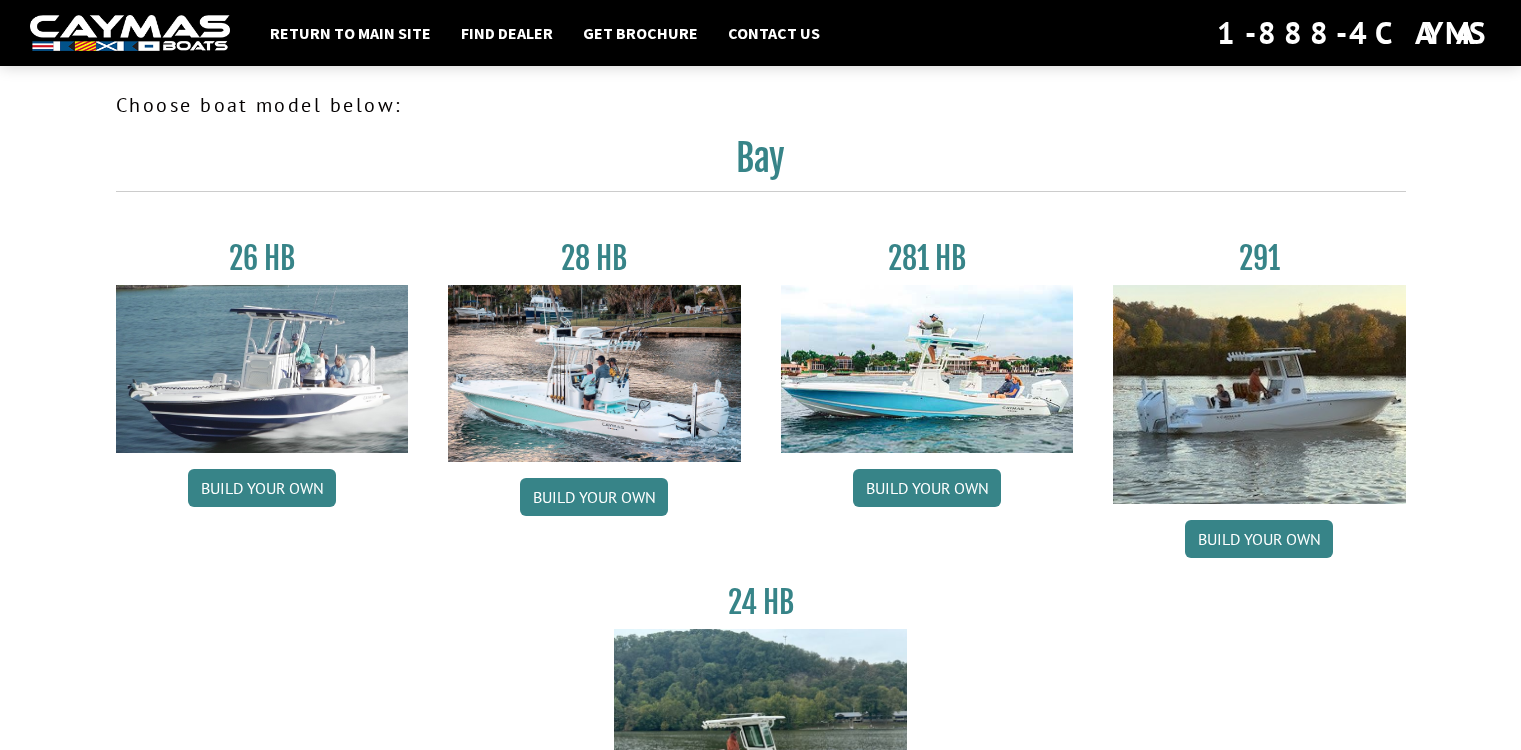 scroll, scrollTop: 0, scrollLeft: 0, axis: both 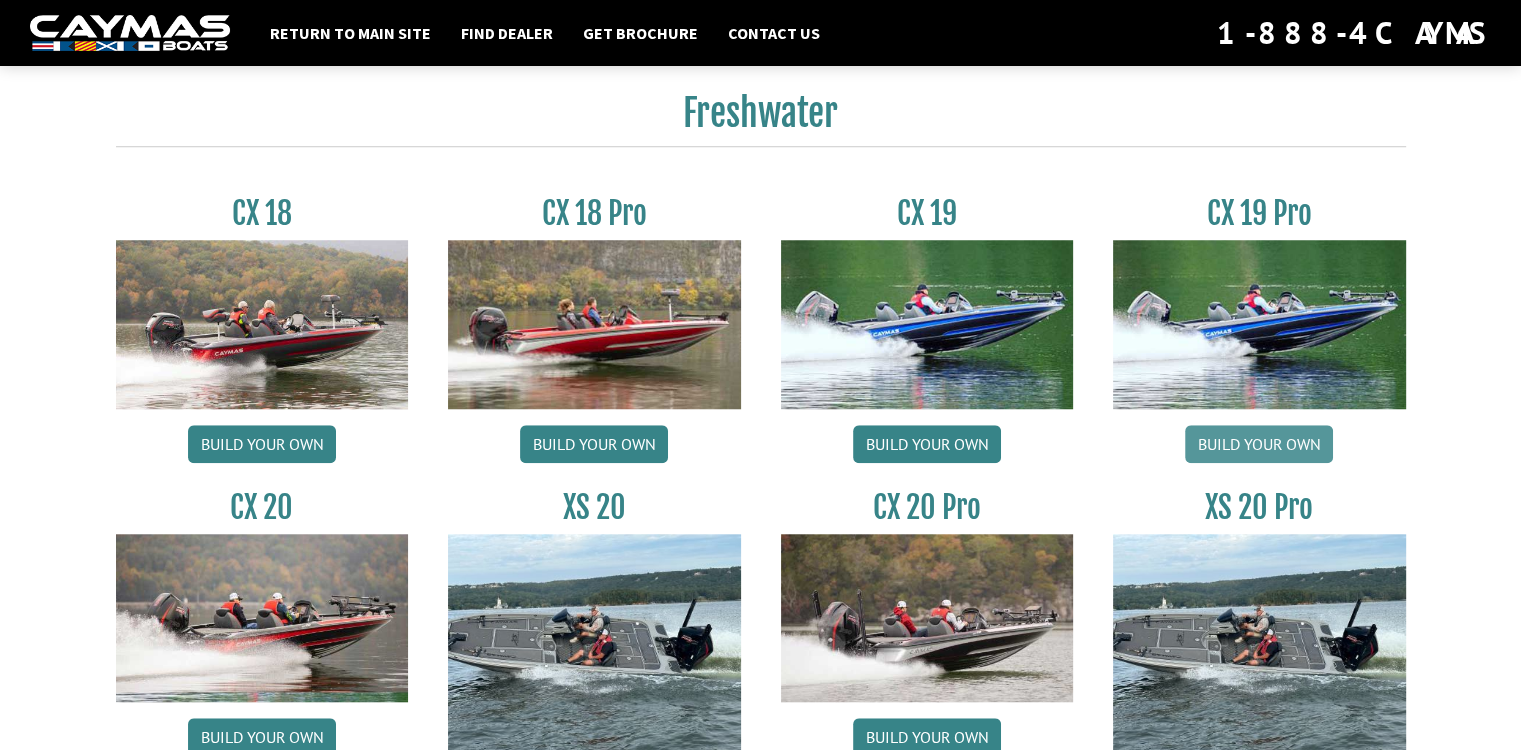 click on "Build your own" at bounding box center [1259, 444] 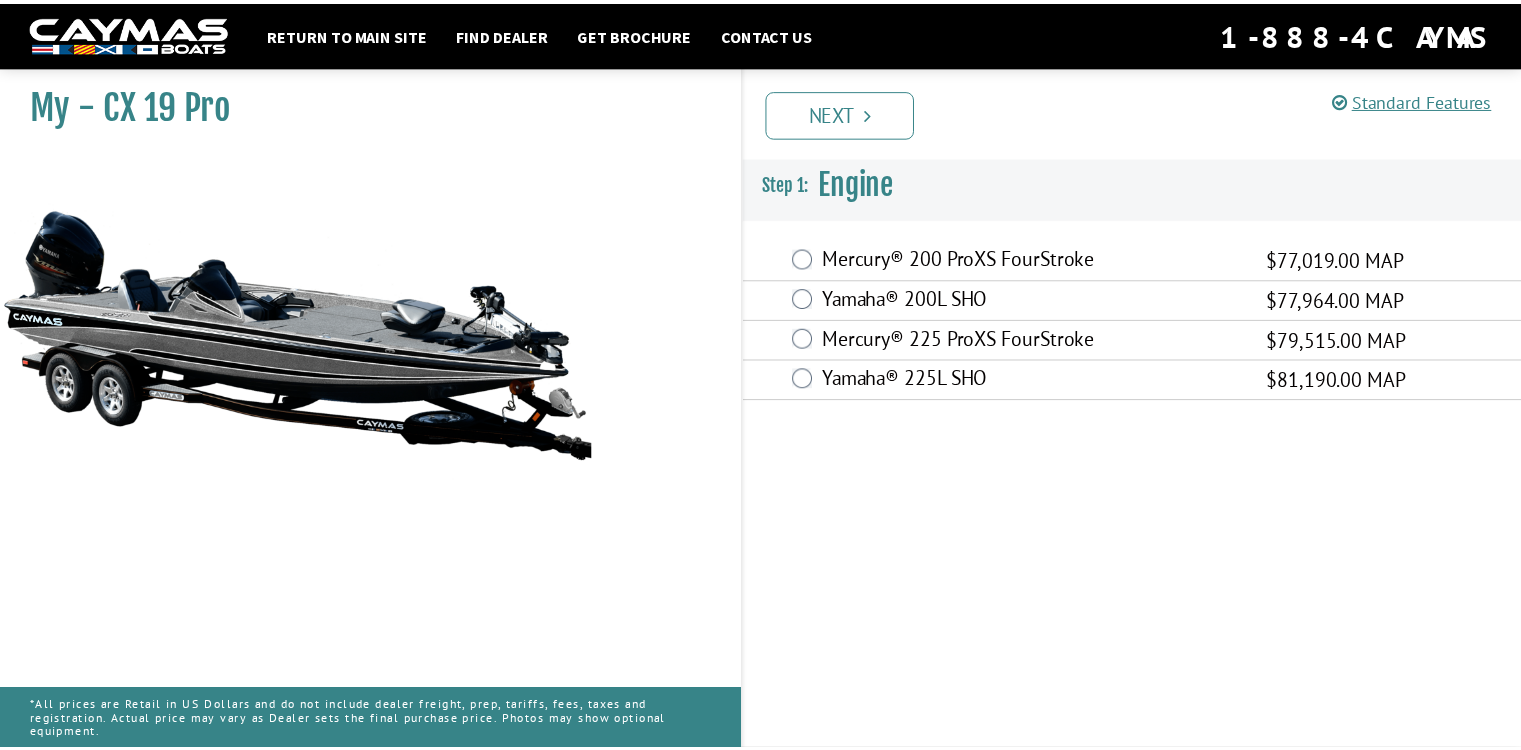 scroll, scrollTop: 0, scrollLeft: 0, axis: both 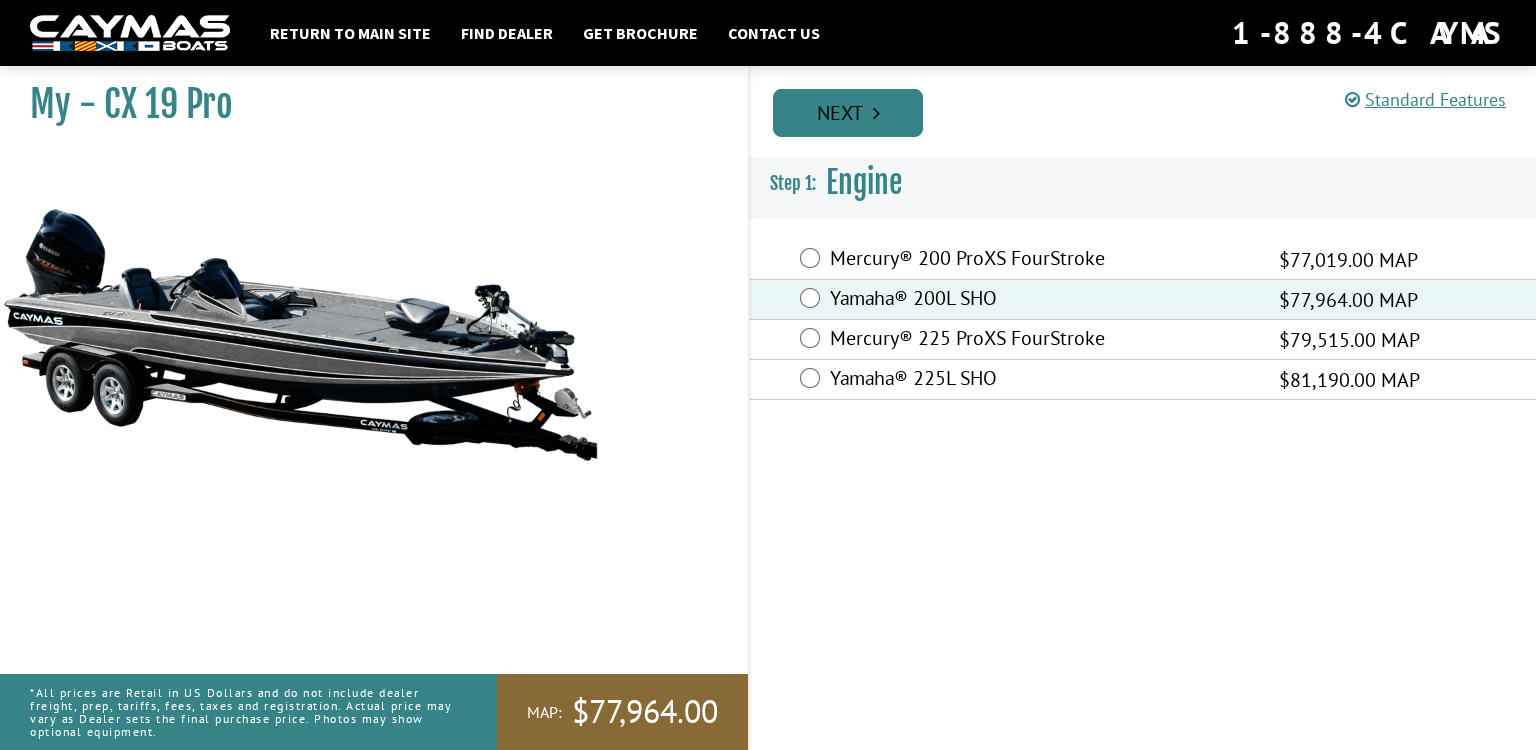 click on "Next" at bounding box center (848, 113) 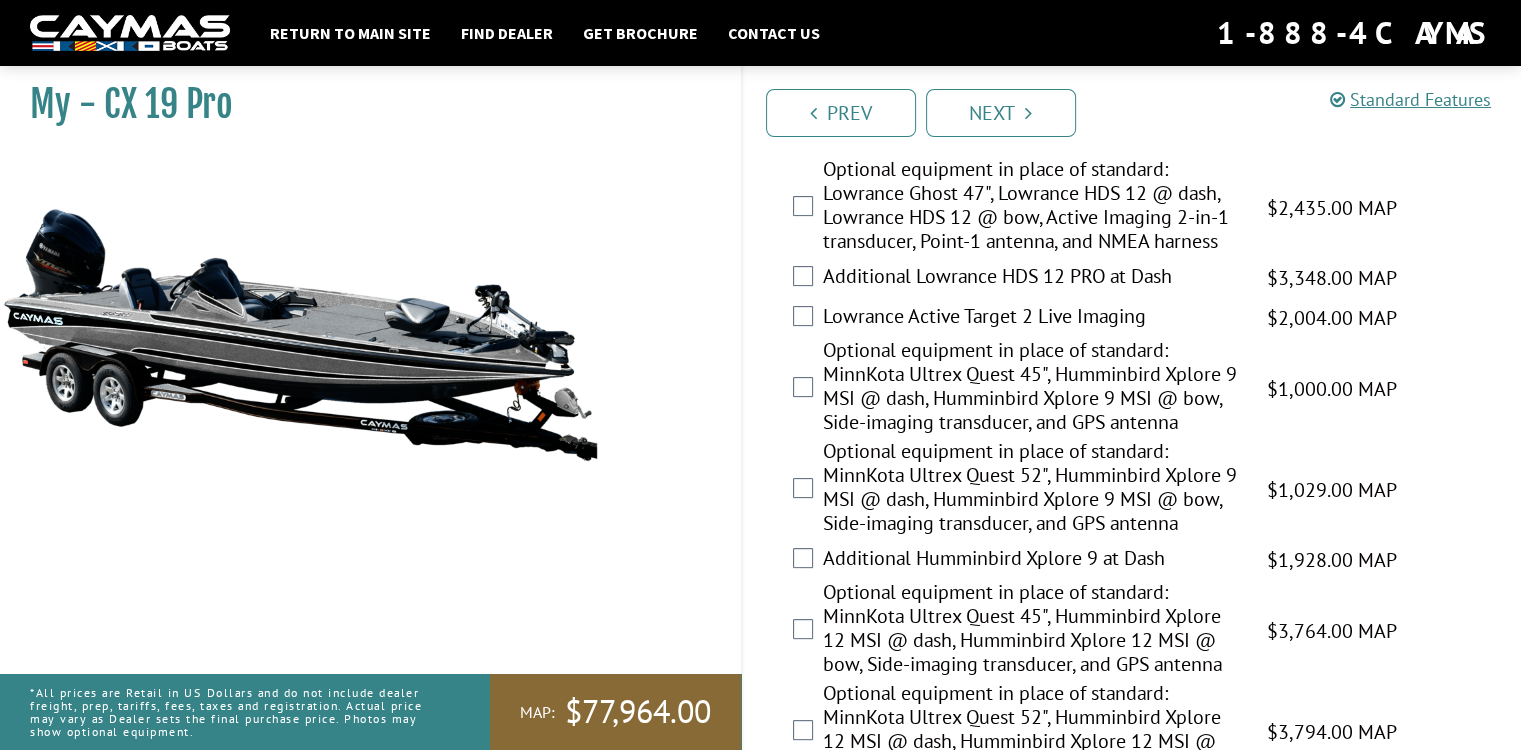scroll, scrollTop: 468, scrollLeft: 0, axis: vertical 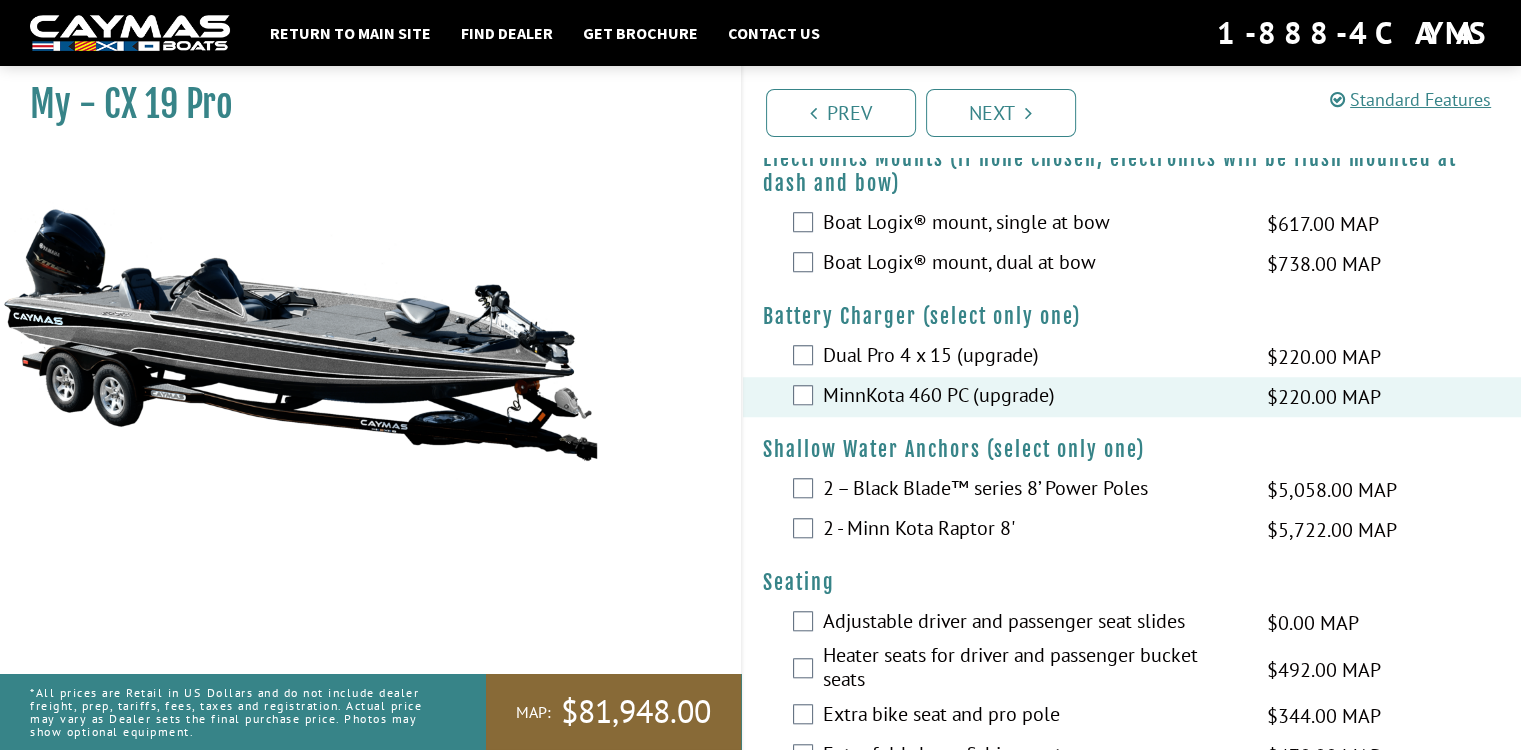 click on "2 - Minn Kota Raptor 8'
$5,722.00 MAP
$6,755.00 MSRP" at bounding box center [1132, 530] 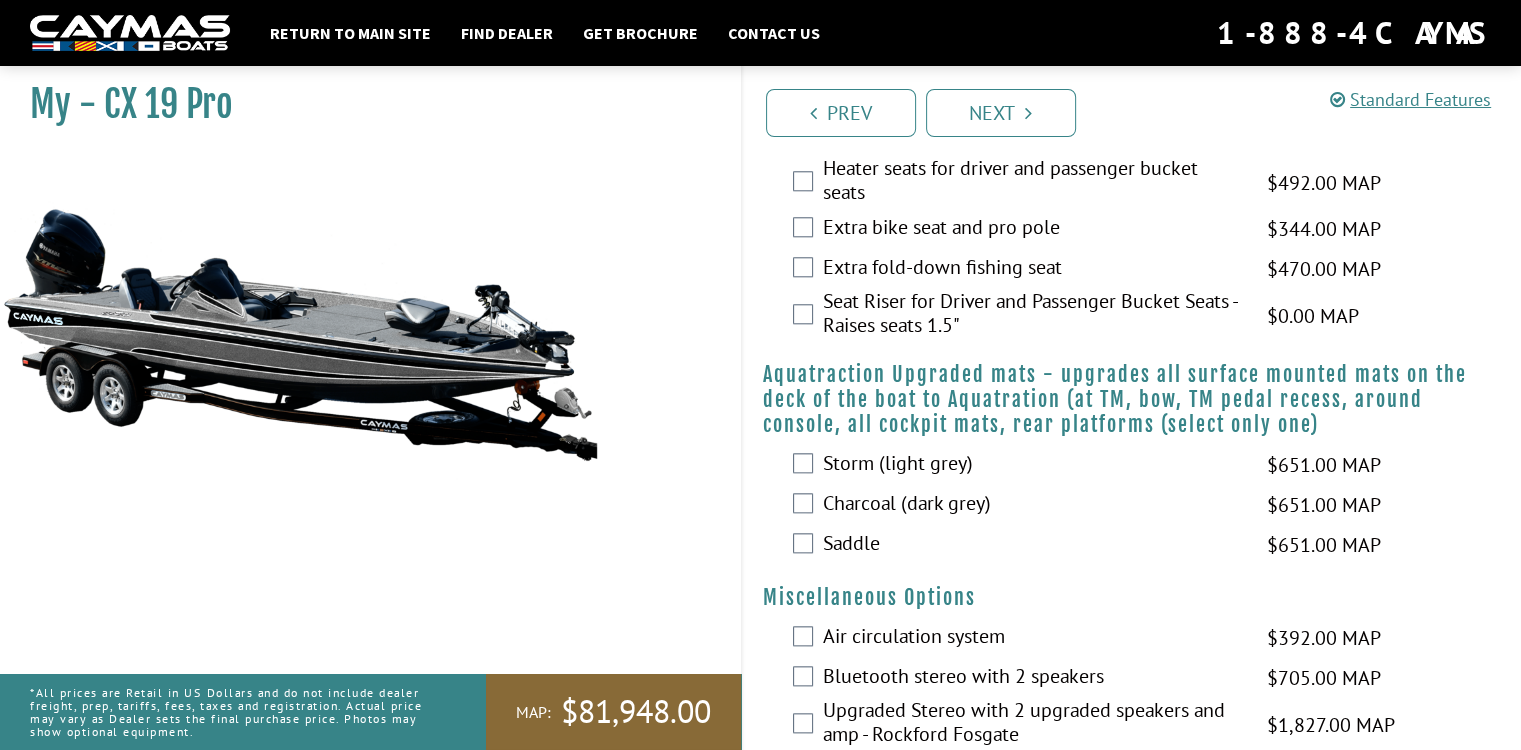 scroll, scrollTop: 3200, scrollLeft: 0, axis: vertical 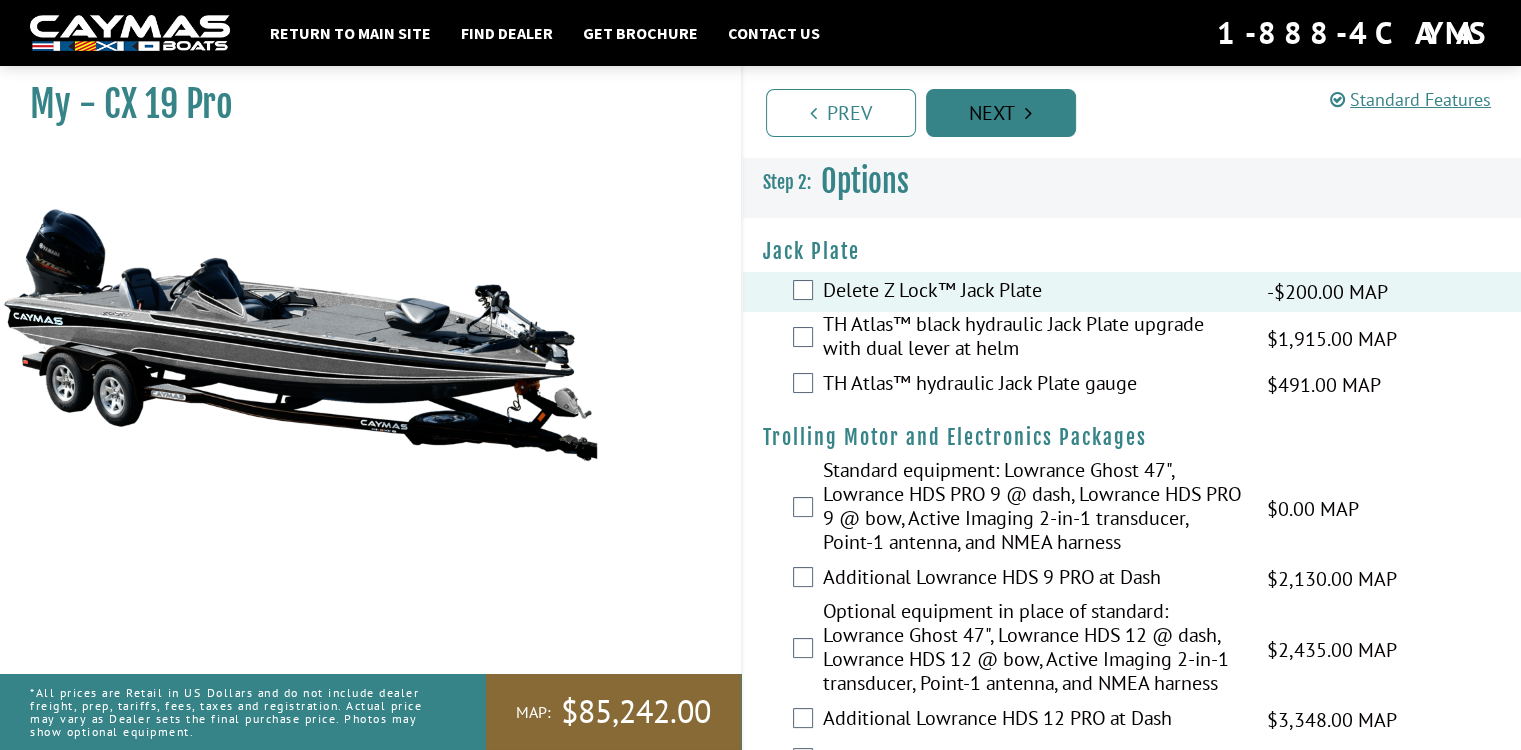 click on "Next" at bounding box center [1001, 113] 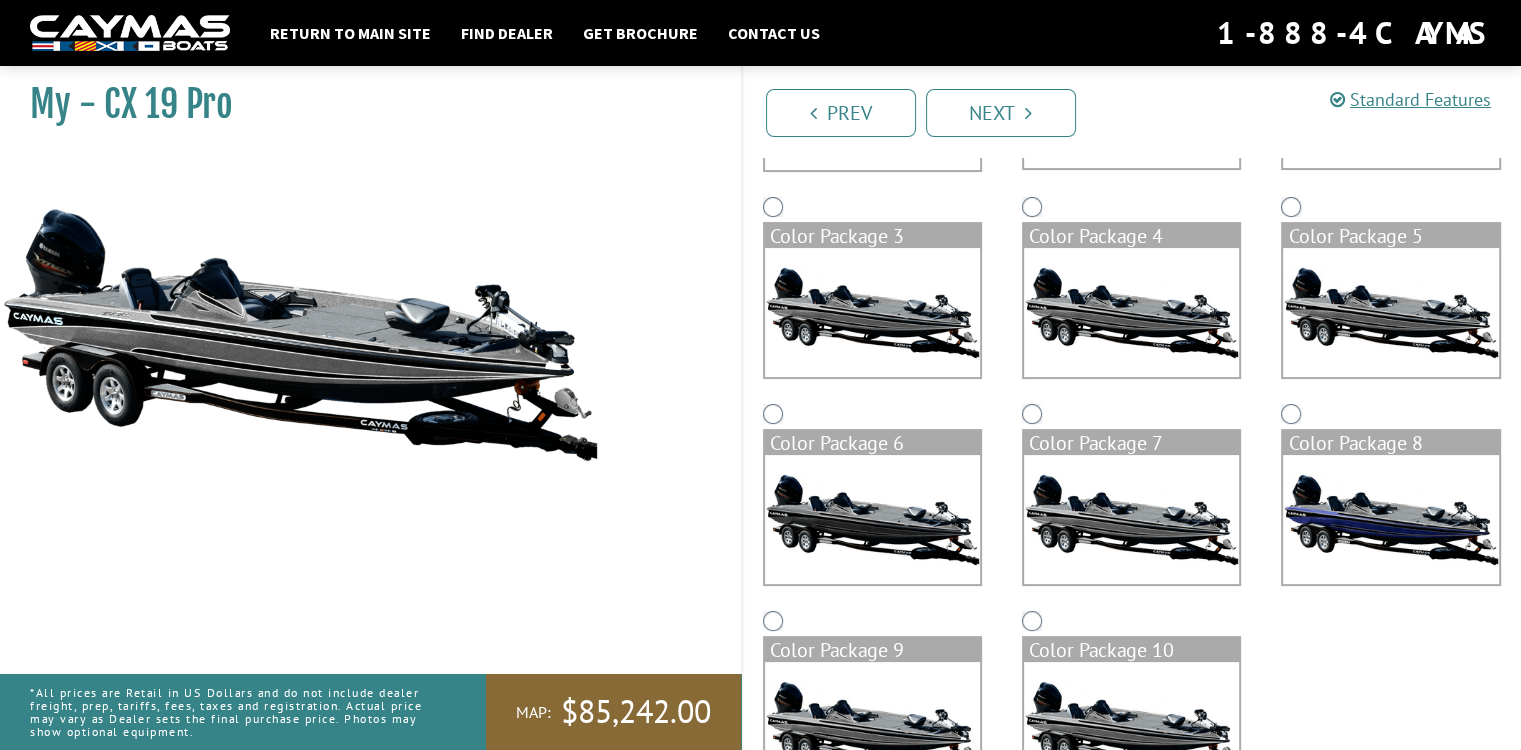 scroll, scrollTop: 428, scrollLeft: 0, axis: vertical 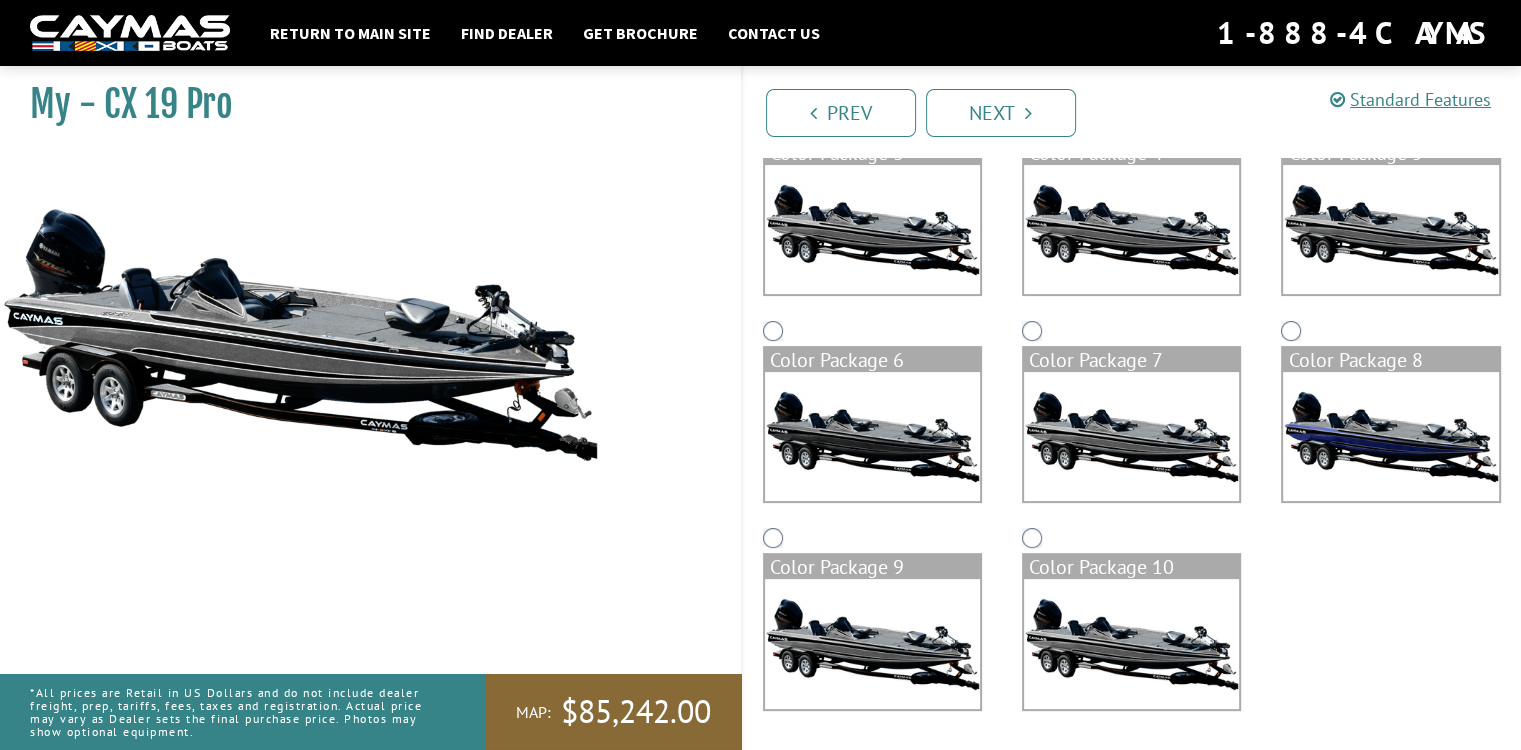 click at bounding box center [1131, 643] 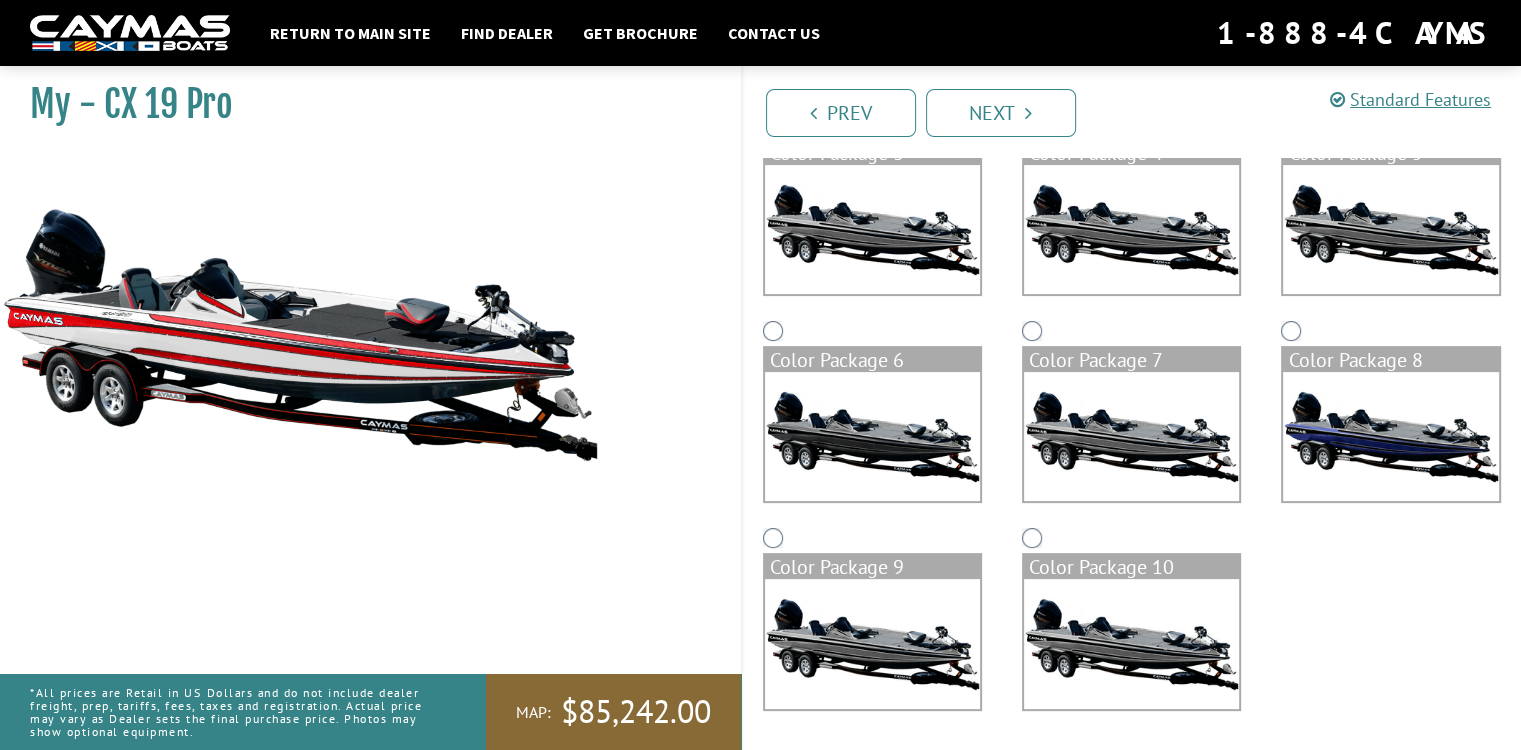 click at bounding box center (872, 643) 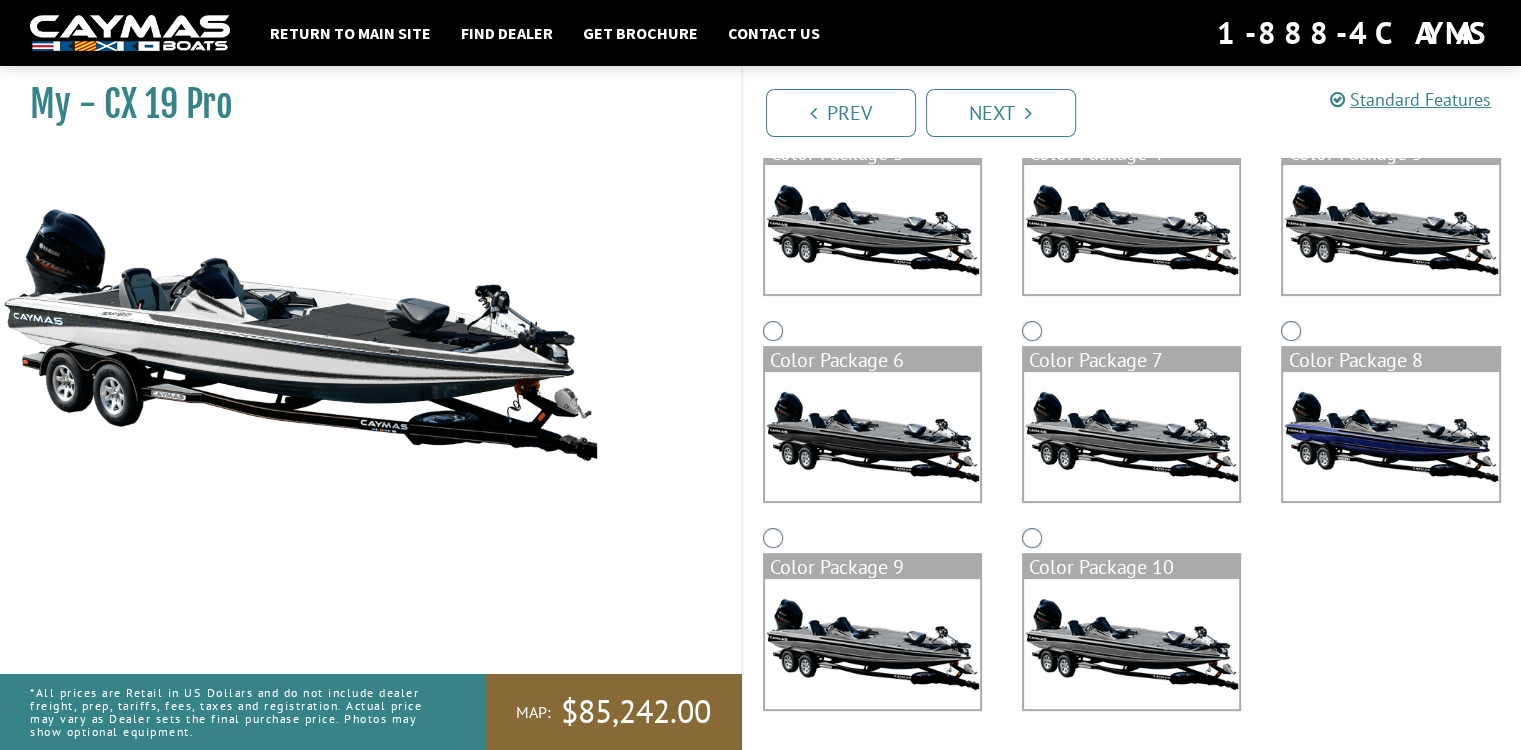 click at bounding box center [872, 436] 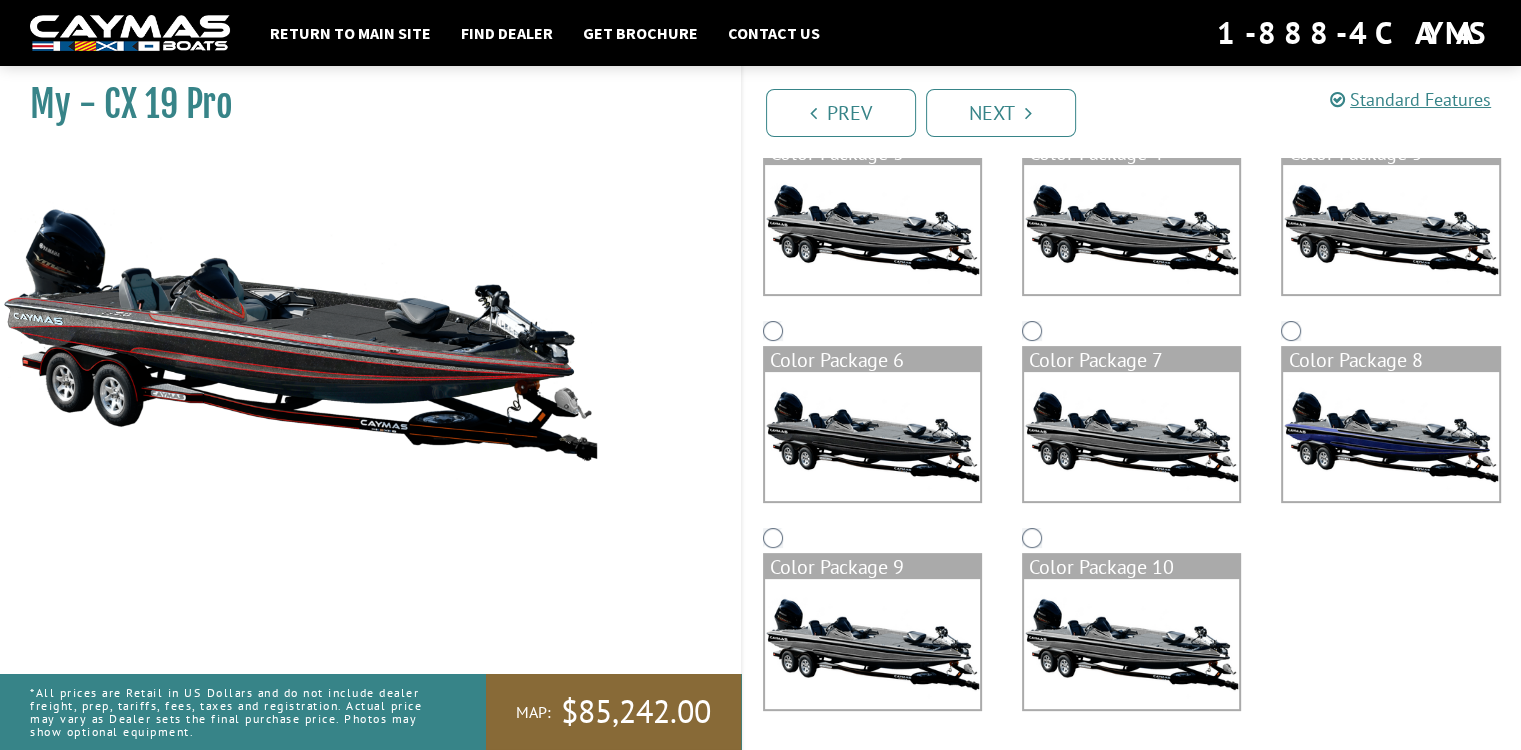 click at bounding box center [1131, 436] 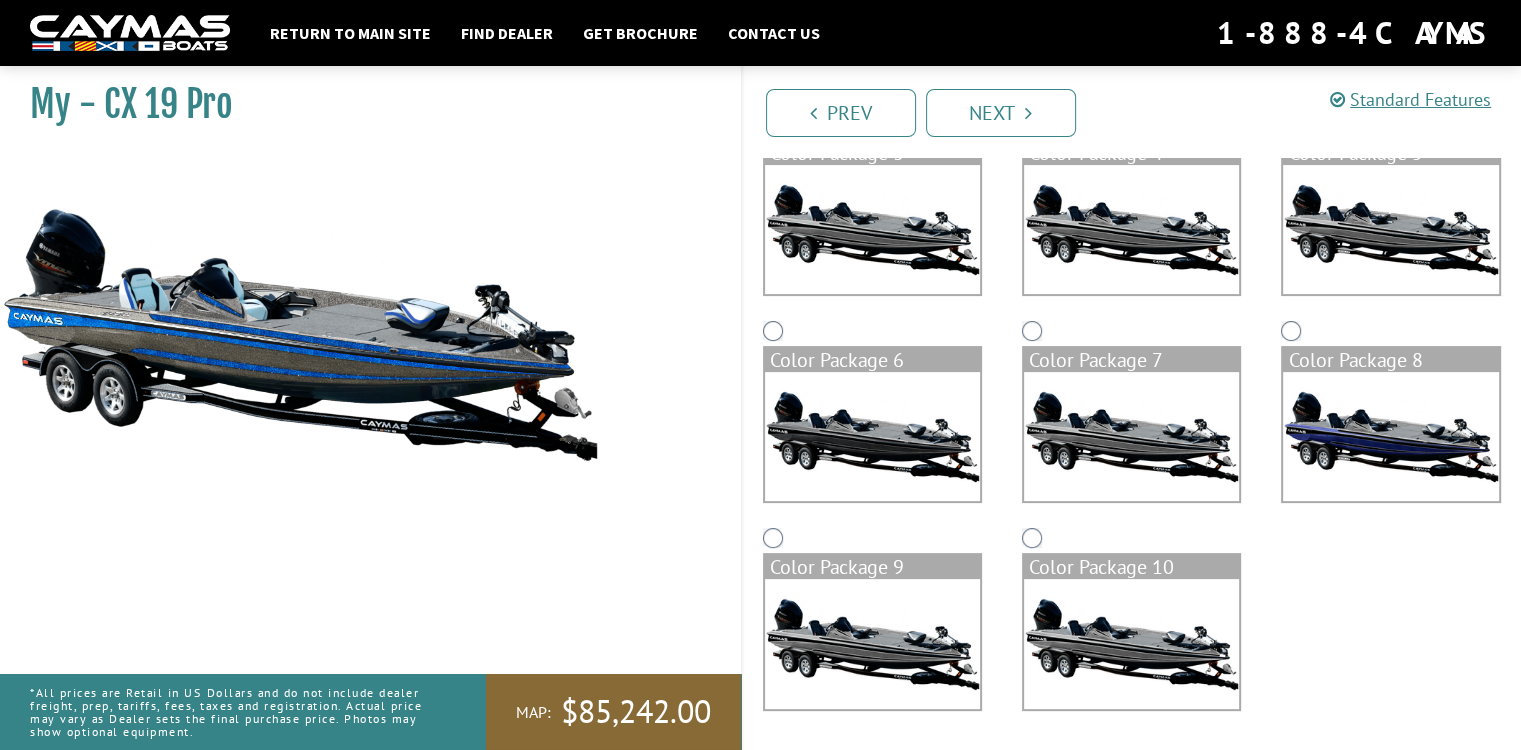 click at bounding box center [1390, 436] 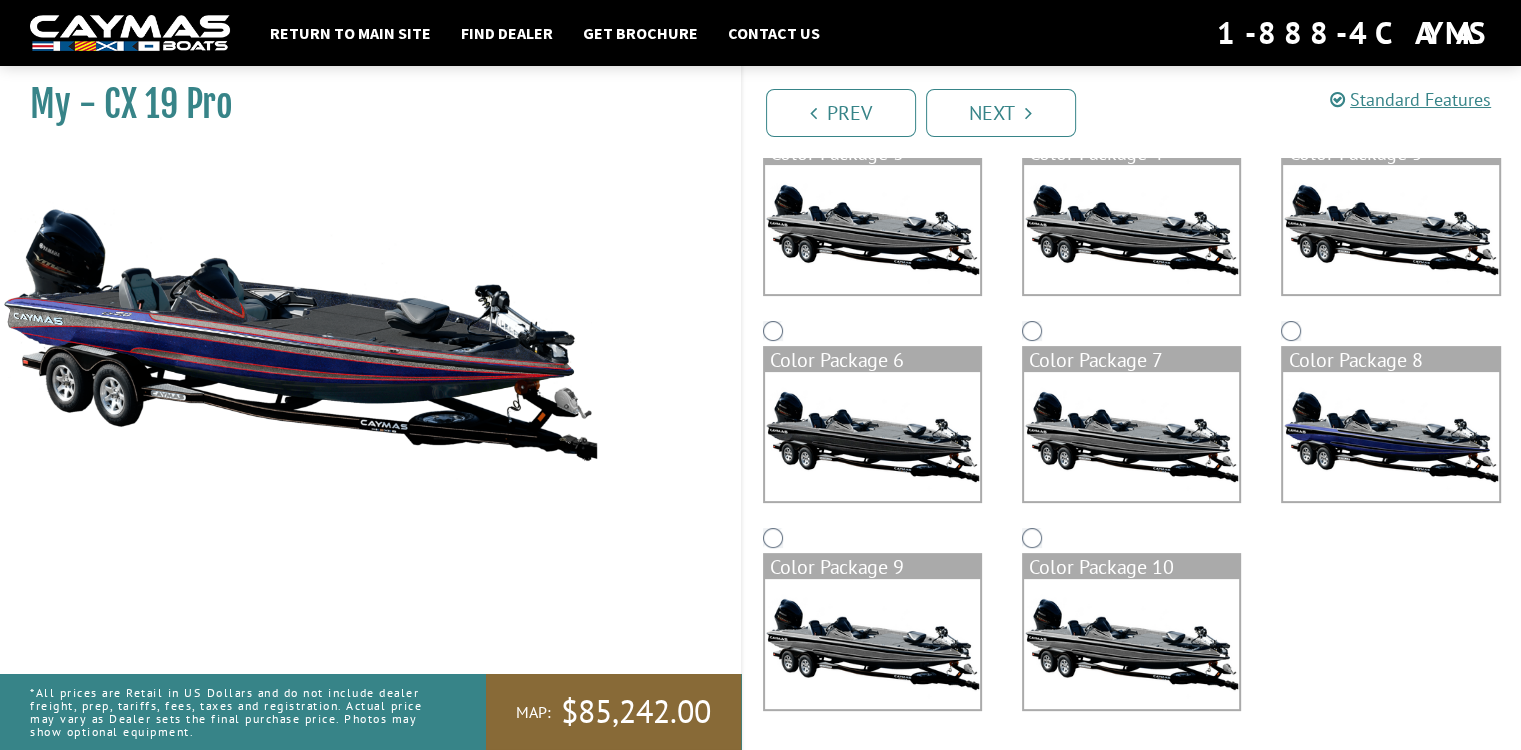 click at bounding box center (1390, 229) 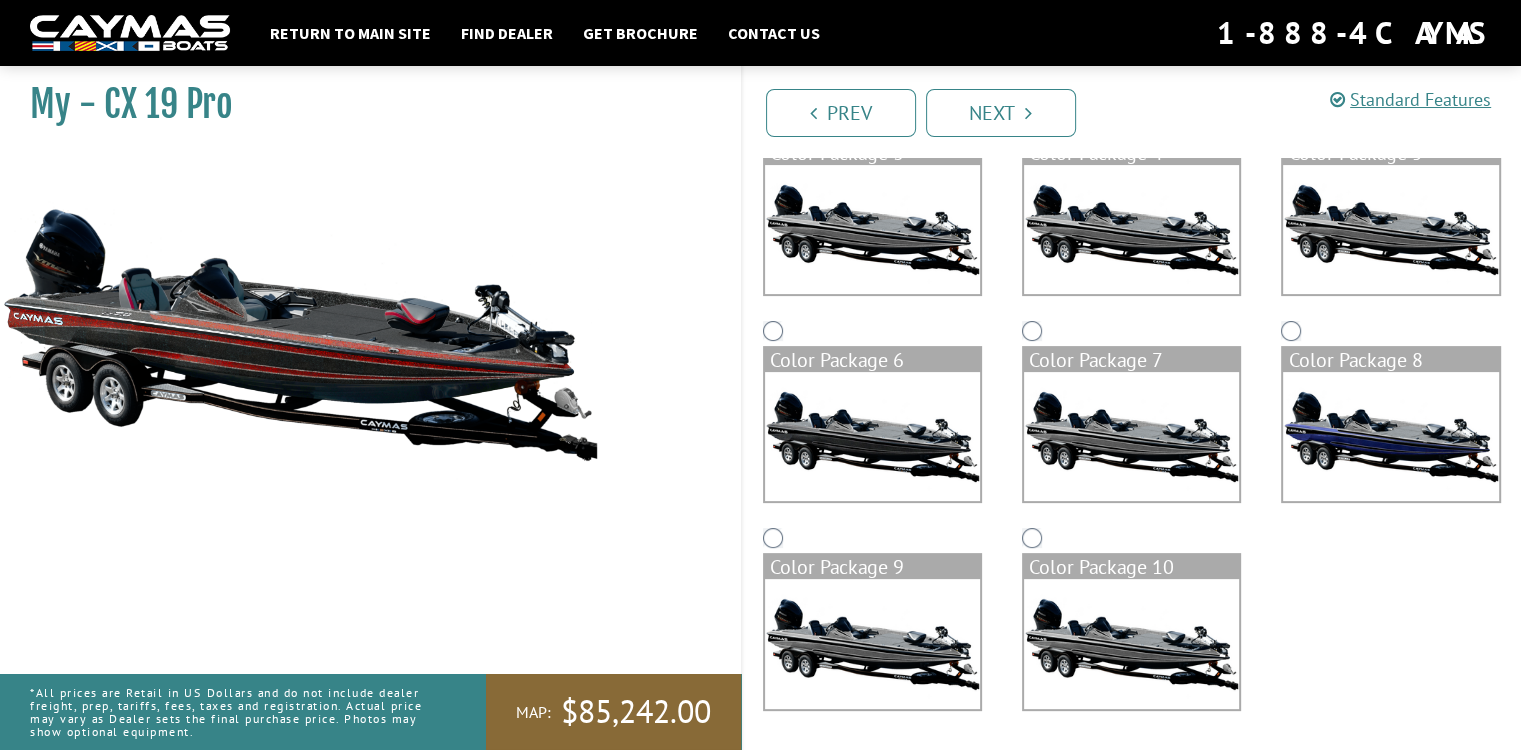 click at bounding box center (1131, 229) 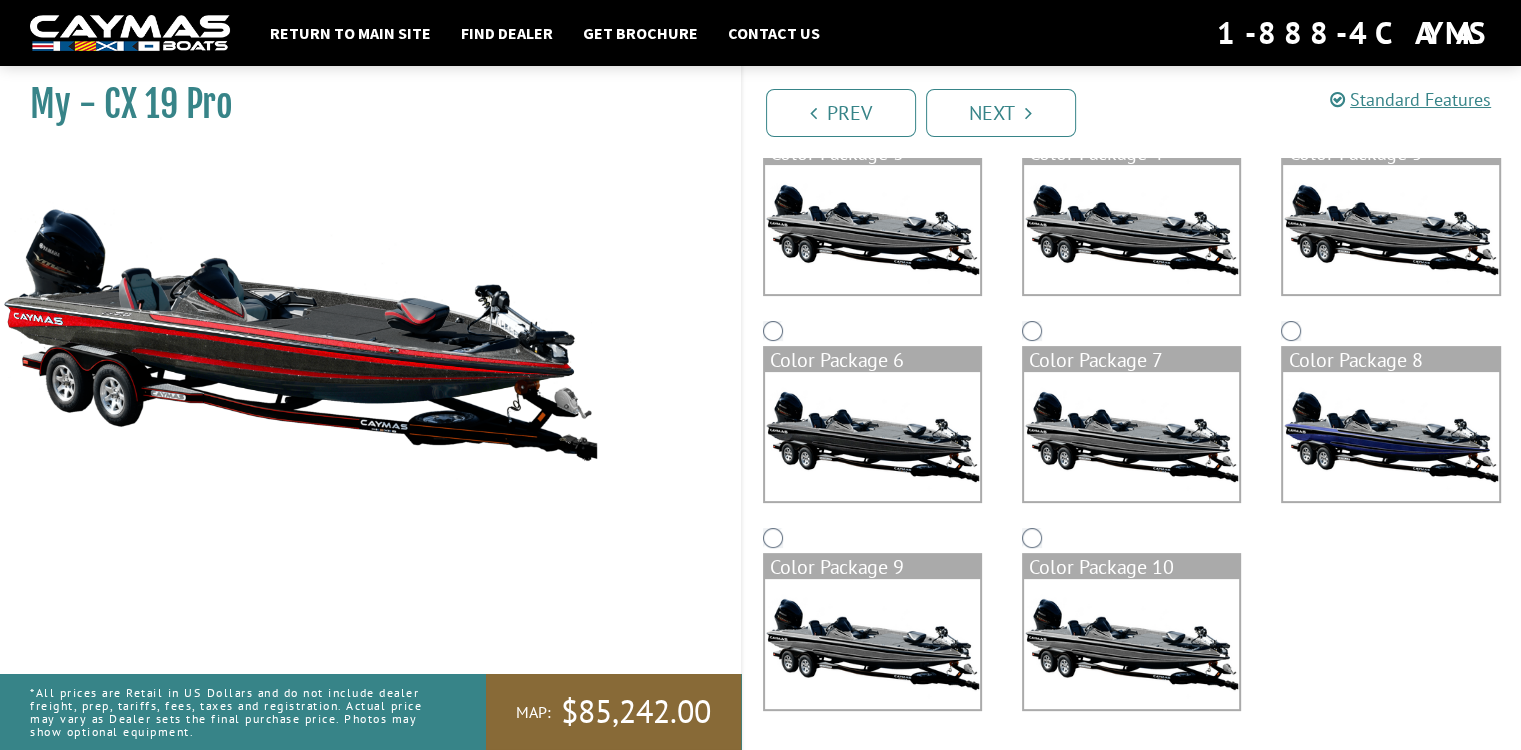 click at bounding box center [872, 229] 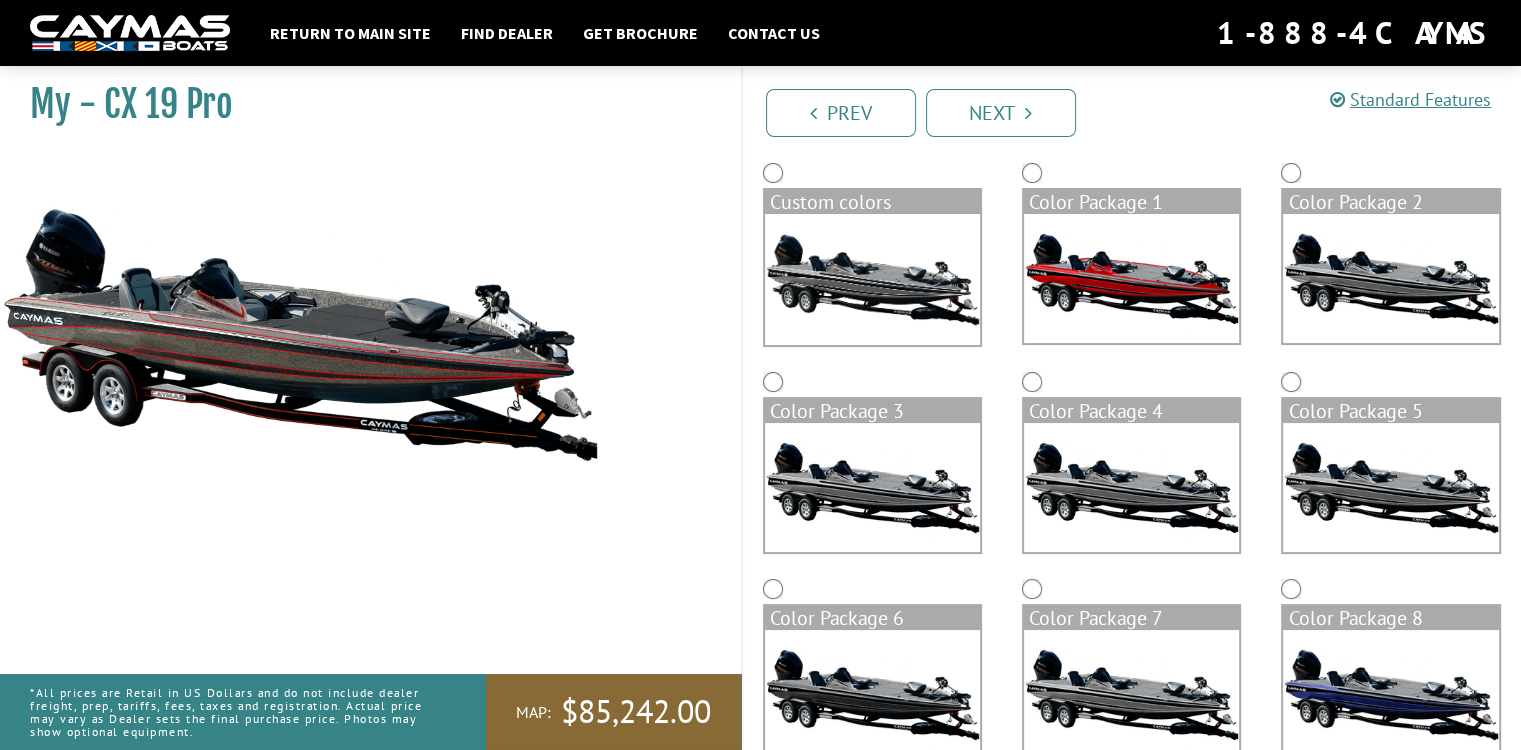 scroll, scrollTop: 163, scrollLeft: 0, axis: vertical 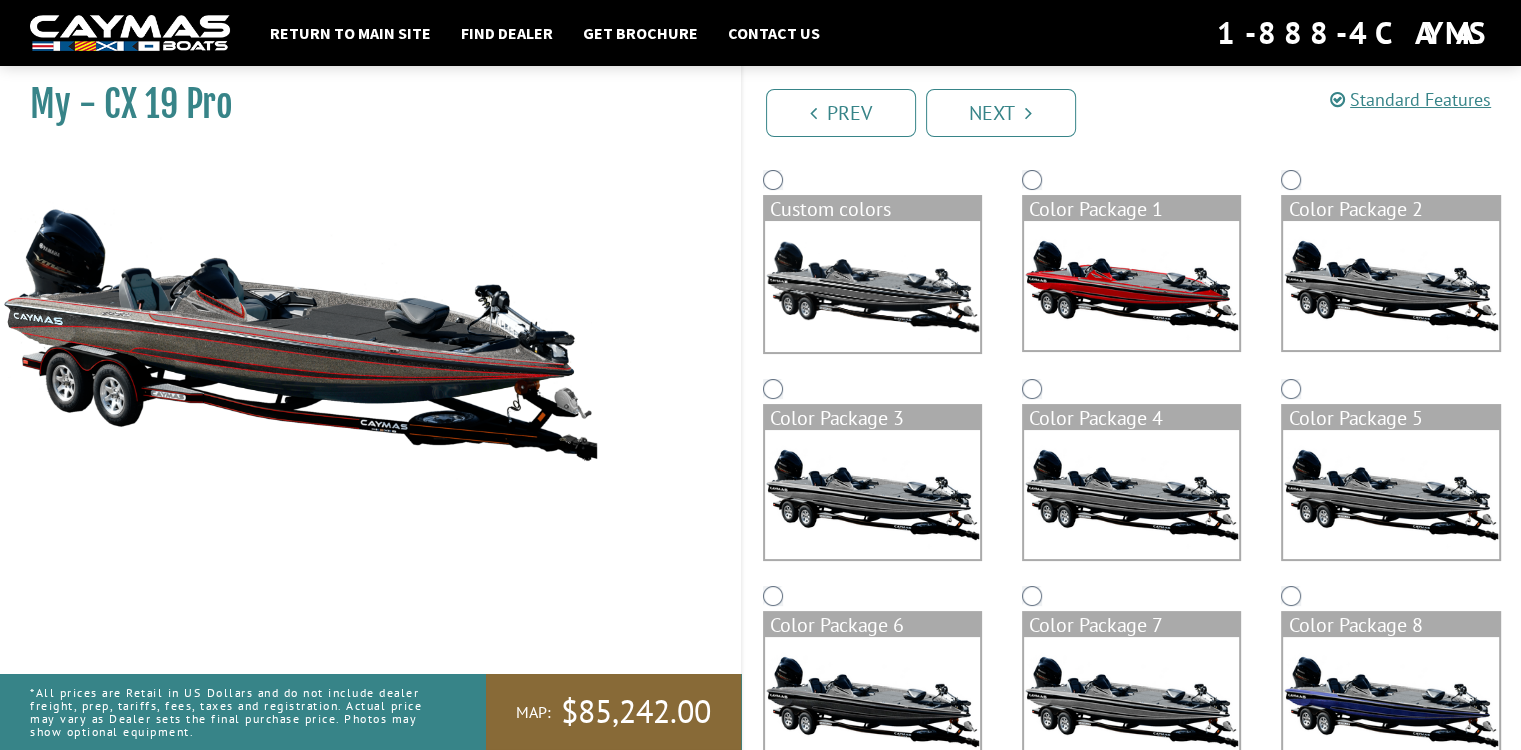 click at bounding box center (1390, 285) 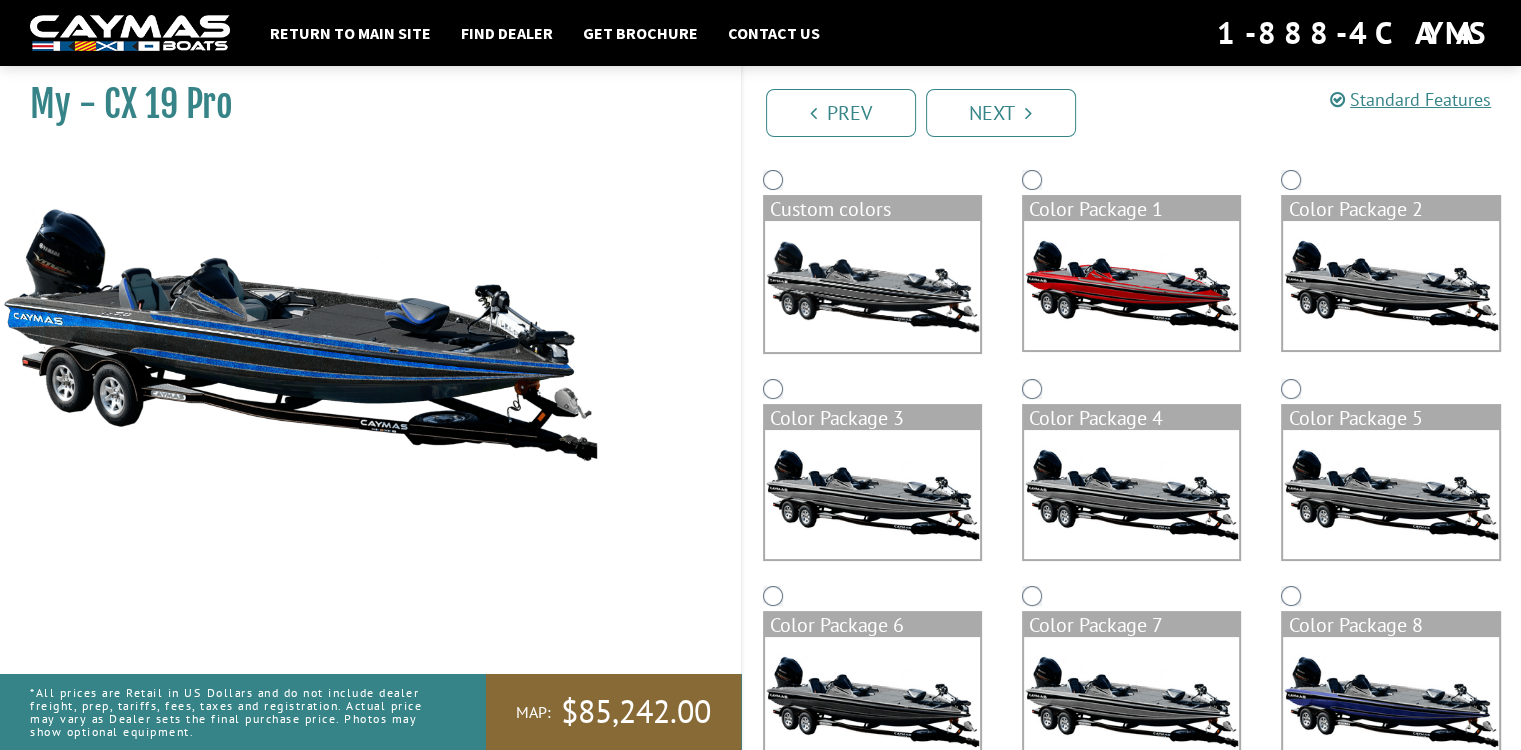 click at bounding box center (1131, 285) 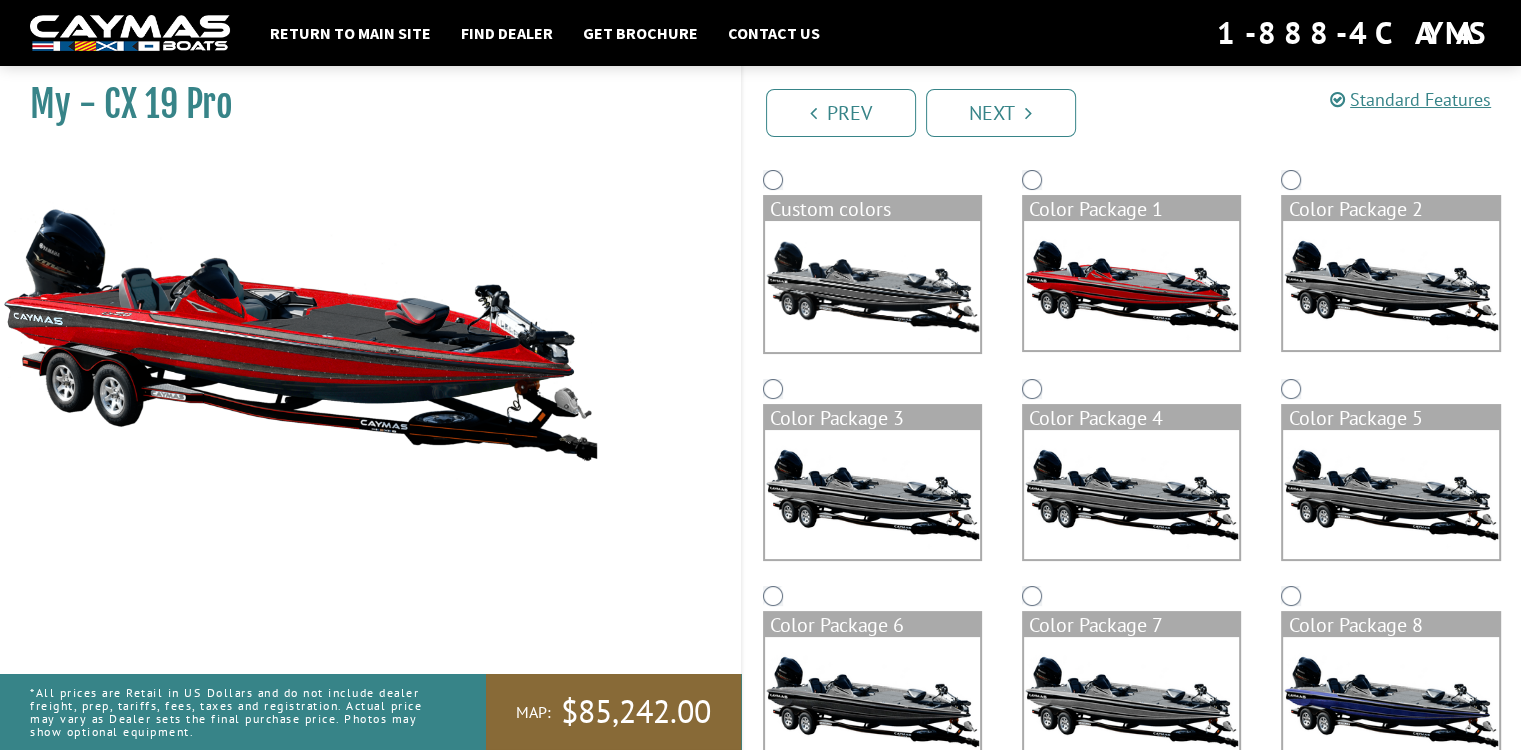 click at bounding box center [872, 286] 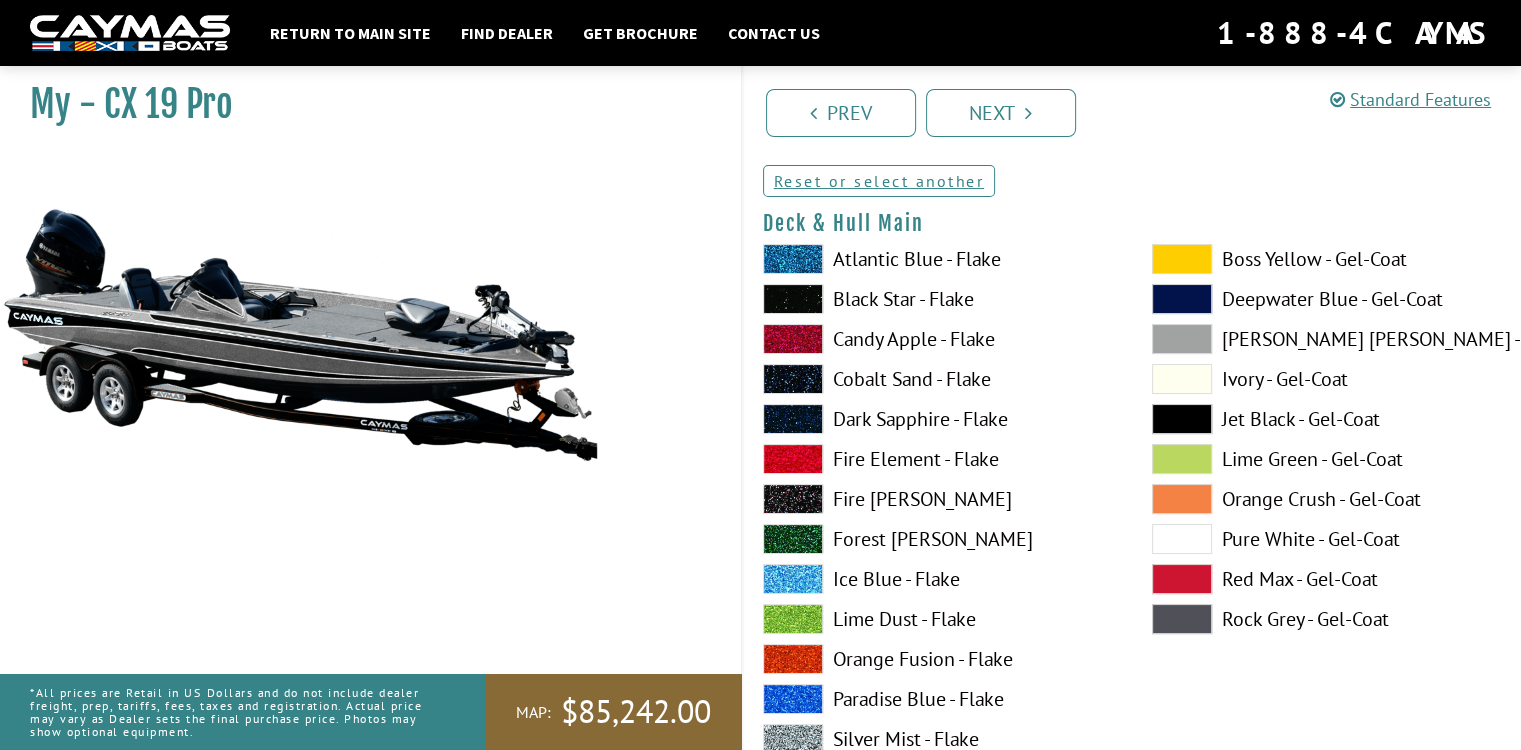 click on "Forest [PERSON_NAME]" at bounding box center (937, 539) 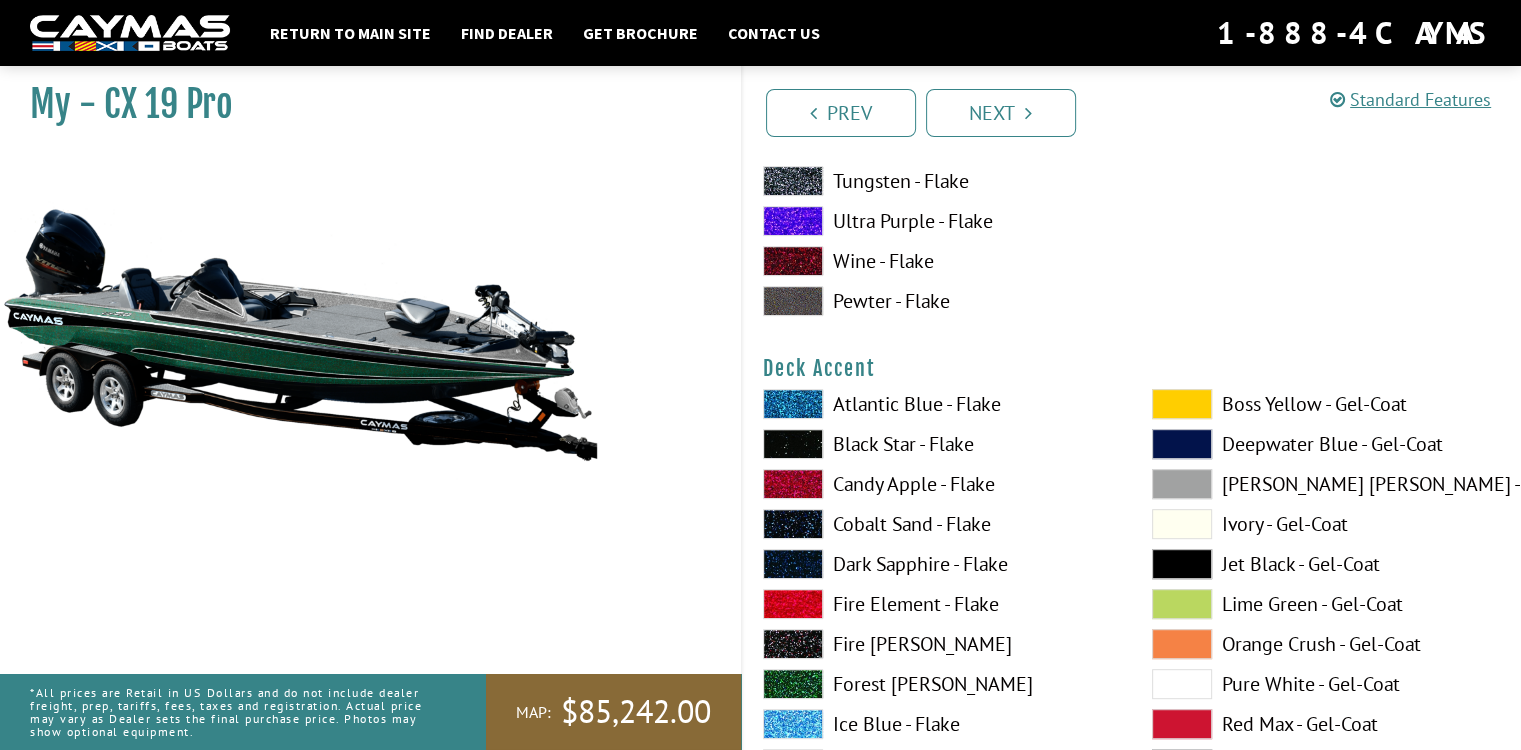 scroll, scrollTop: 900, scrollLeft: 0, axis: vertical 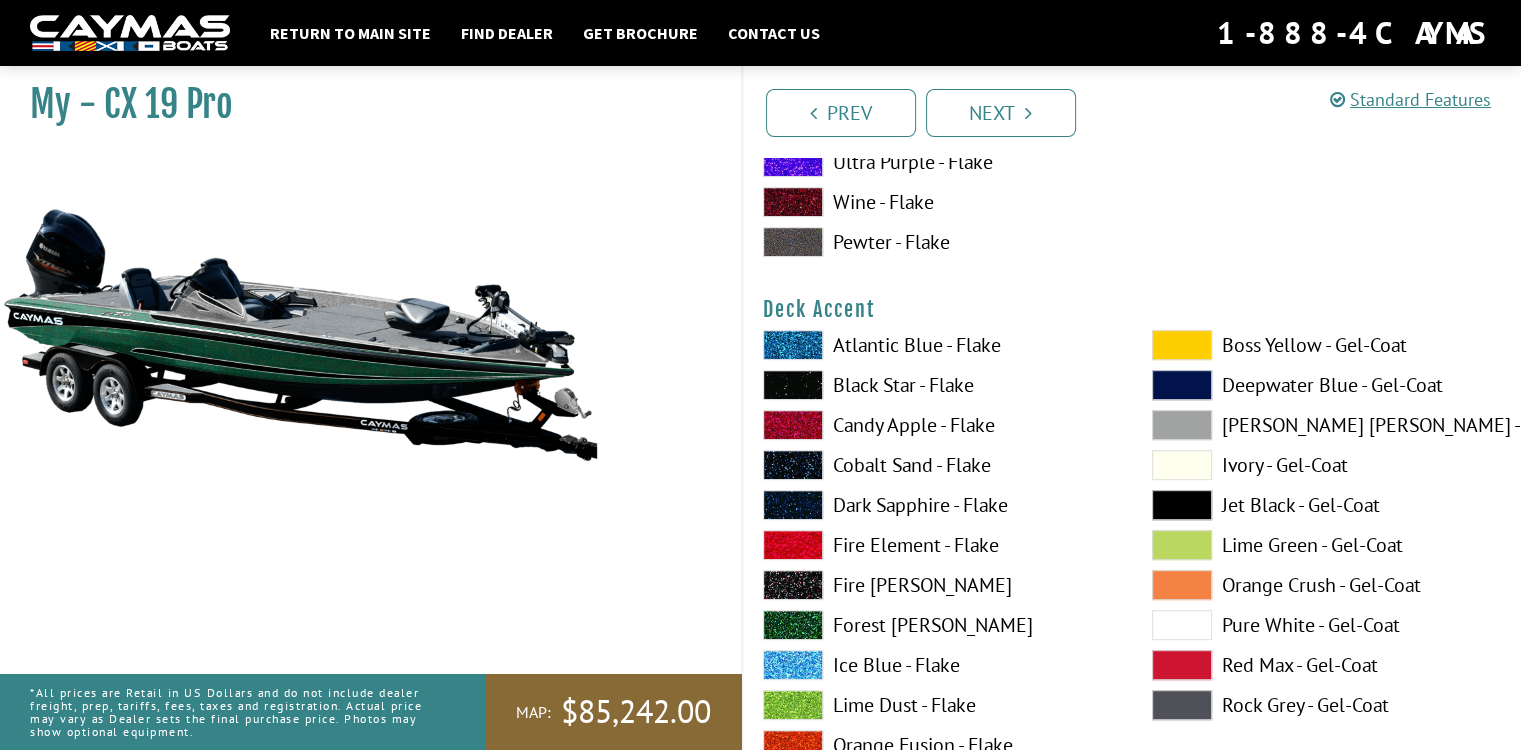 click on "Forest [PERSON_NAME]" at bounding box center (937, 625) 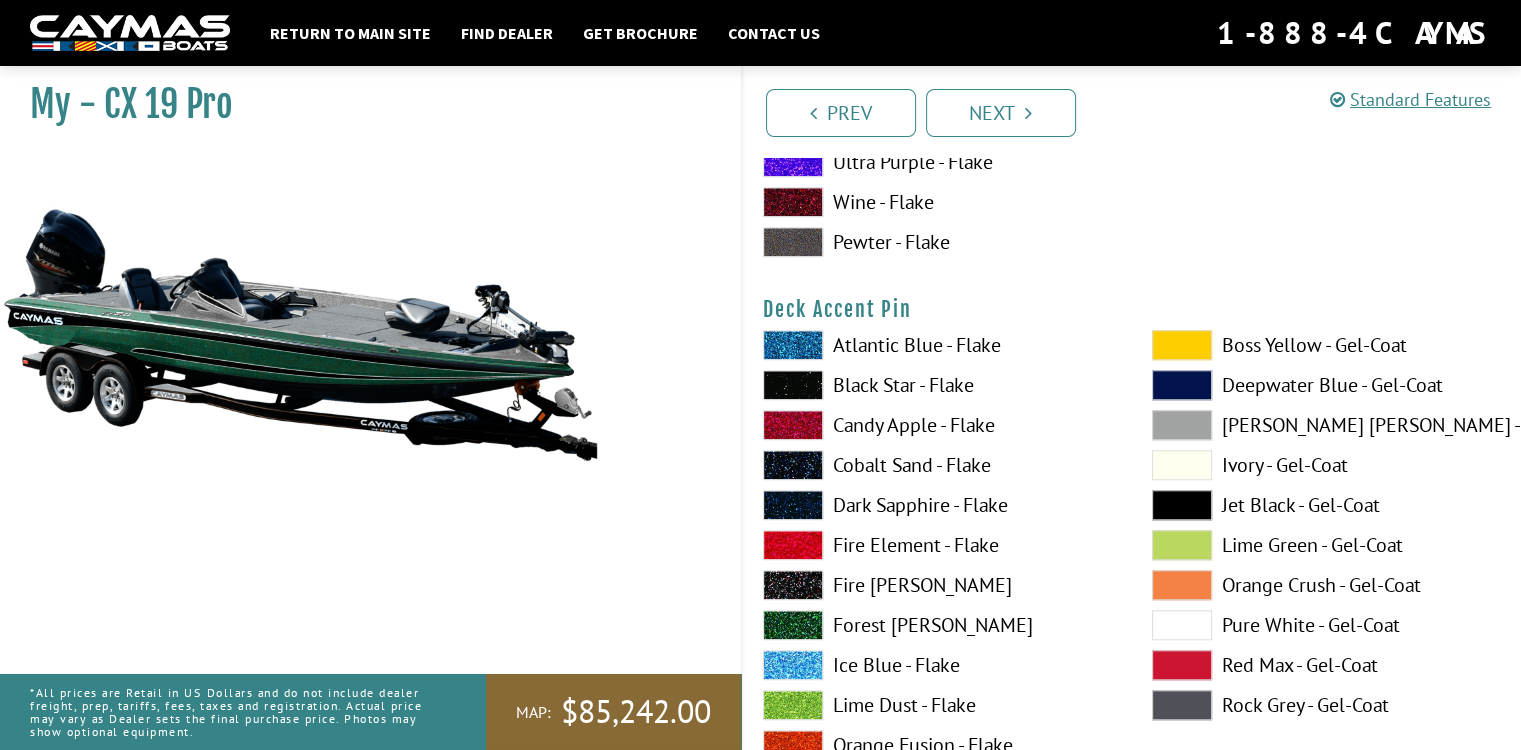 scroll, scrollTop: 1810, scrollLeft: 0, axis: vertical 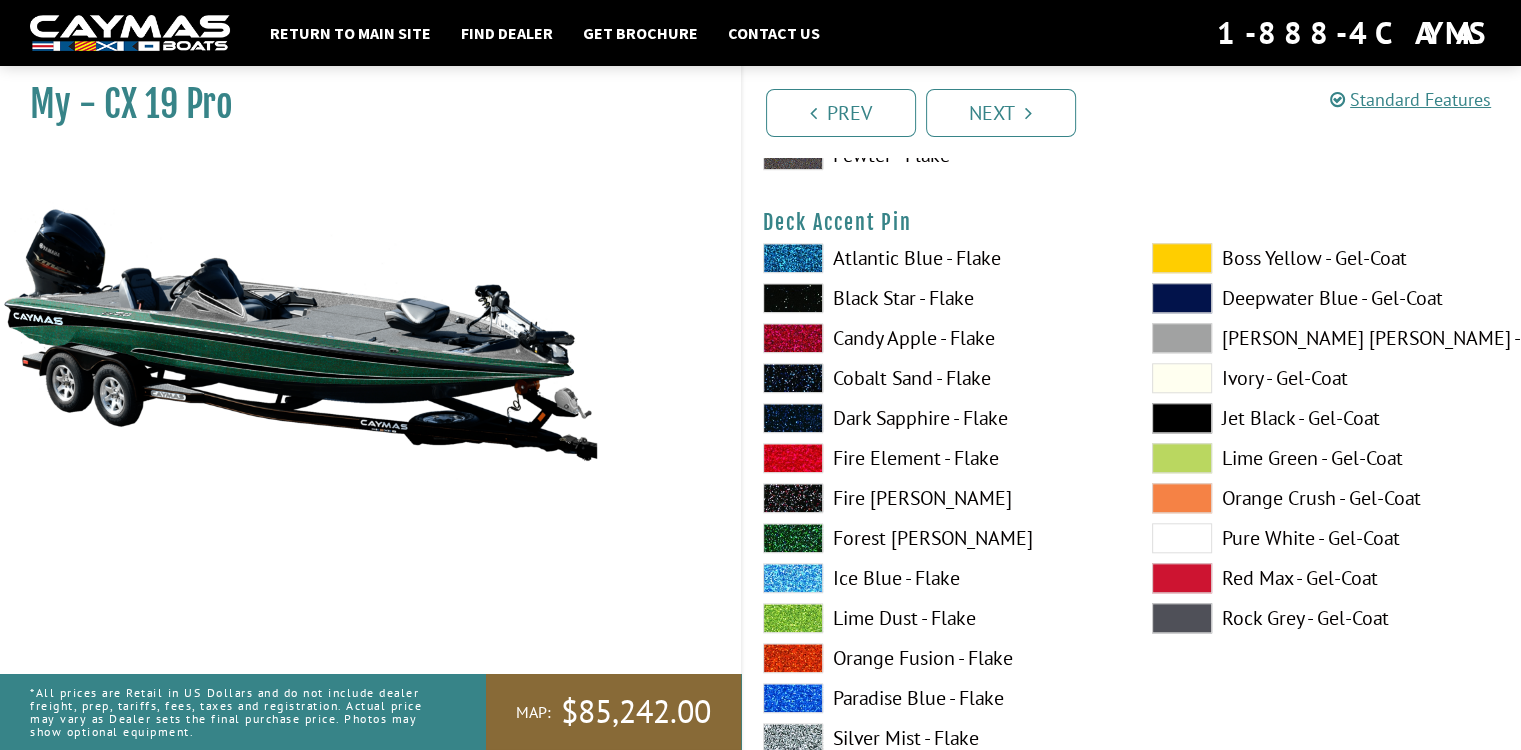 click at bounding box center [1182, 538] 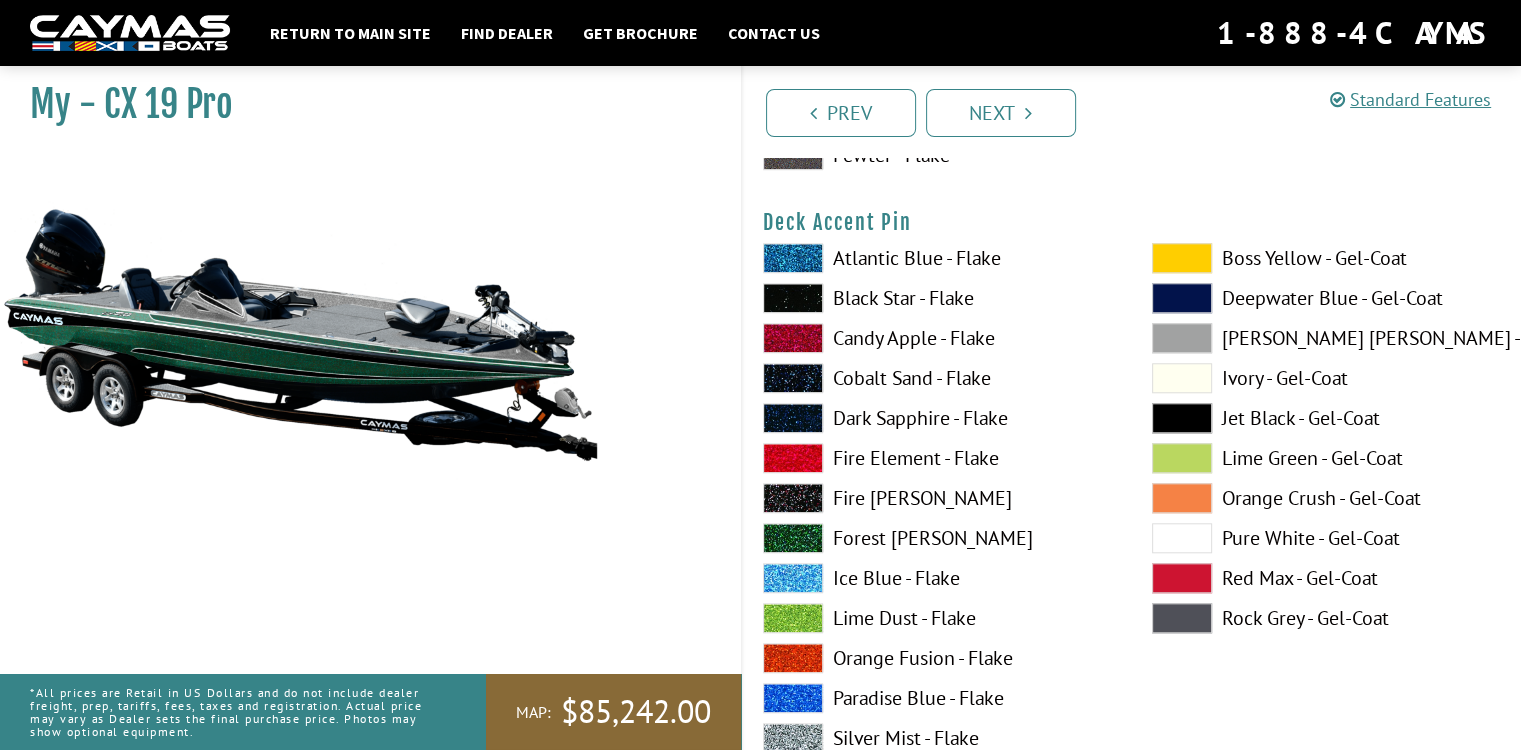click on "Ivory - Gel-Coat" at bounding box center (1326, 378) 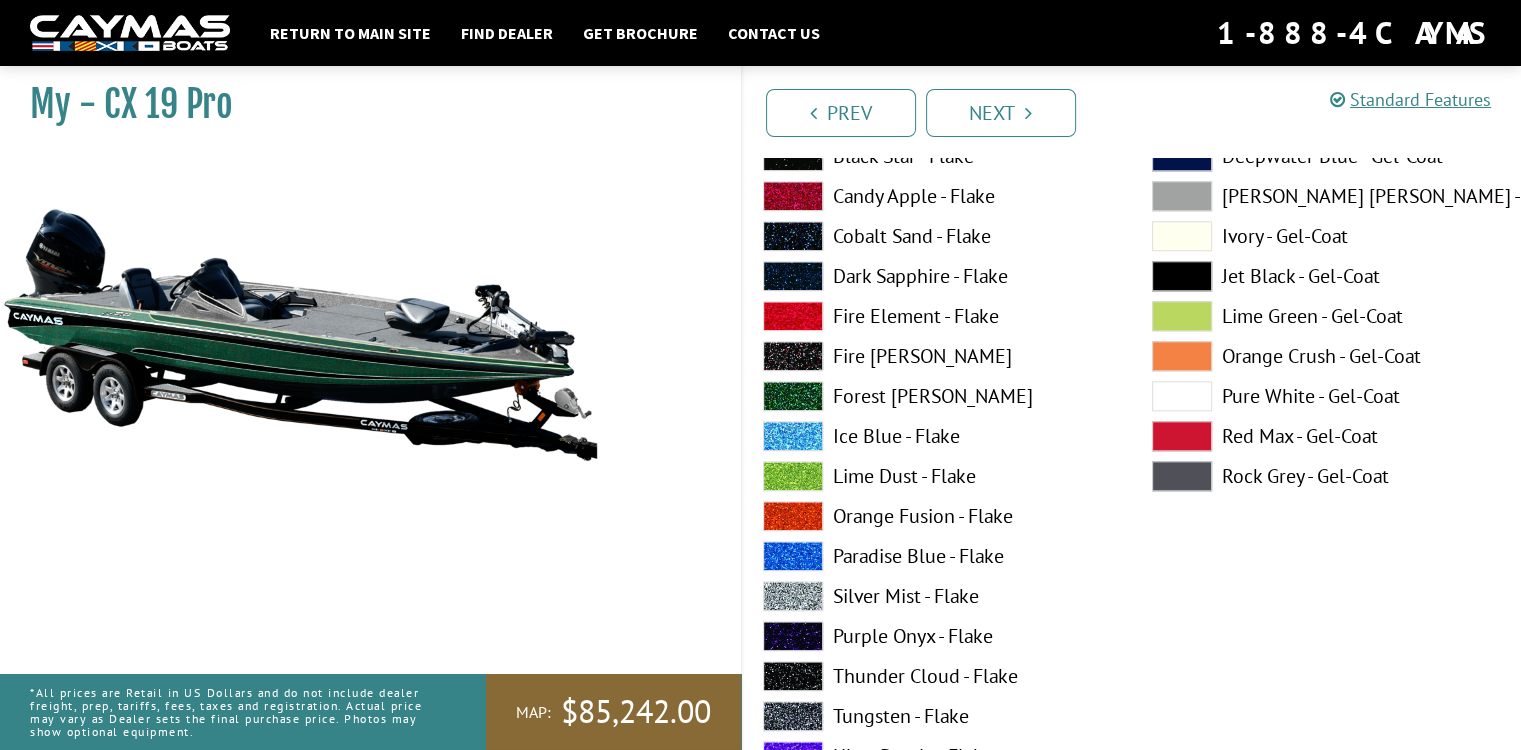 scroll, scrollTop: 2009, scrollLeft: 0, axis: vertical 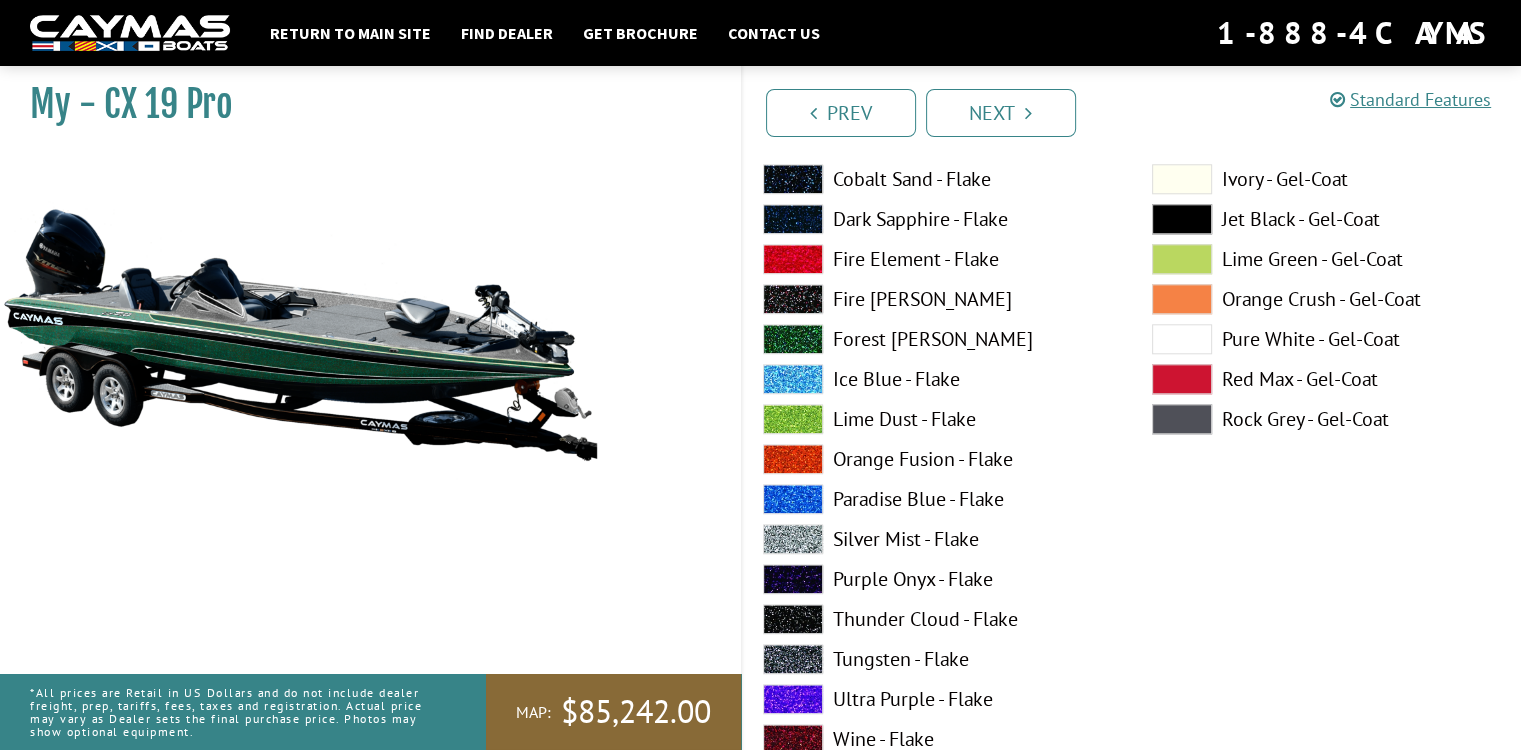 click on "Silver Mist - Flake" at bounding box center [937, 539] 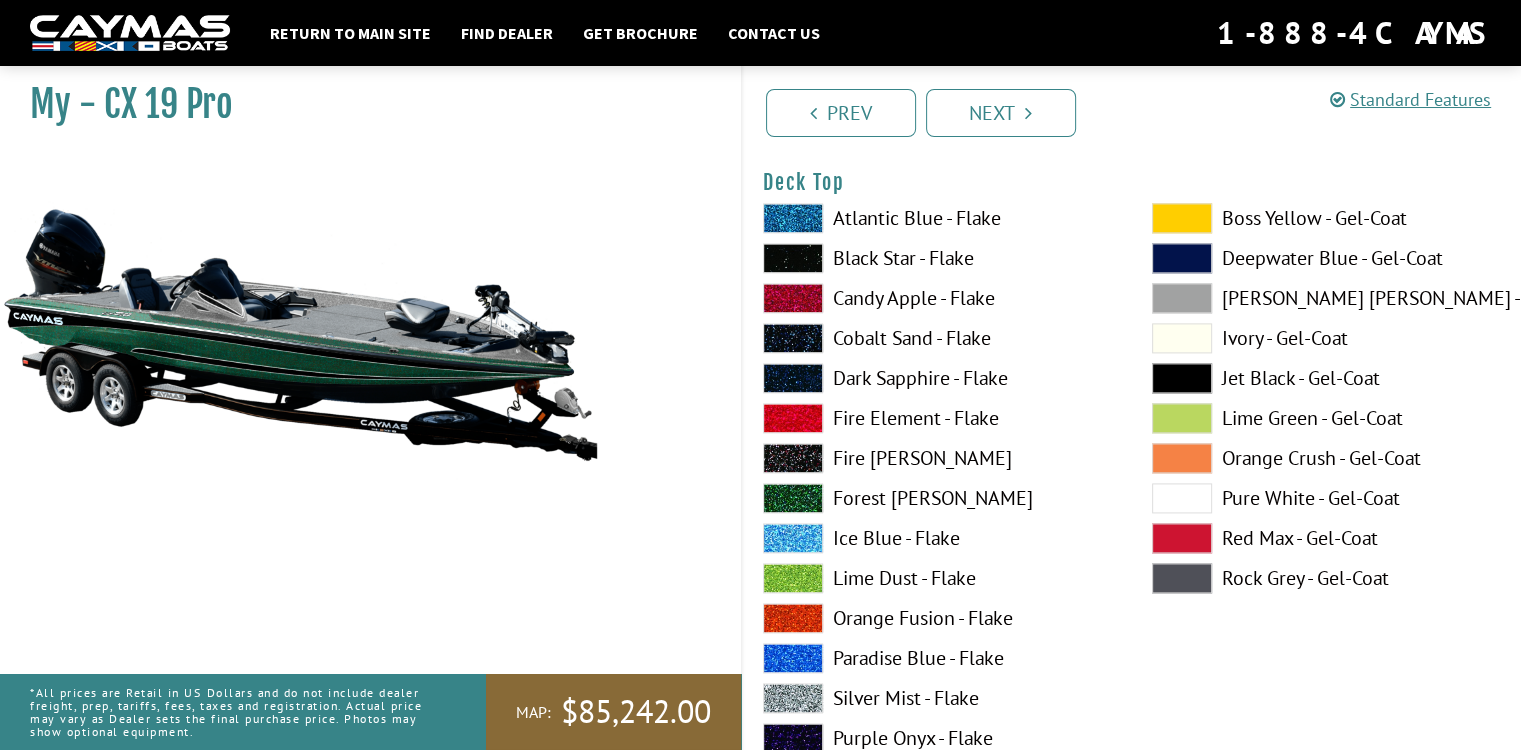 scroll, scrollTop: 2688, scrollLeft: 0, axis: vertical 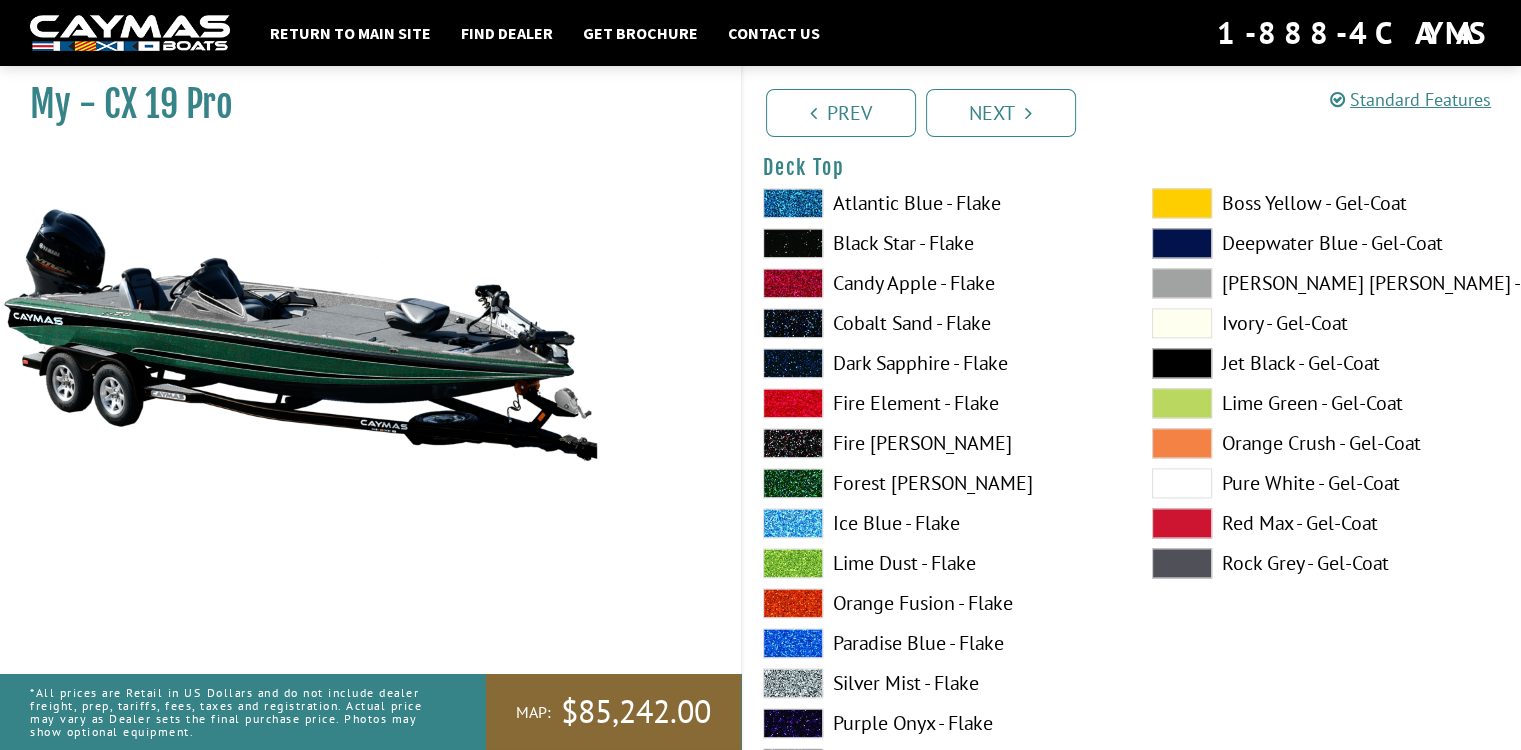 click on "Forest [PERSON_NAME]" at bounding box center [937, 483] 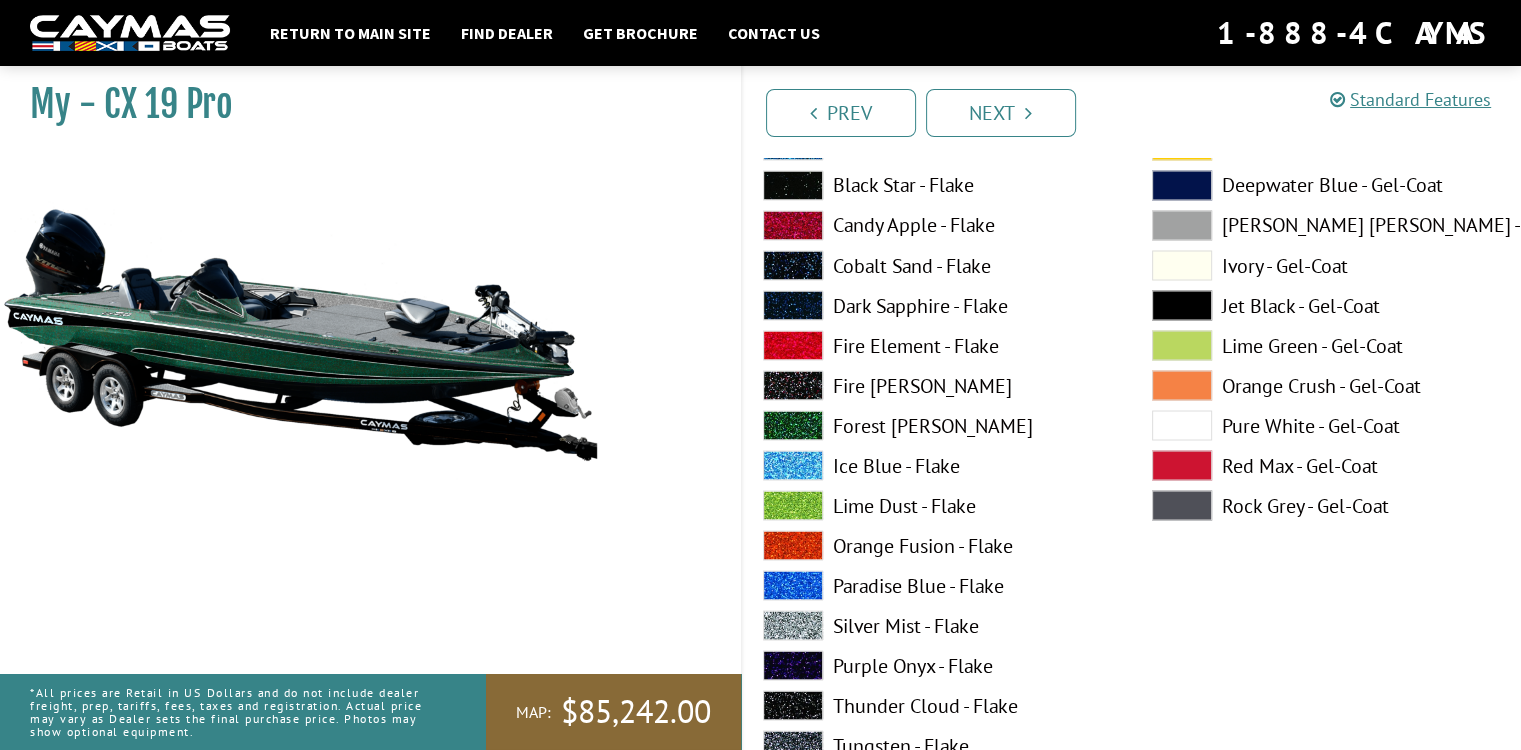 scroll, scrollTop: 3715, scrollLeft: 0, axis: vertical 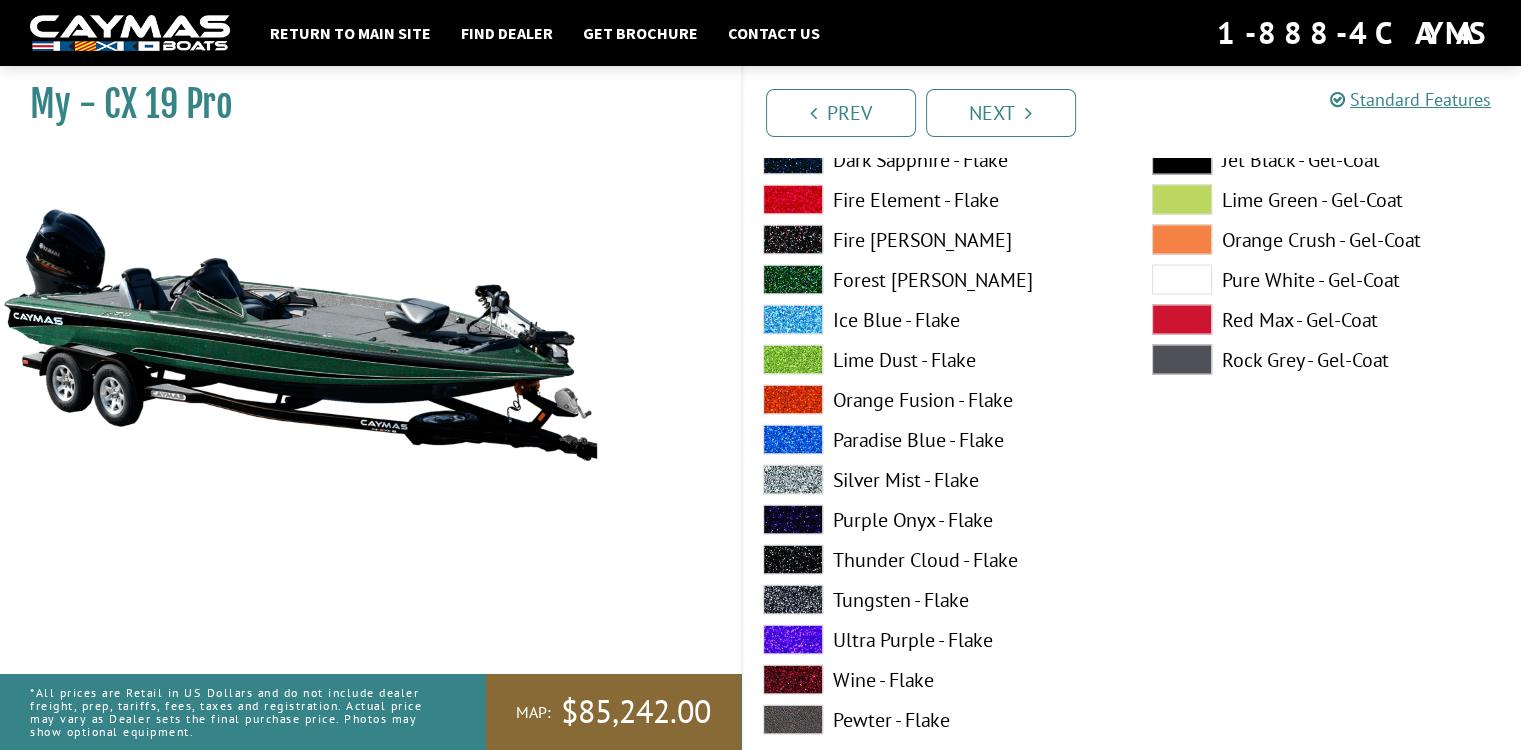 click on "Silver Mist - Flake" at bounding box center [937, 479] 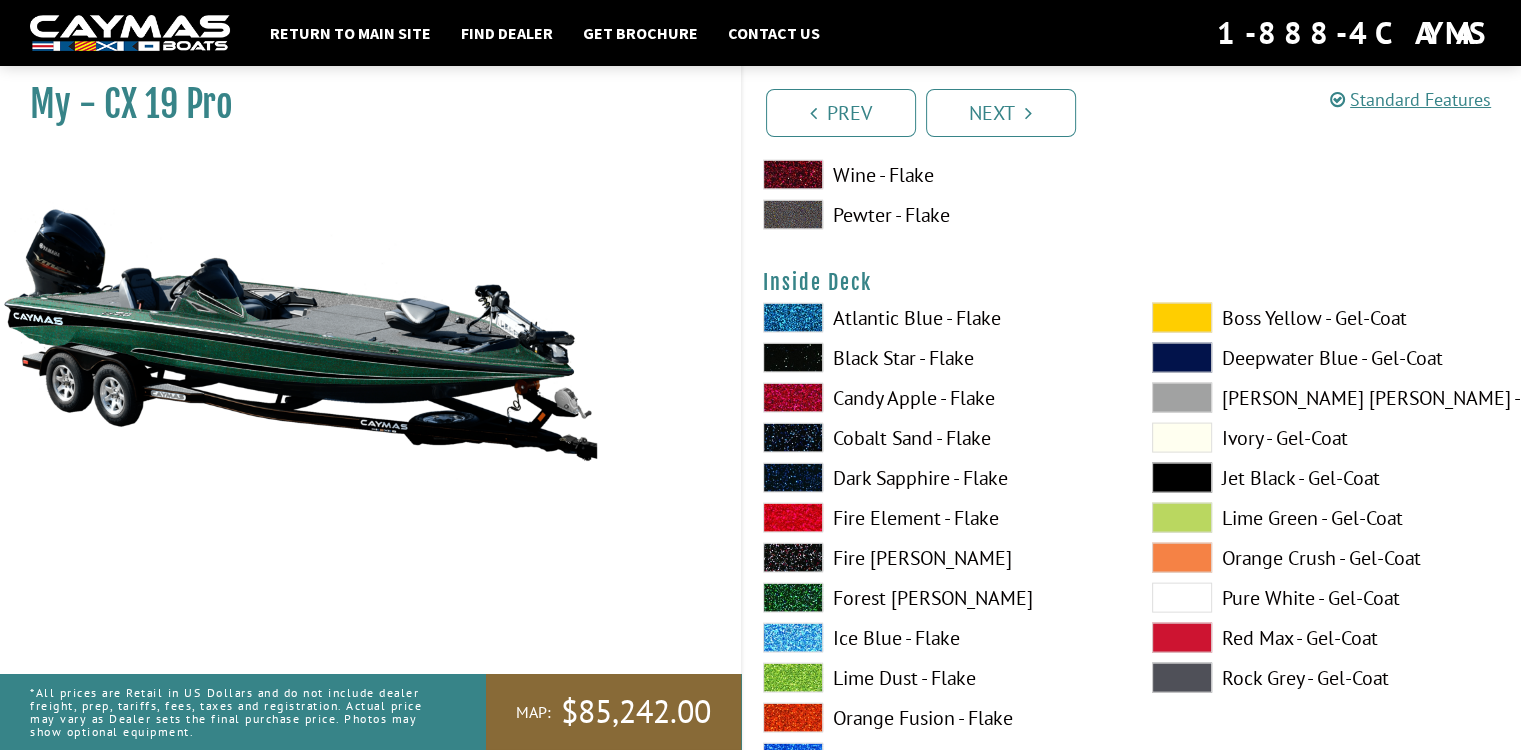 scroll, scrollTop: 4320, scrollLeft: 0, axis: vertical 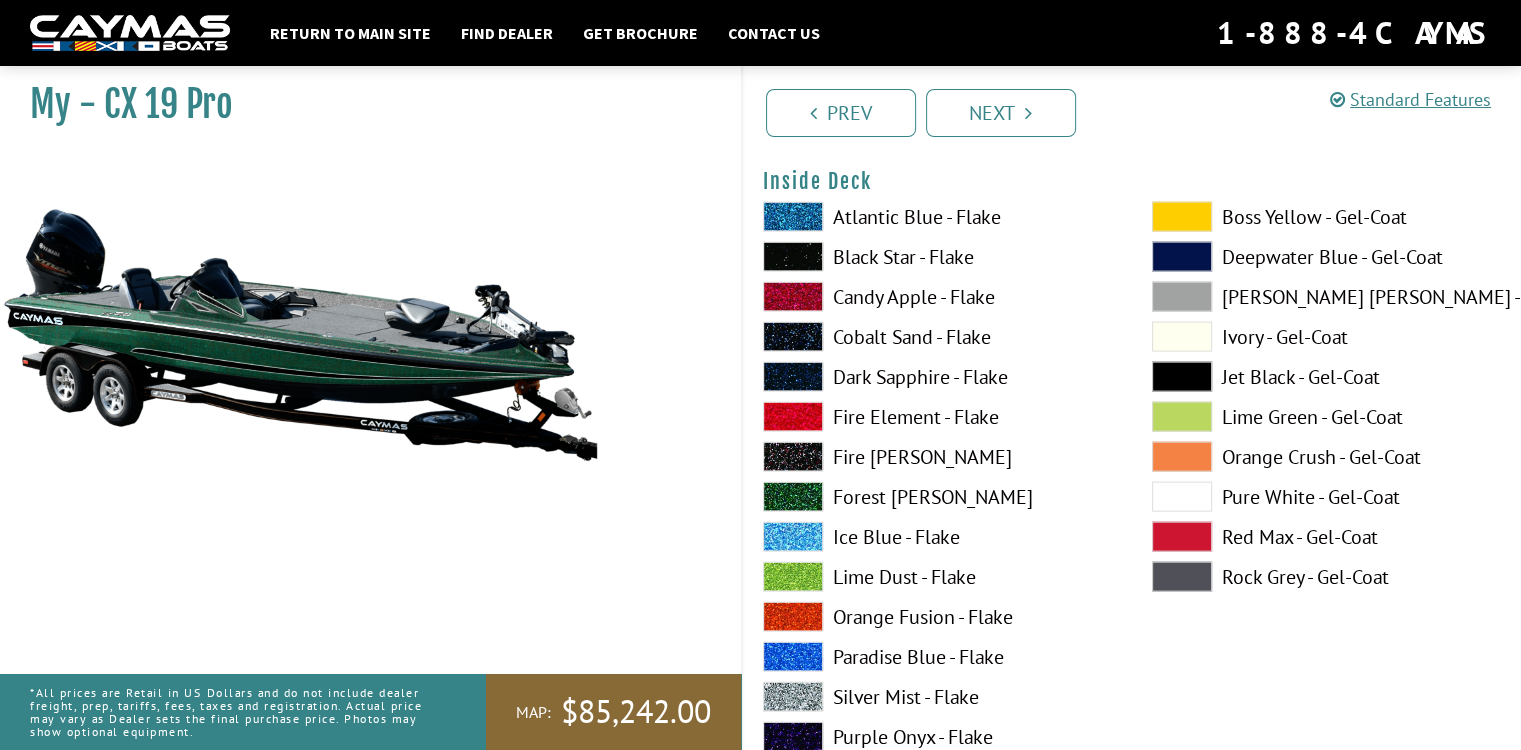 click on "Forest [PERSON_NAME]" at bounding box center [937, 497] 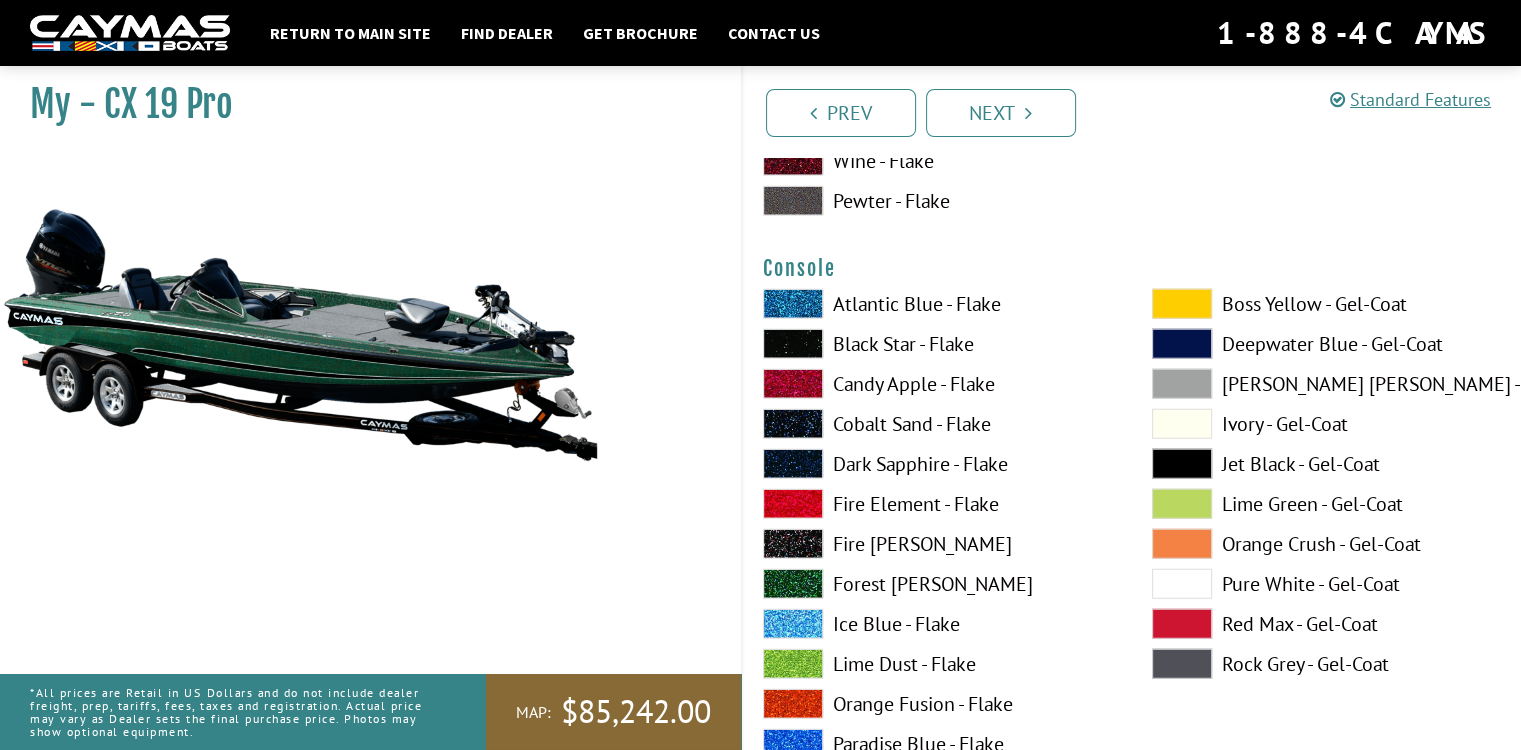scroll, scrollTop: 5115, scrollLeft: 0, axis: vertical 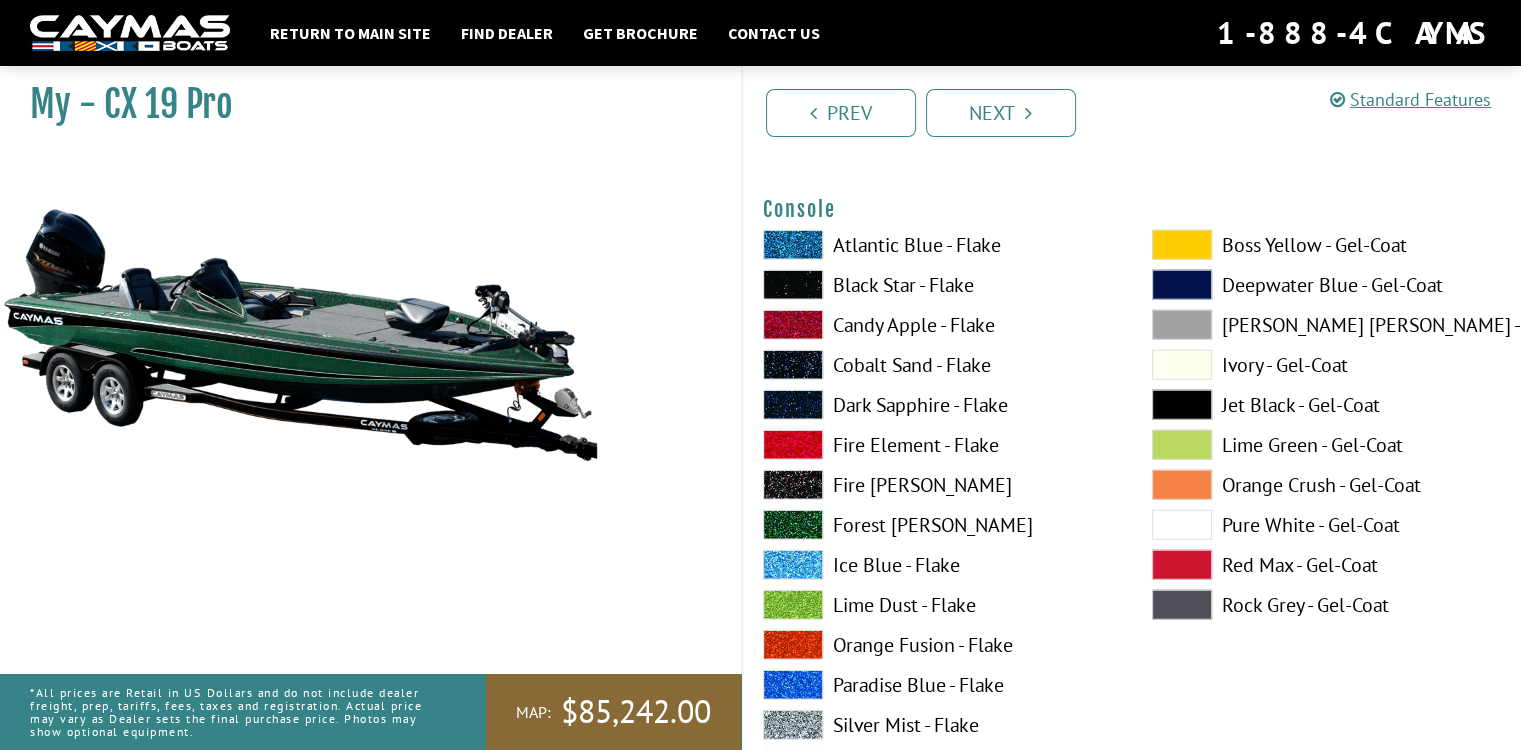 click on "Forest [PERSON_NAME]" at bounding box center (937, 525) 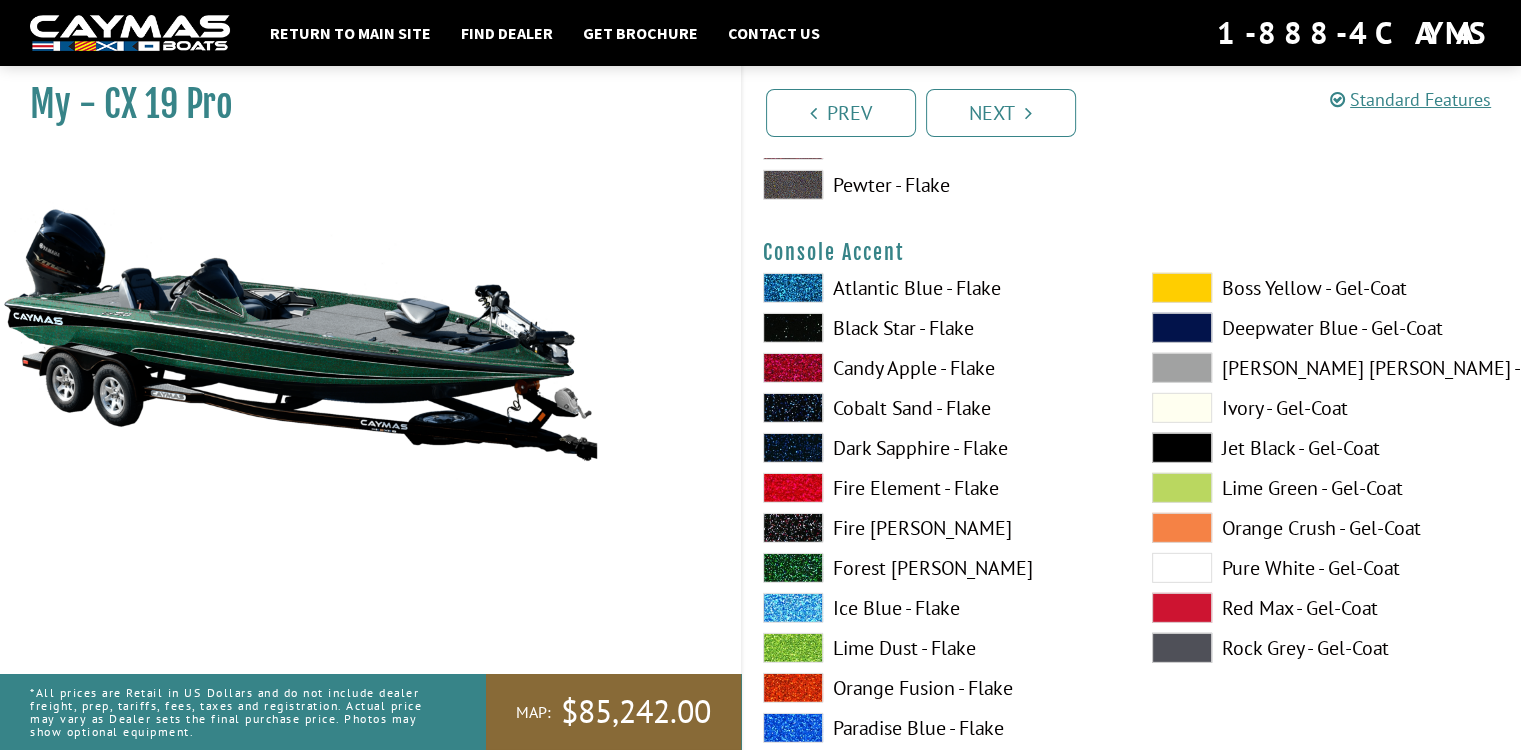 scroll, scrollTop: 5909, scrollLeft: 0, axis: vertical 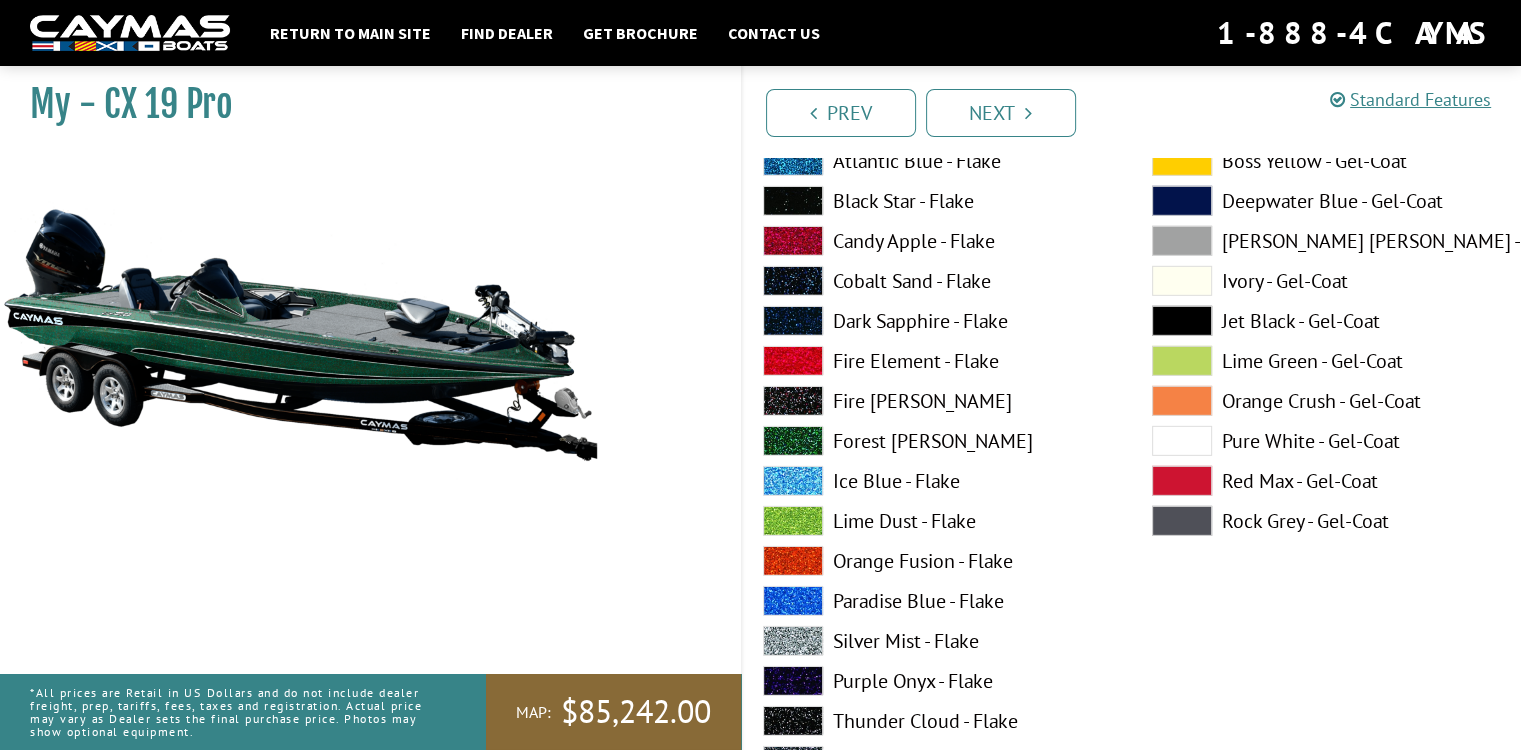 click on "Silver Mist - Flake" at bounding box center (937, 641) 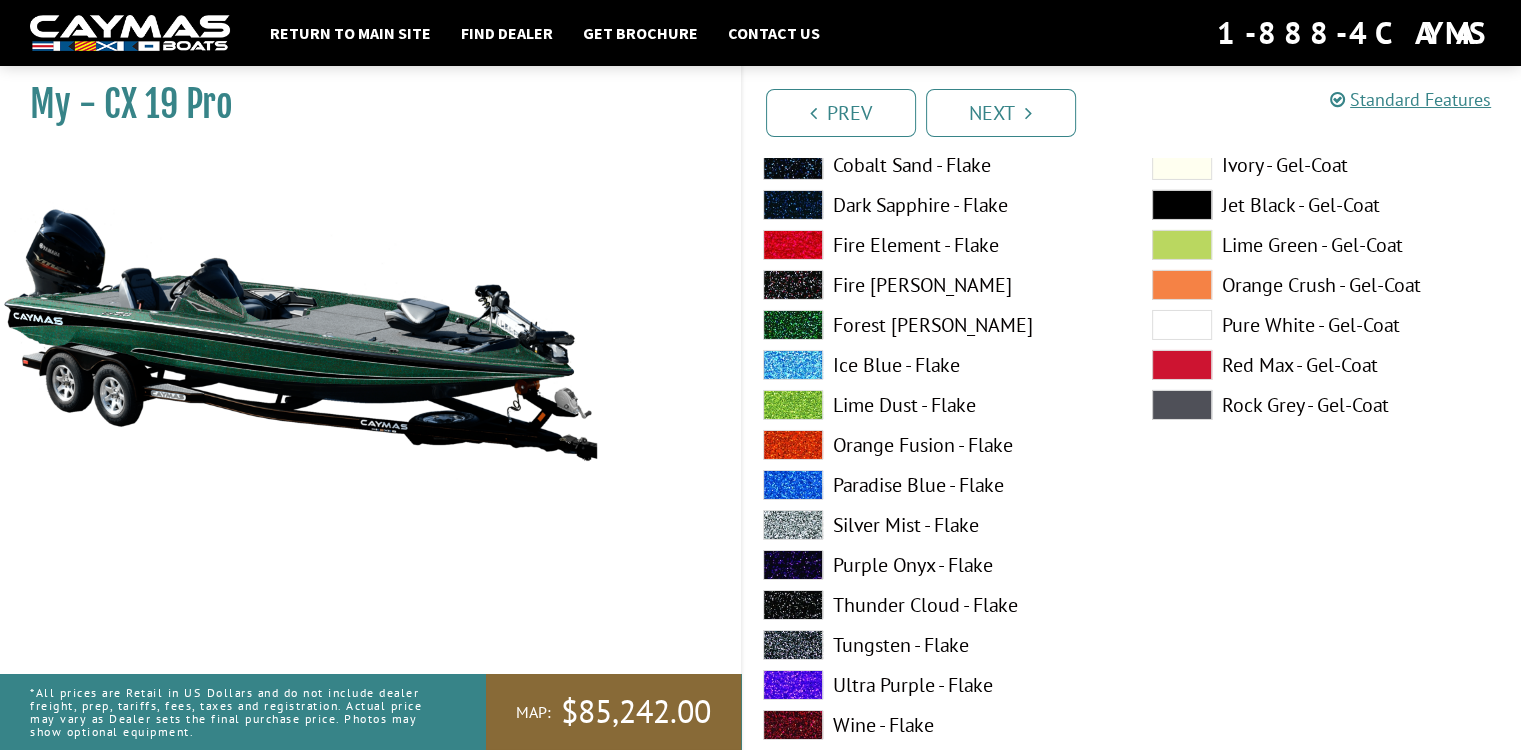 scroll, scrollTop: 6976, scrollLeft: 0, axis: vertical 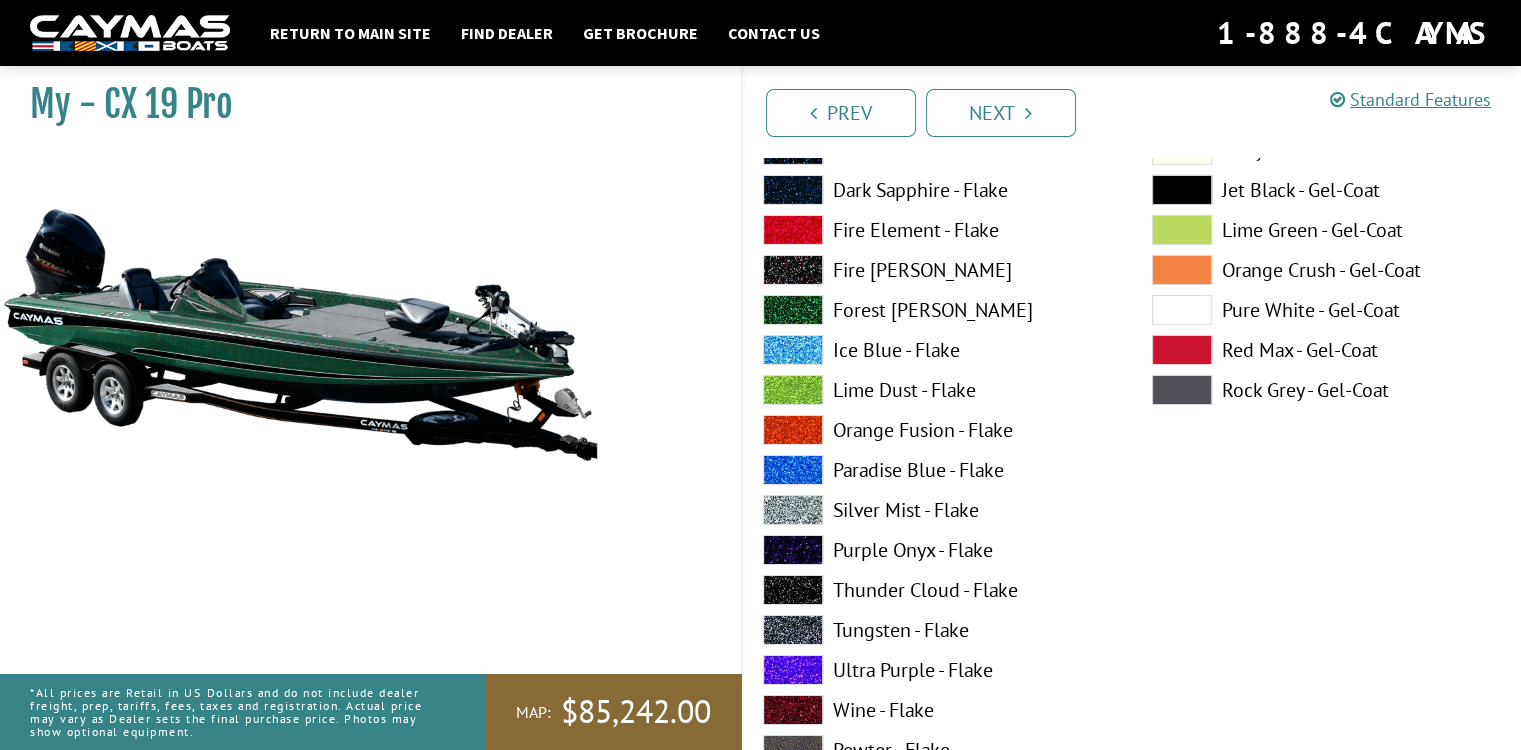 click on "Thunder Cloud - Flake" at bounding box center [937, 590] 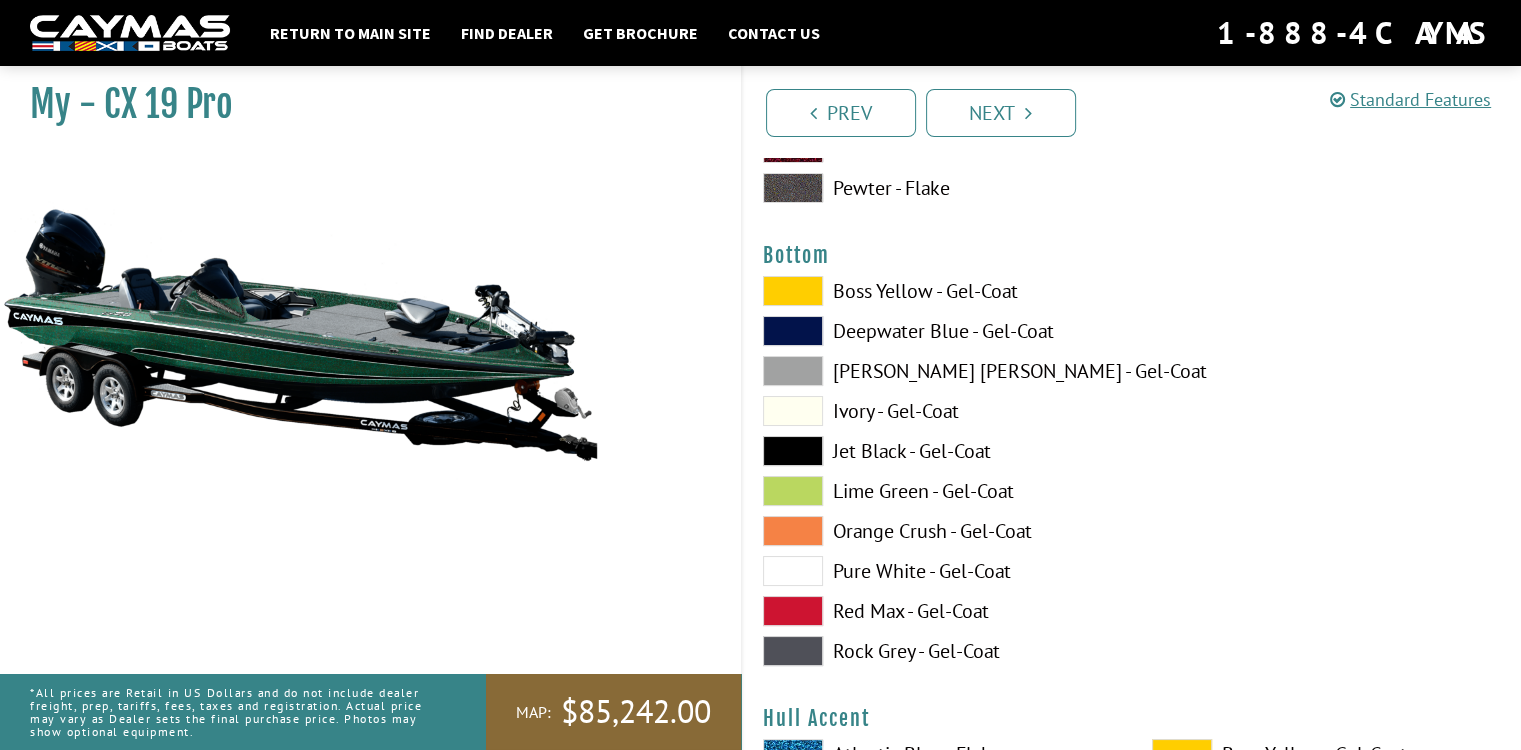 scroll, scrollTop: 7582, scrollLeft: 0, axis: vertical 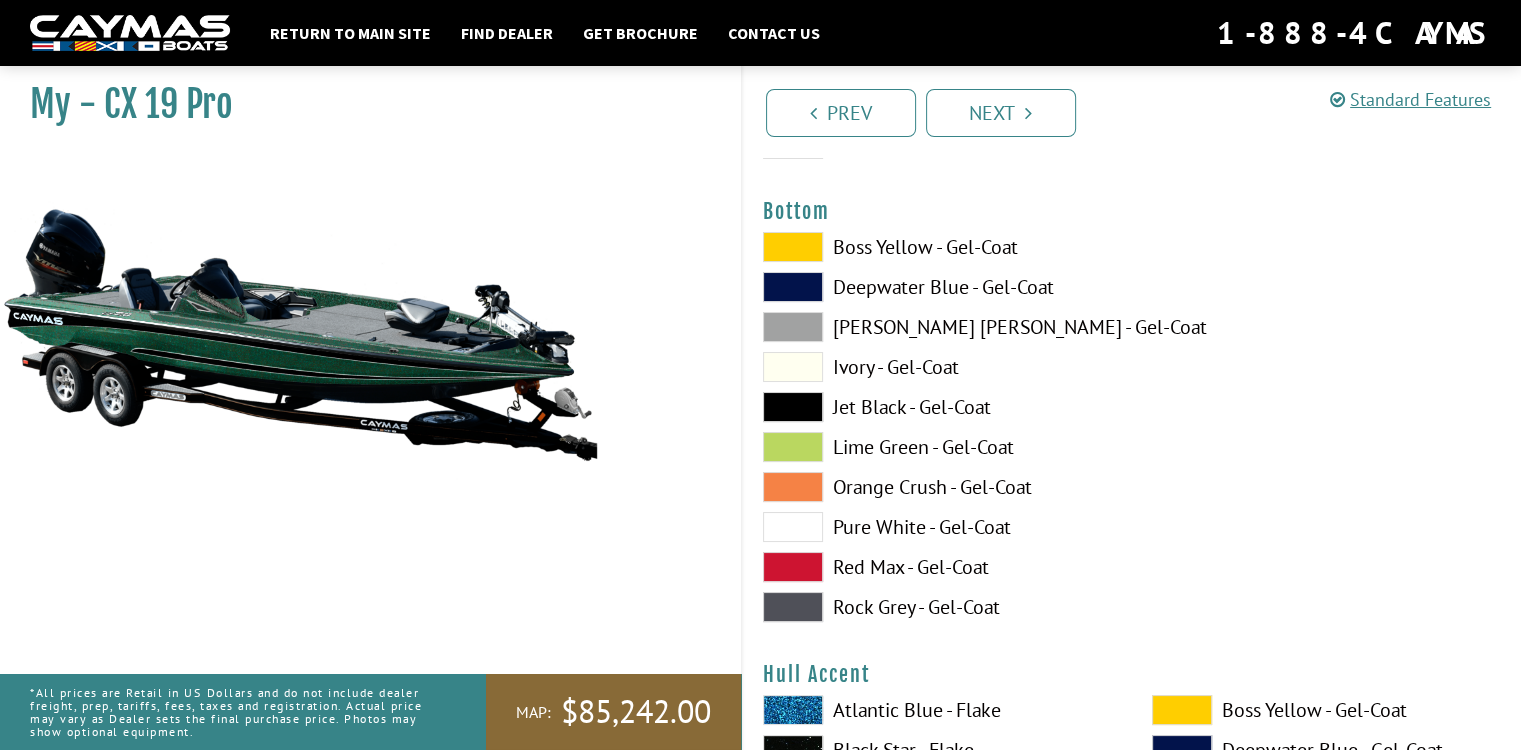 click on "Pure White - Gel-Coat" at bounding box center (937, 527) 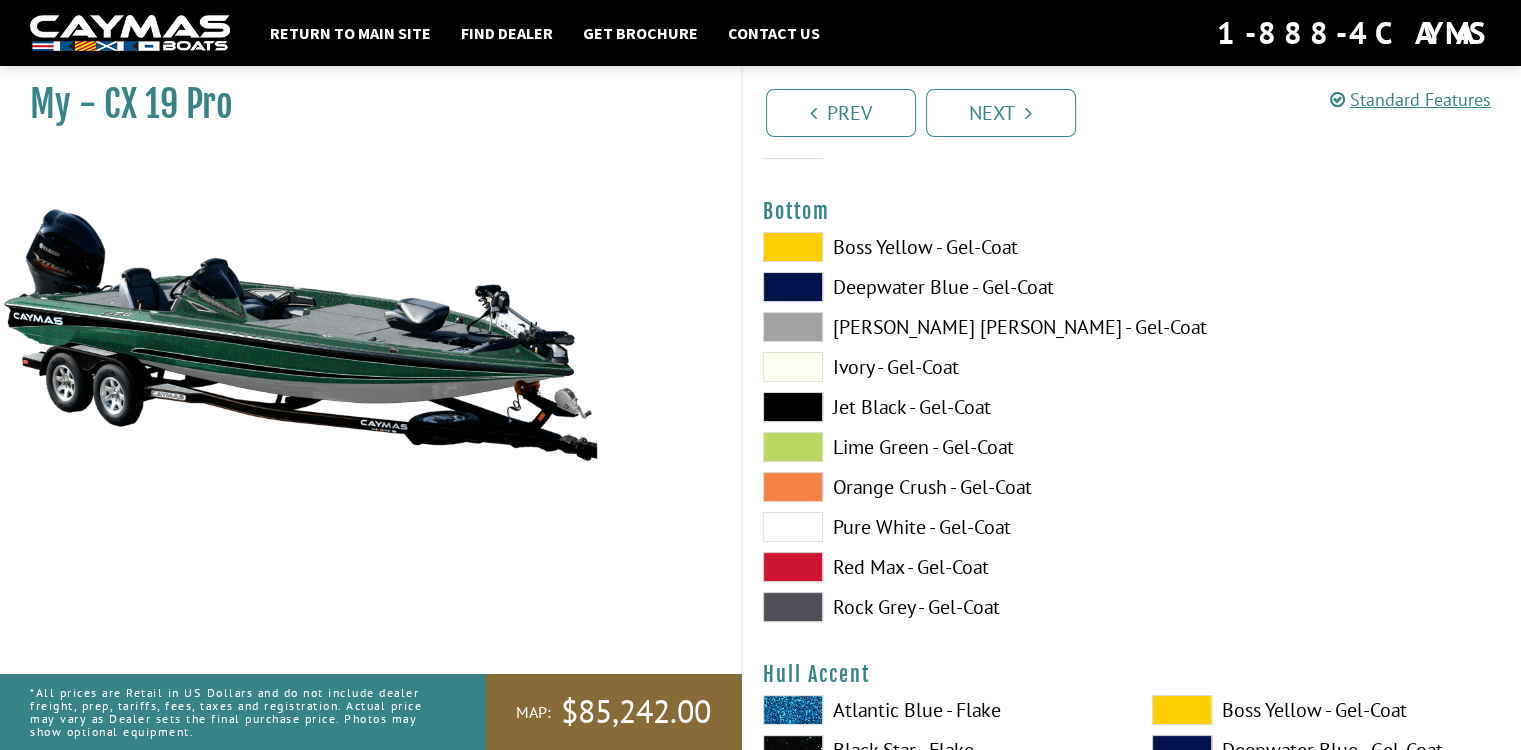click on "Jet Black - Gel-Coat" at bounding box center [937, 407] 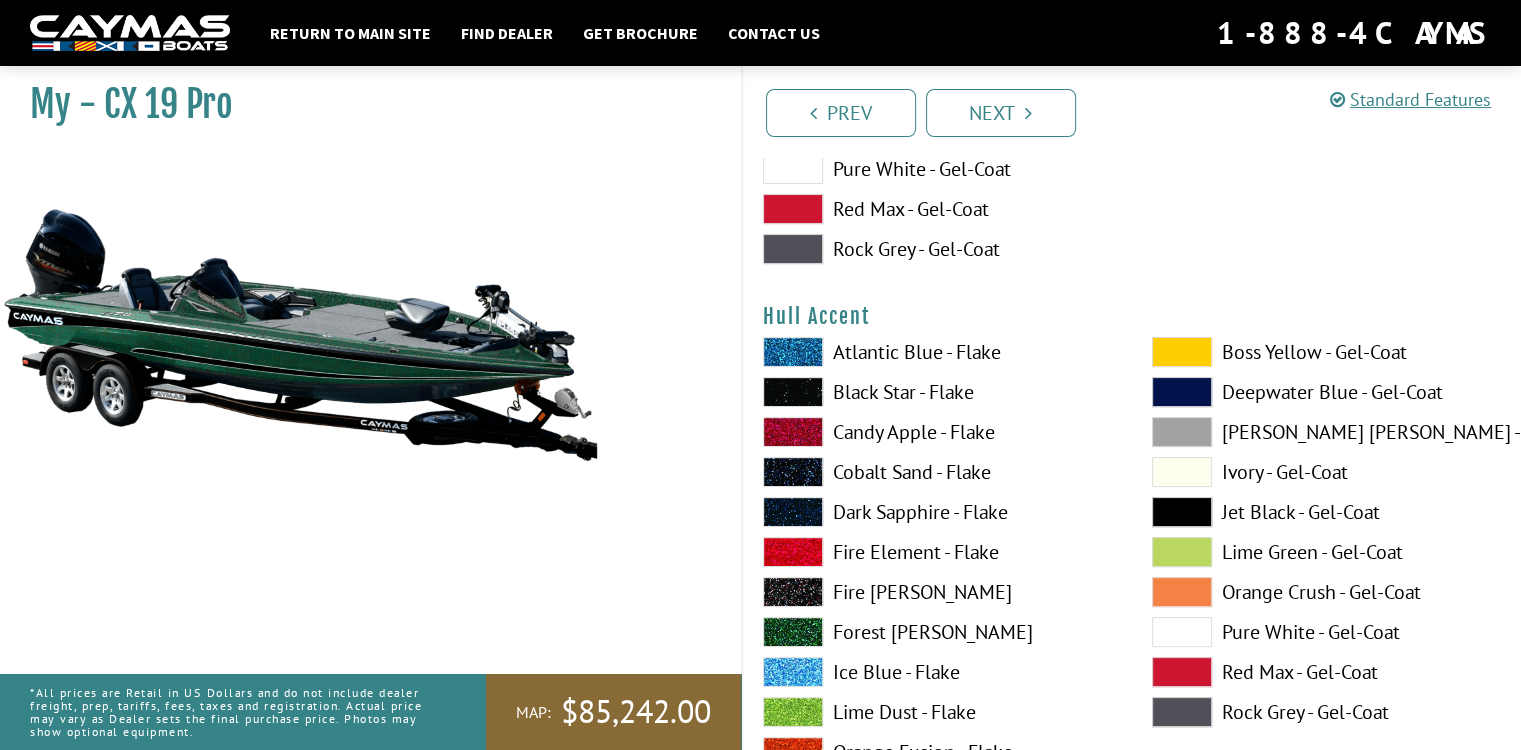 scroll, scrollTop: 8144, scrollLeft: 0, axis: vertical 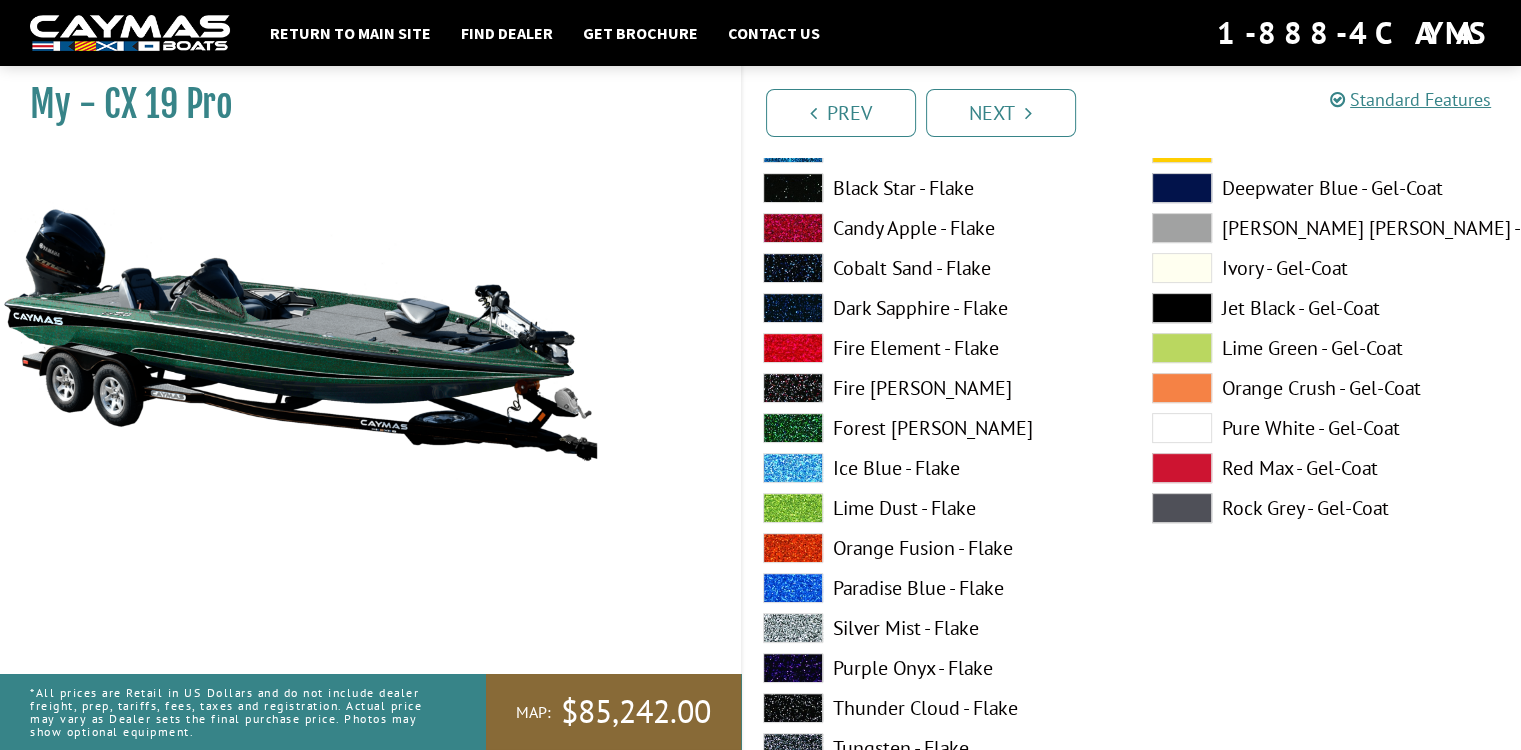 click on "Silver Mist - Flake" at bounding box center [937, 628] 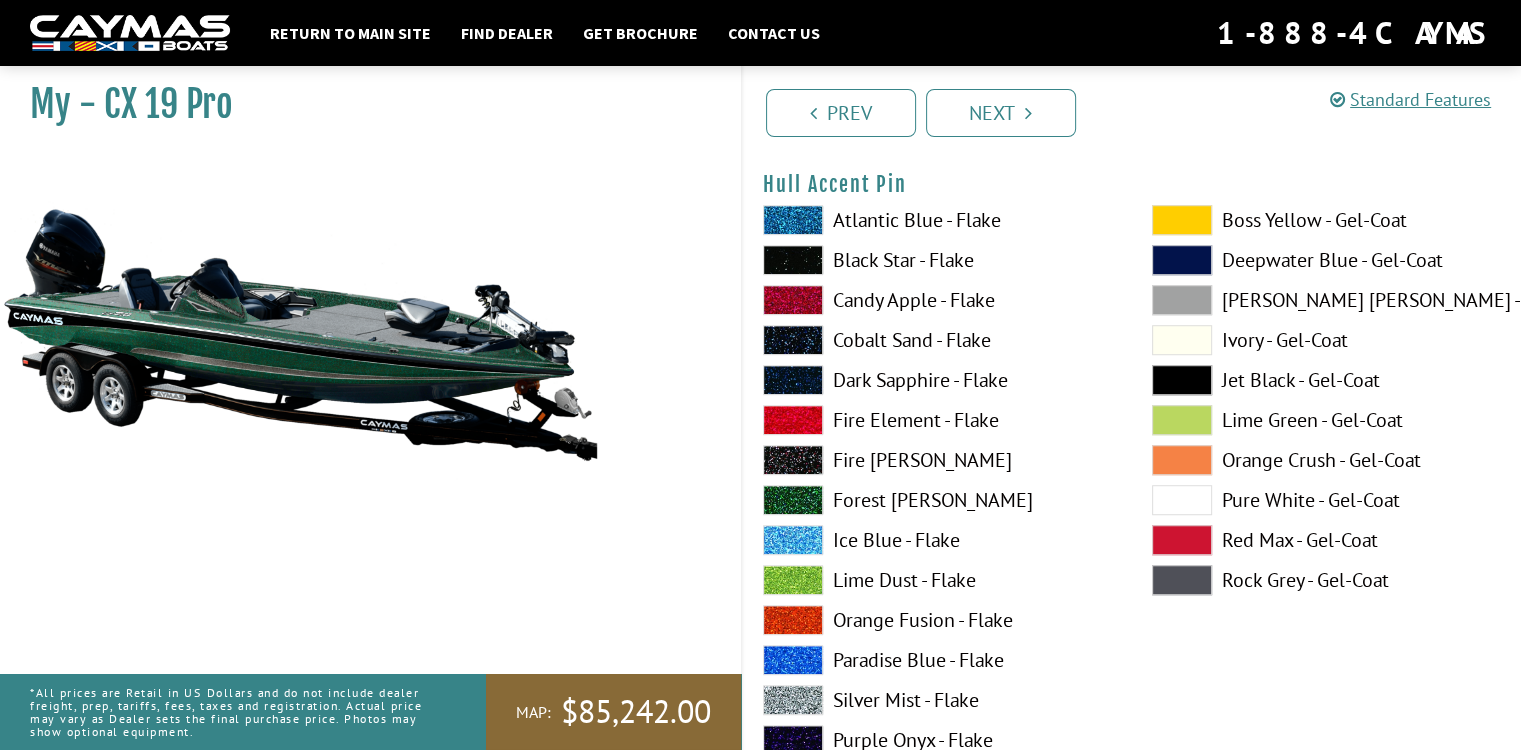 scroll, scrollTop: 8968, scrollLeft: 0, axis: vertical 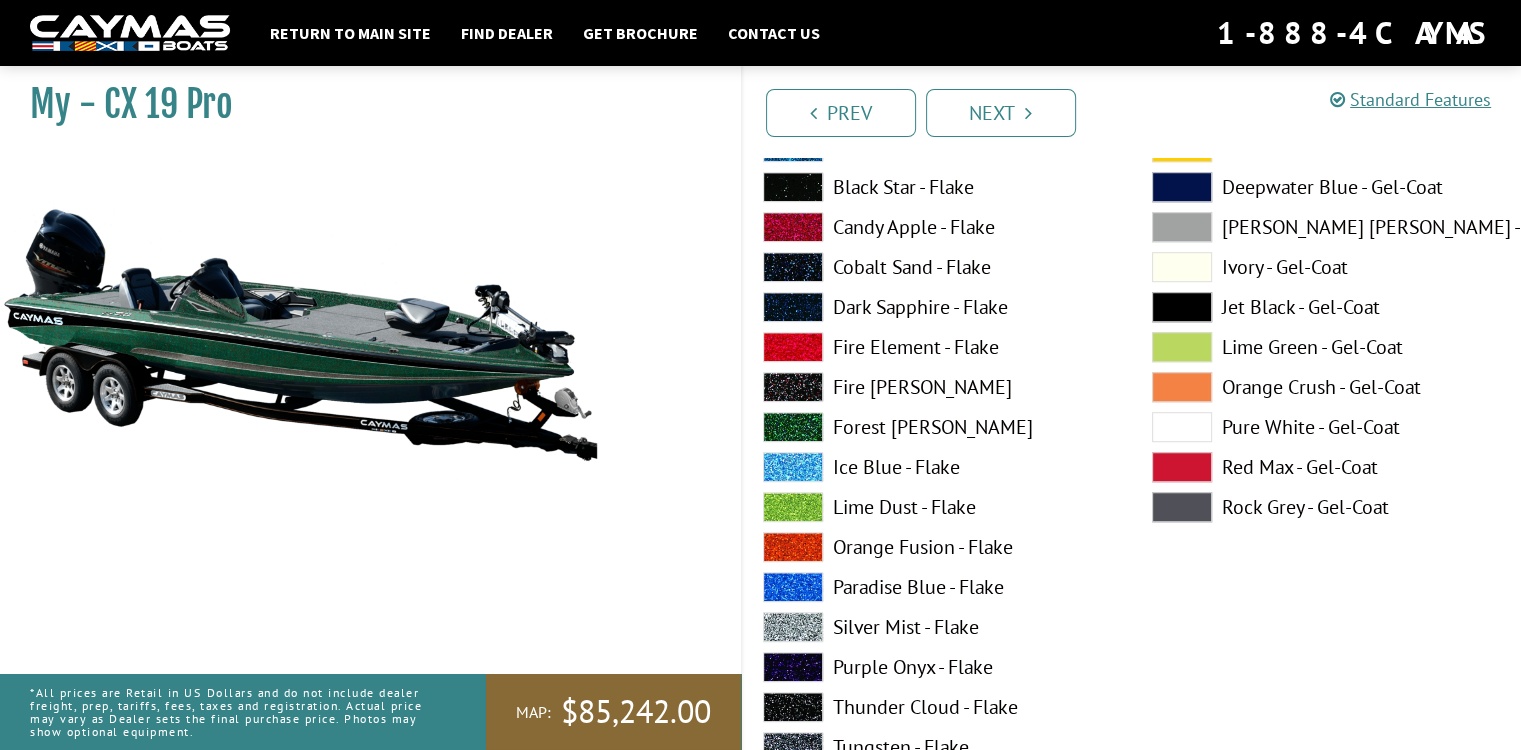 click on "Thunder Cloud - Flake" at bounding box center [937, 707] 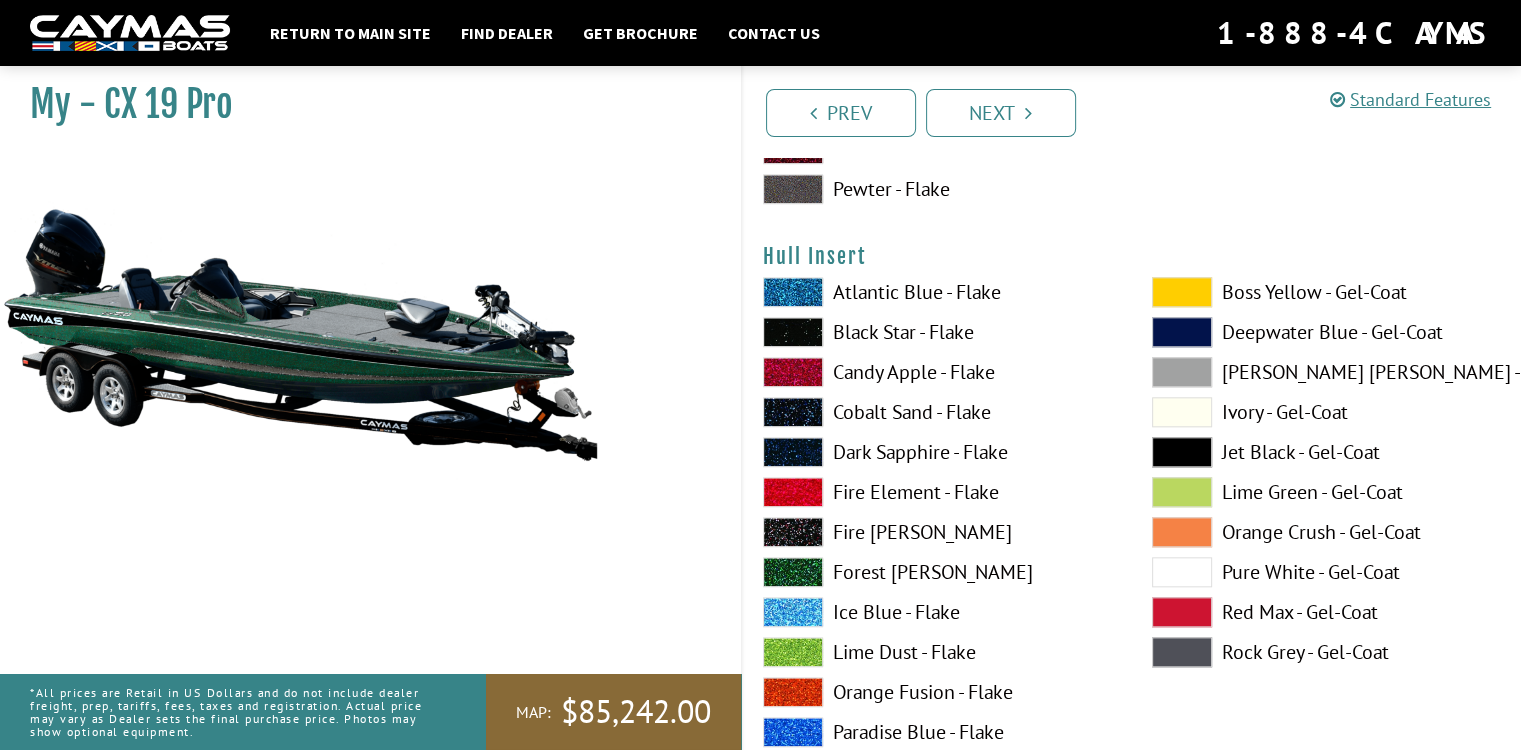 scroll, scrollTop: 9675, scrollLeft: 0, axis: vertical 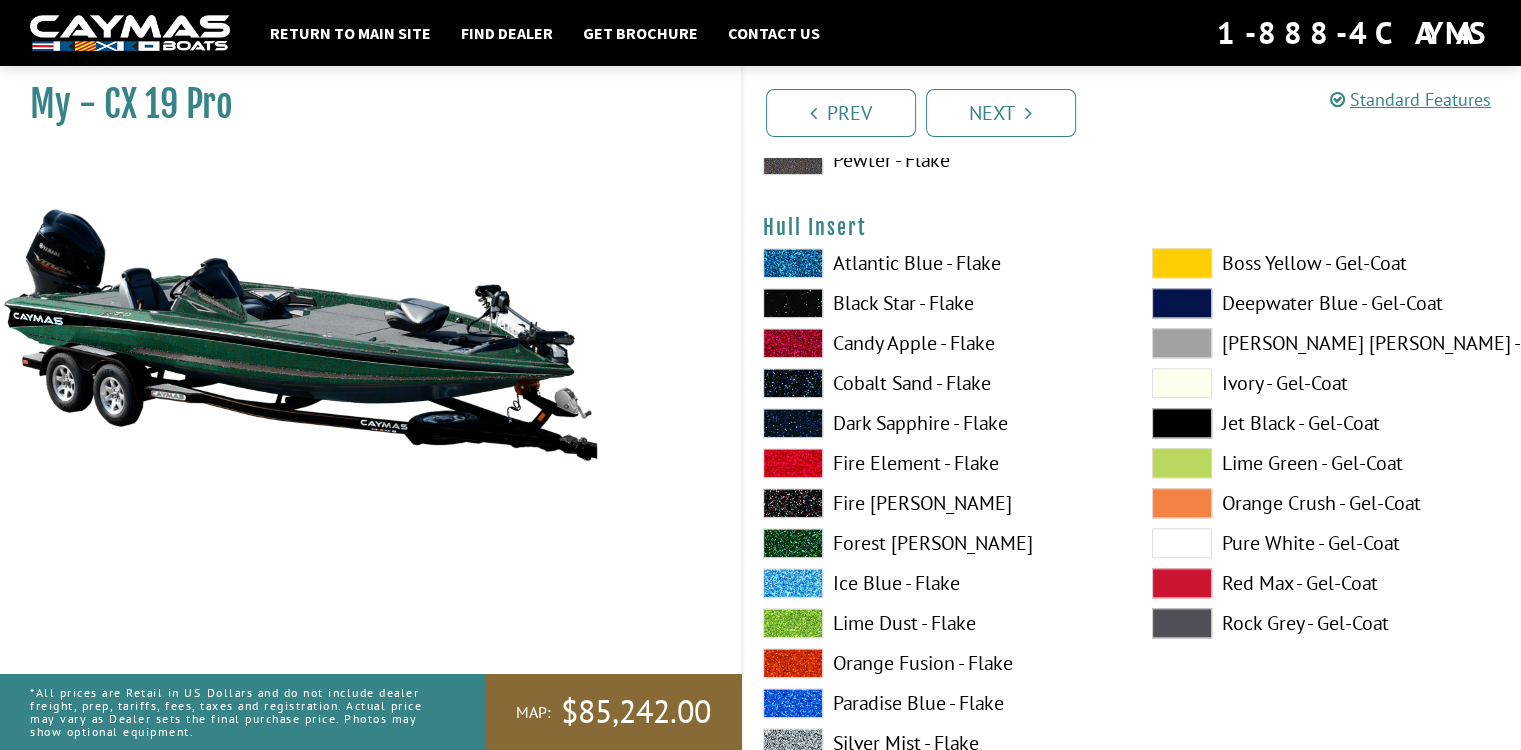 click on "Forest [PERSON_NAME]" at bounding box center [937, 543] 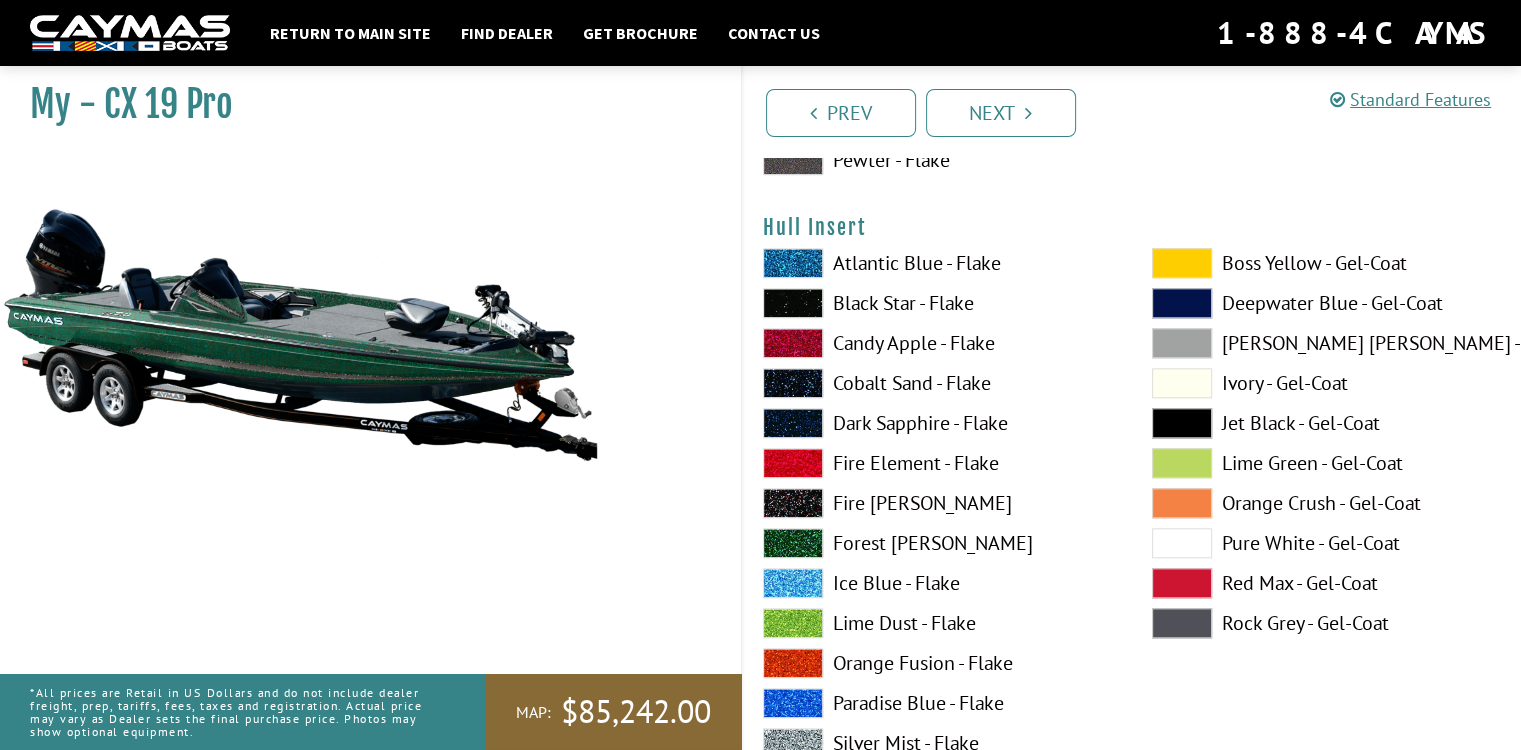 click on "Forest [PERSON_NAME]" at bounding box center (937, 543) 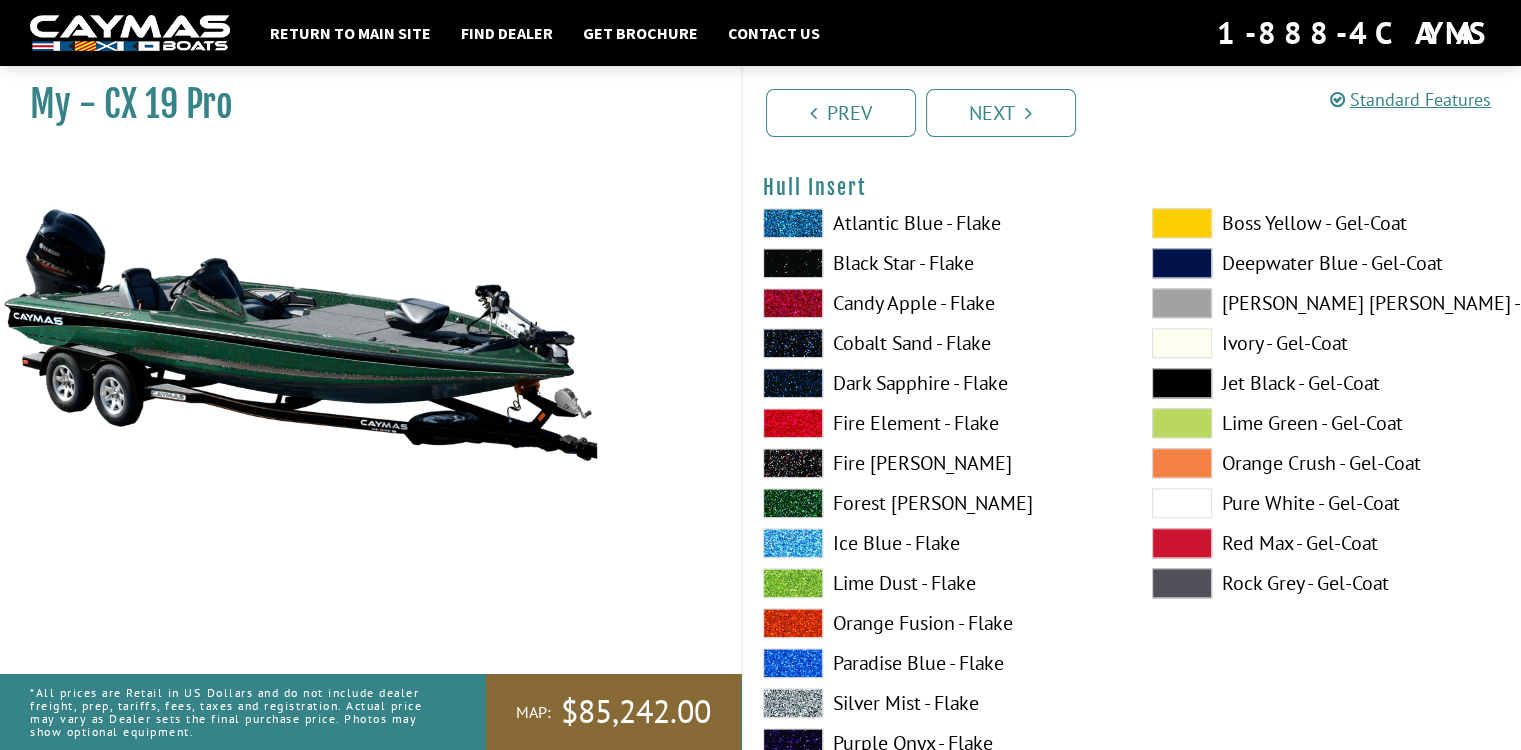 scroll, scrollTop: 9802, scrollLeft: 0, axis: vertical 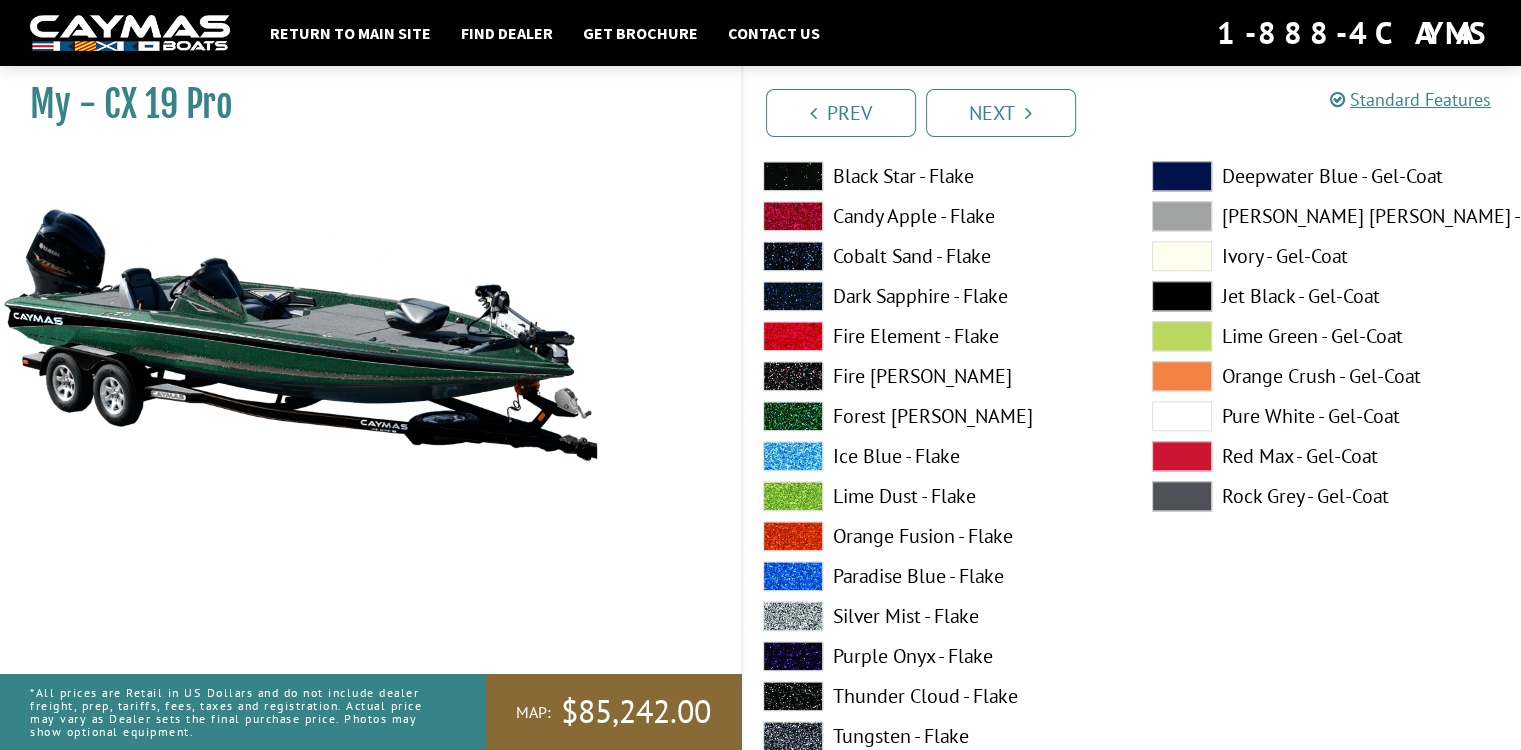click on "Silver Mist - Flake" at bounding box center (937, 616) 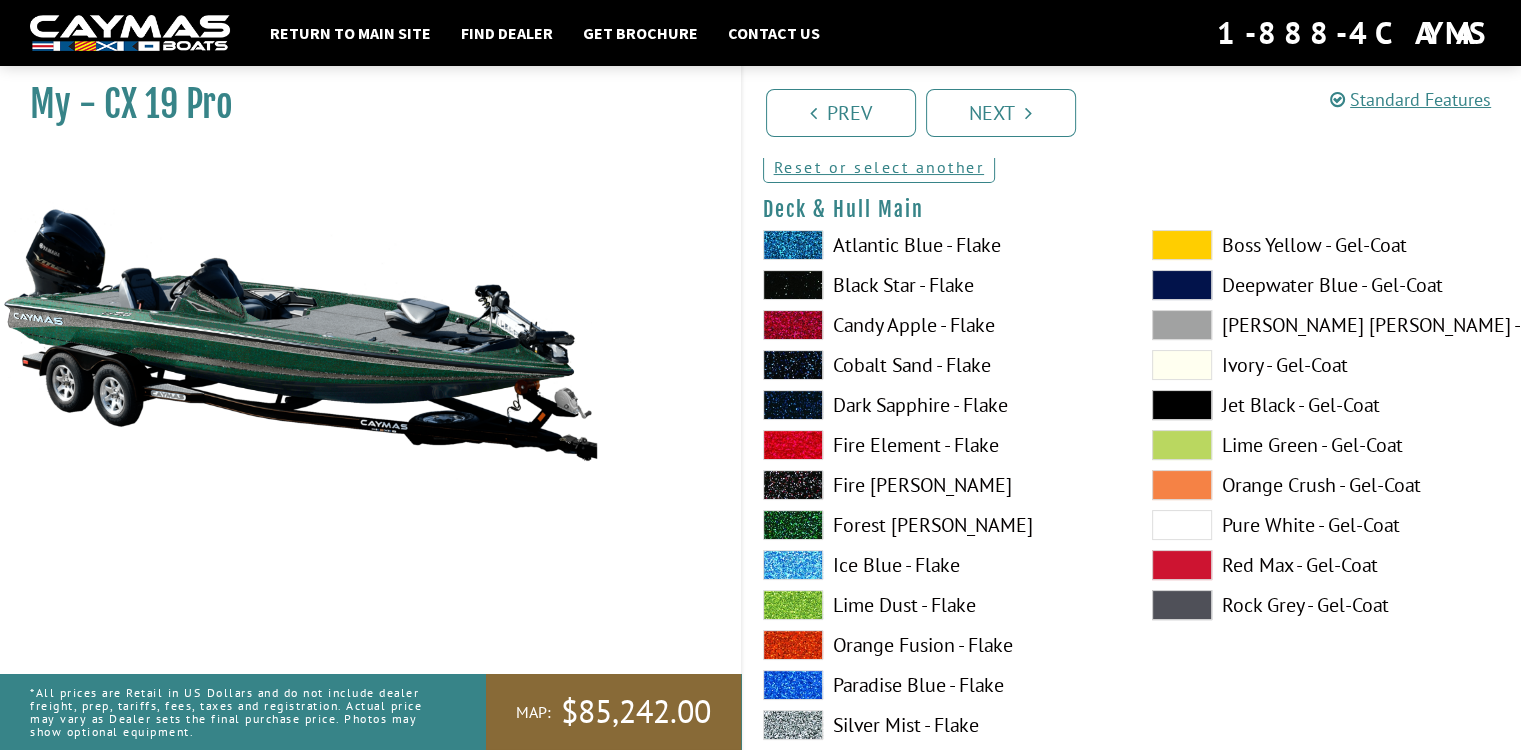 scroll, scrollTop: 120, scrollLeft: 0, axis: vertical 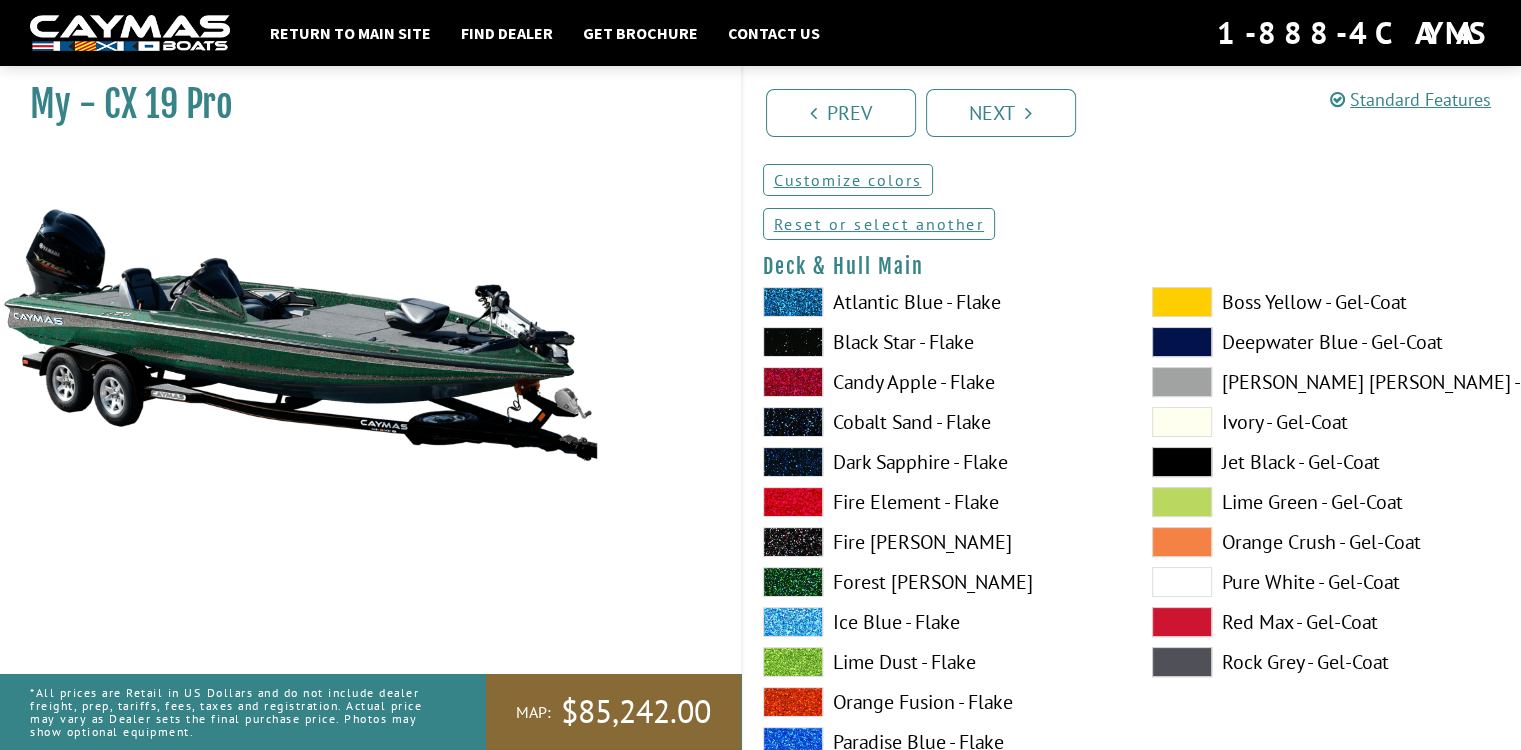 click on "Black Star - Flake" at bounding box center [937, 342] 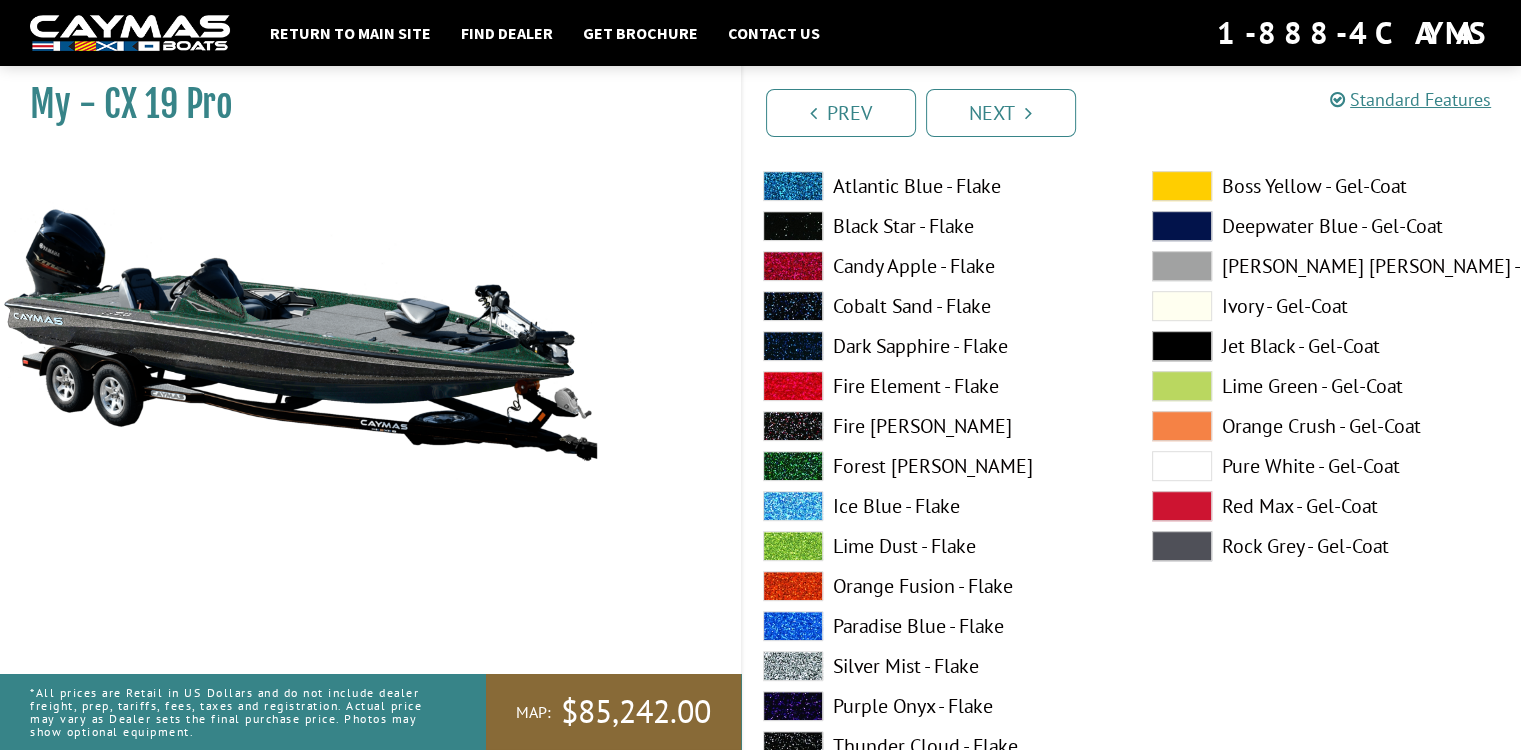scroll, scrollTop: 1016, scrollLeft: 0, axis: vertical 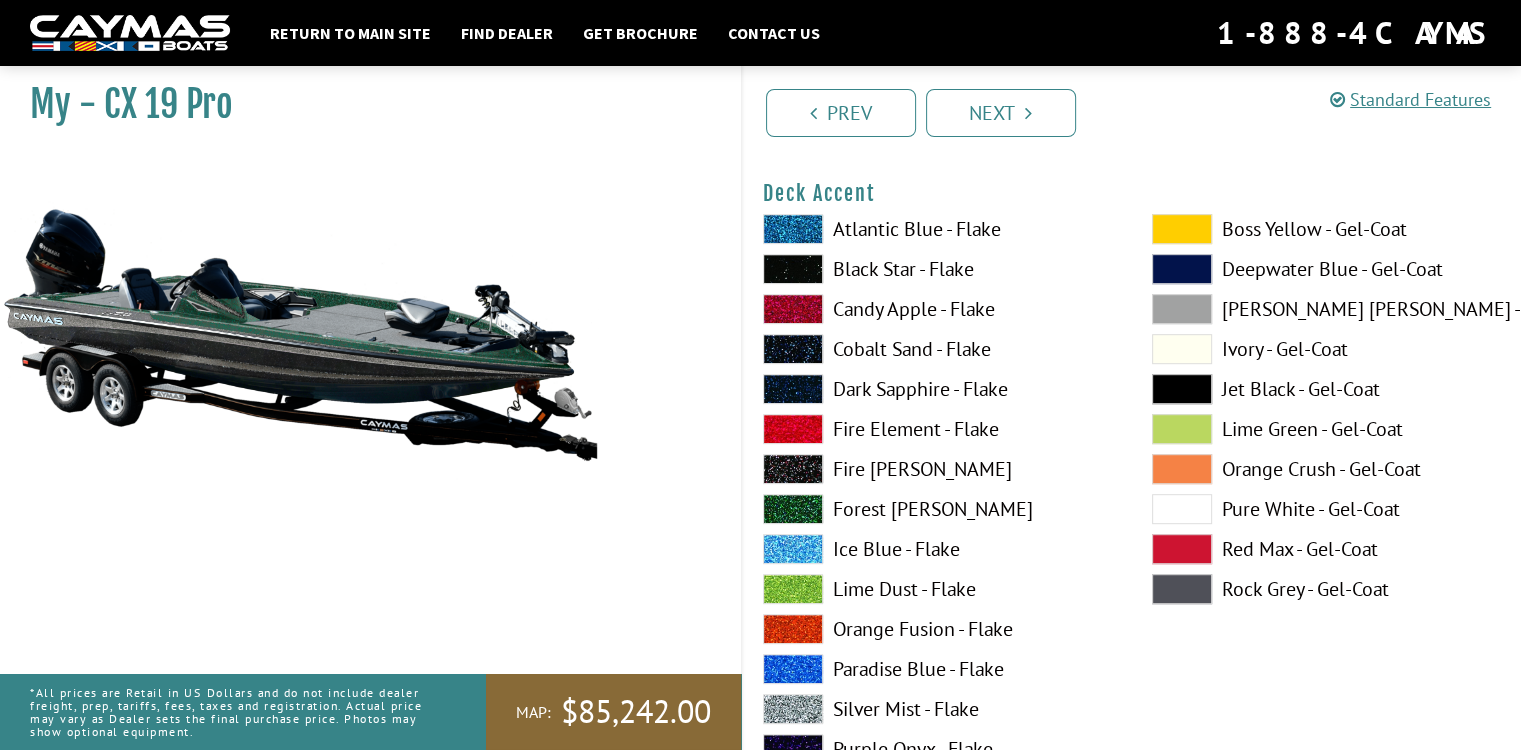 click on "Black Star - Flake" at bounding box center [937, 269] 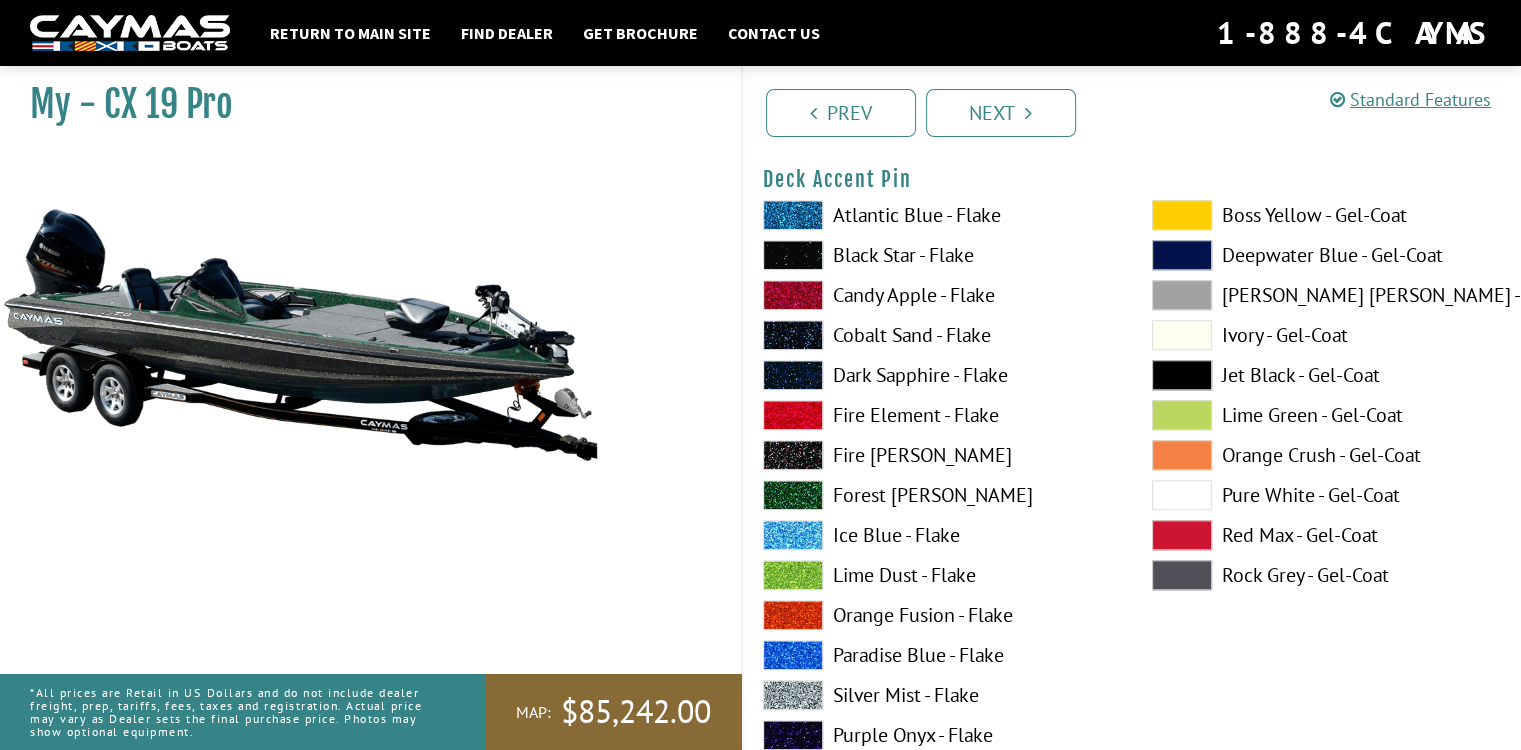 scroll, scrollTop: 1897, scrollLeft: 0, axis: vertical 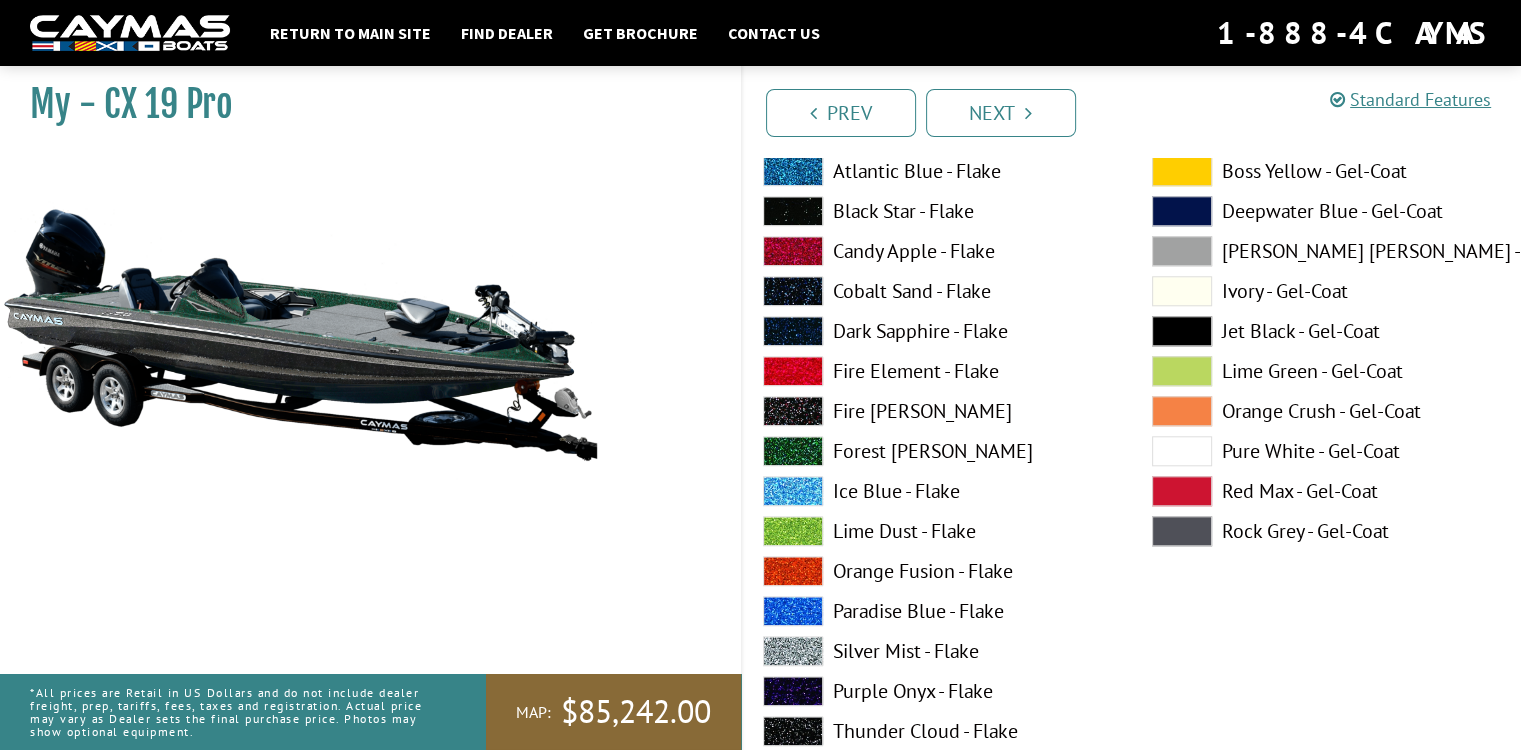 click at bounding box center [1182, 451] 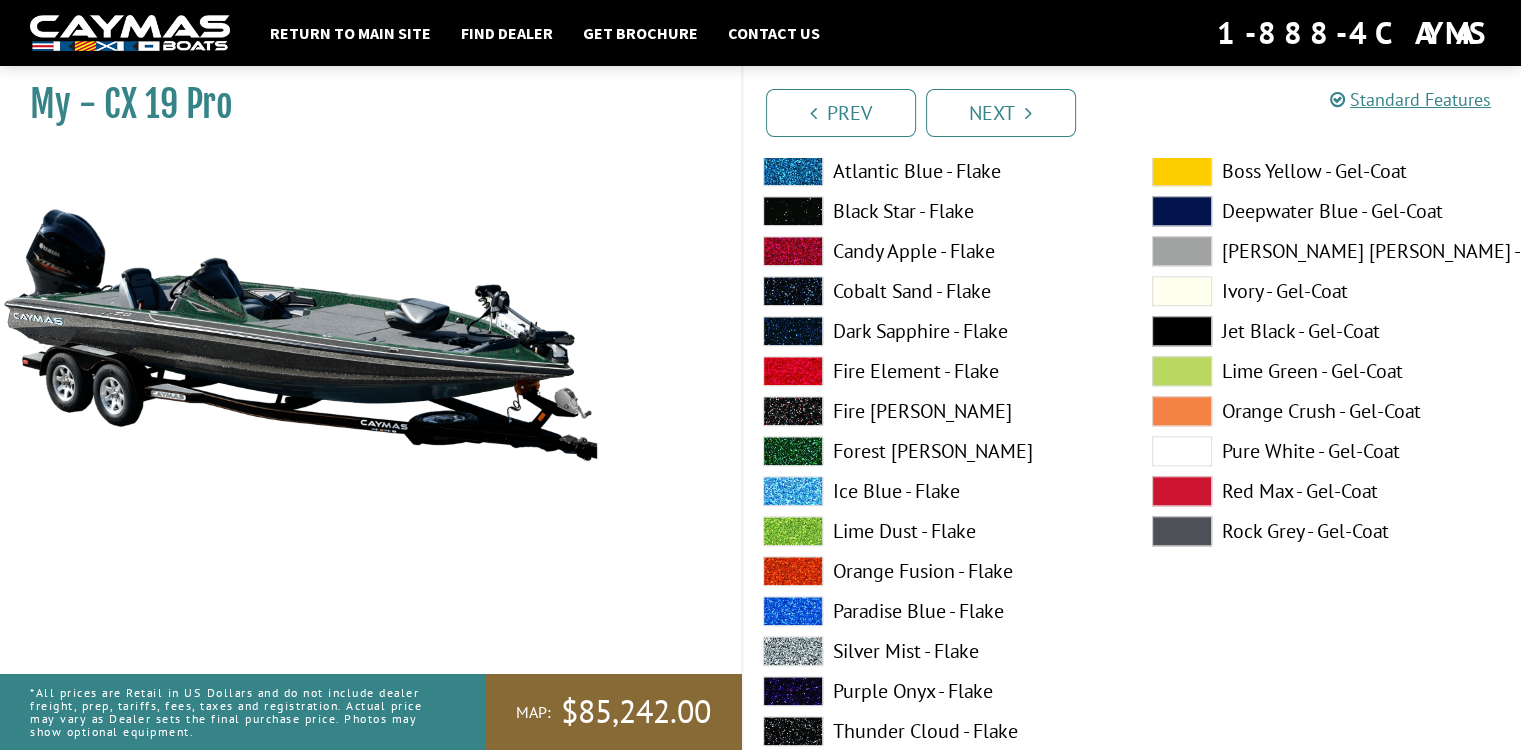 click at bounding box center (1182, 451) 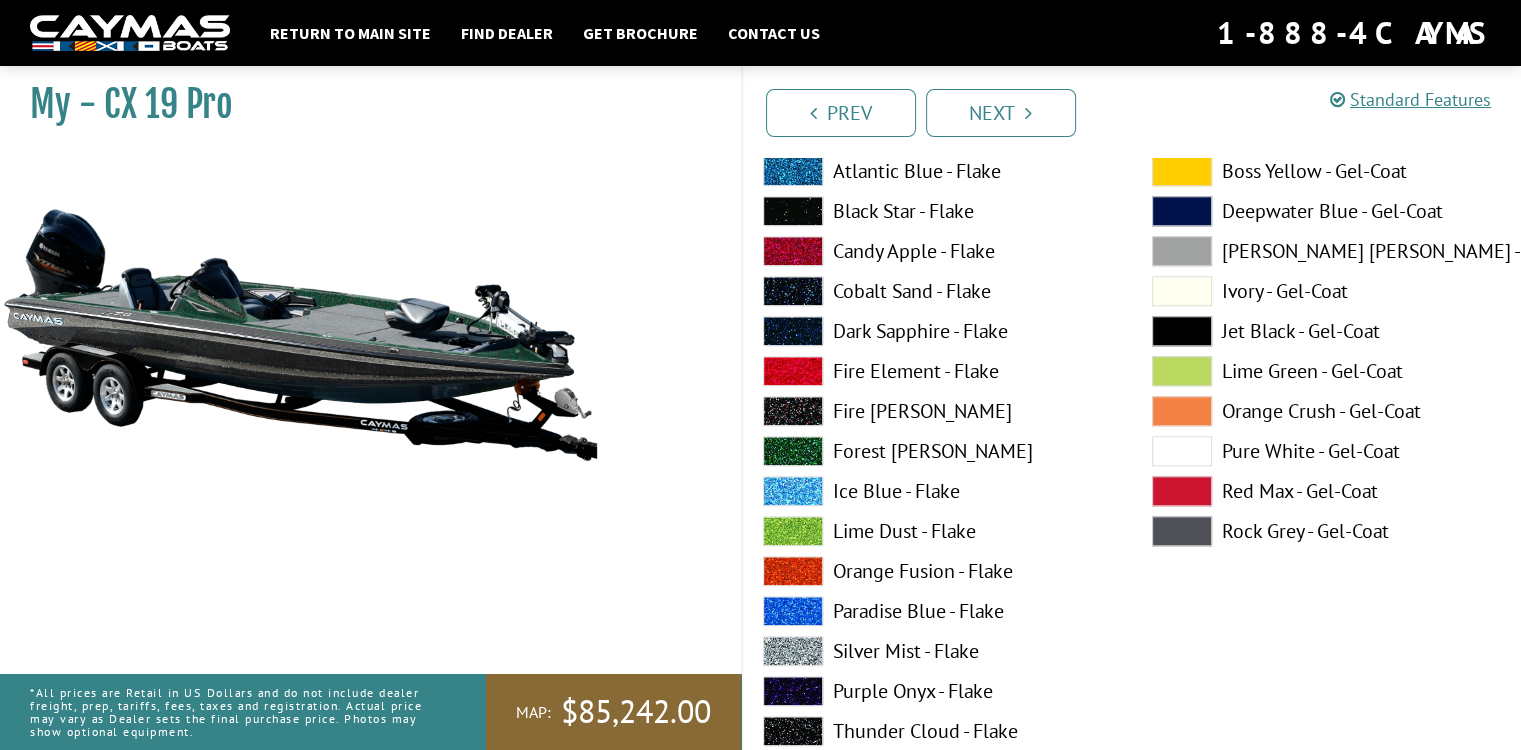 click on "Forest [PERSON_NAME]" at bounding box center (937, 451) 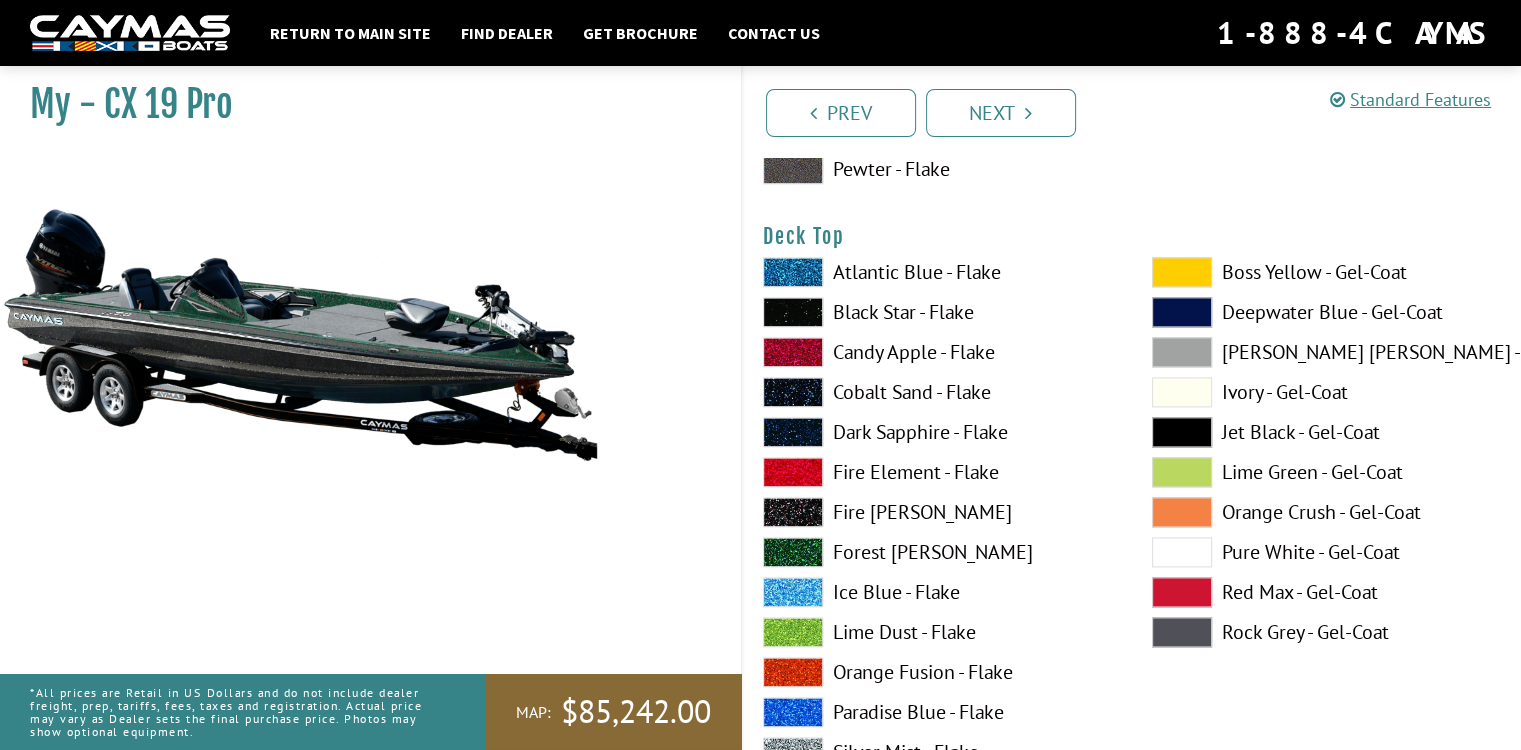 scroll, scrollTop: 2677, scrollLeft: 0, axis: vertical 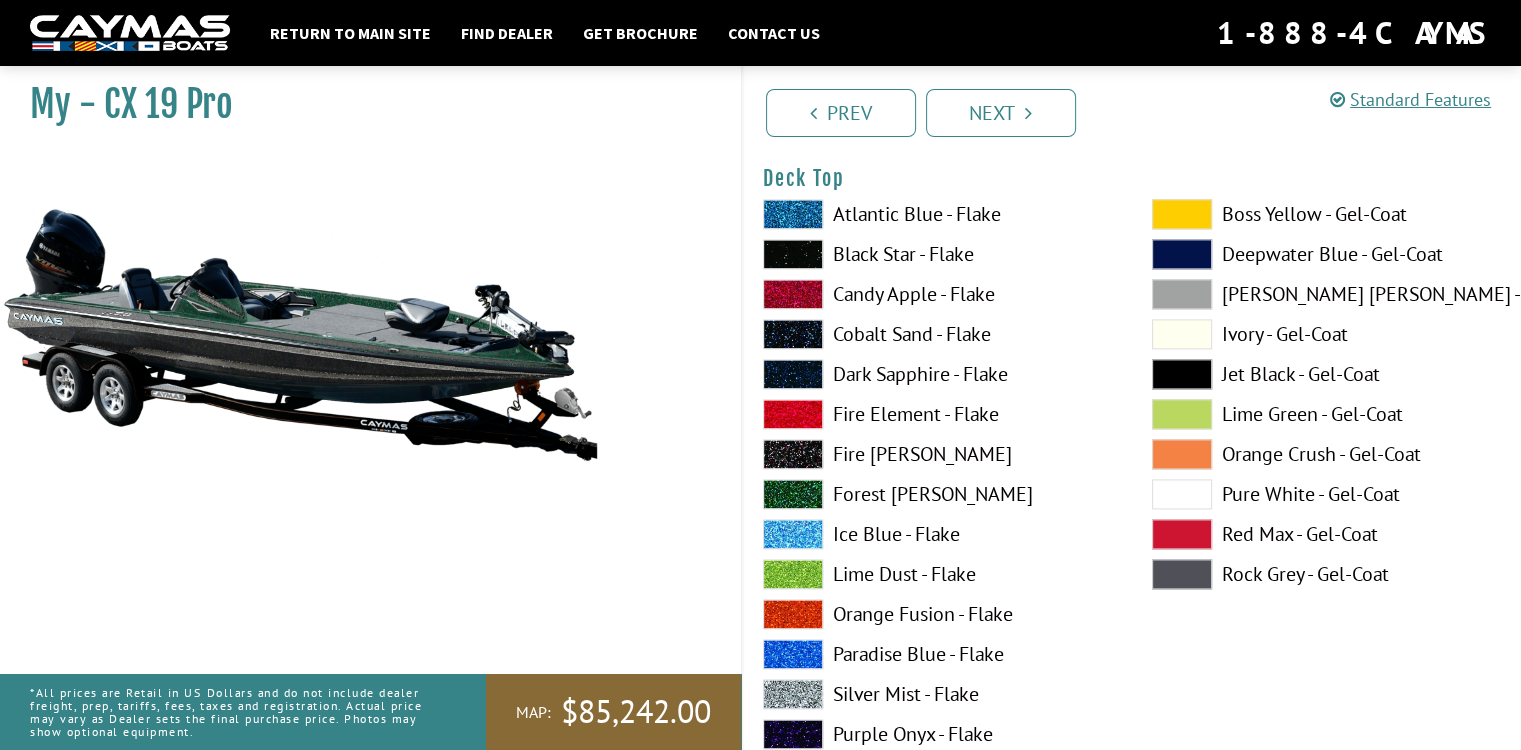 click on "Black Star - Flake" at bounding box center [937, 254] 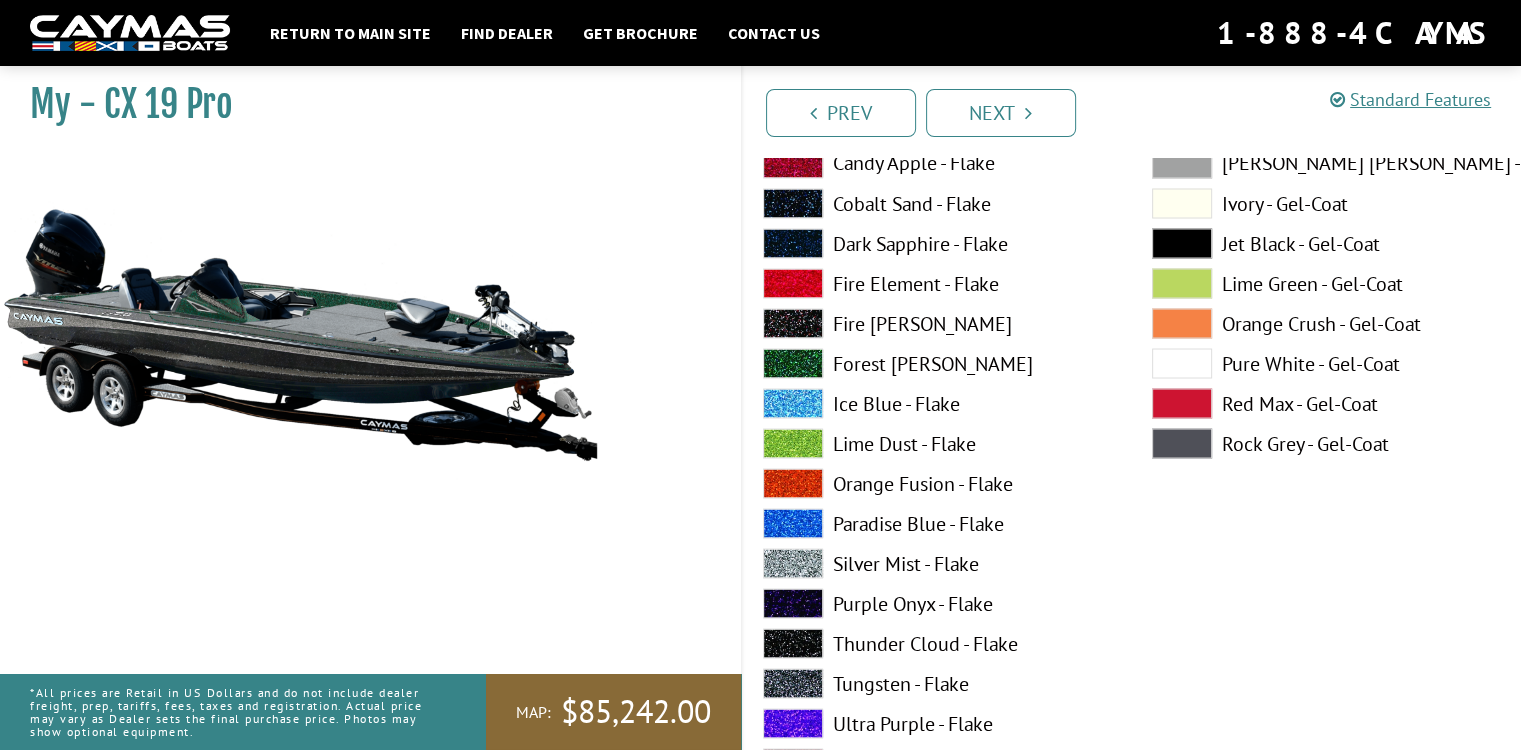 scroll, scrollTop: 3646, scrollLeft: 0, axis: vertical 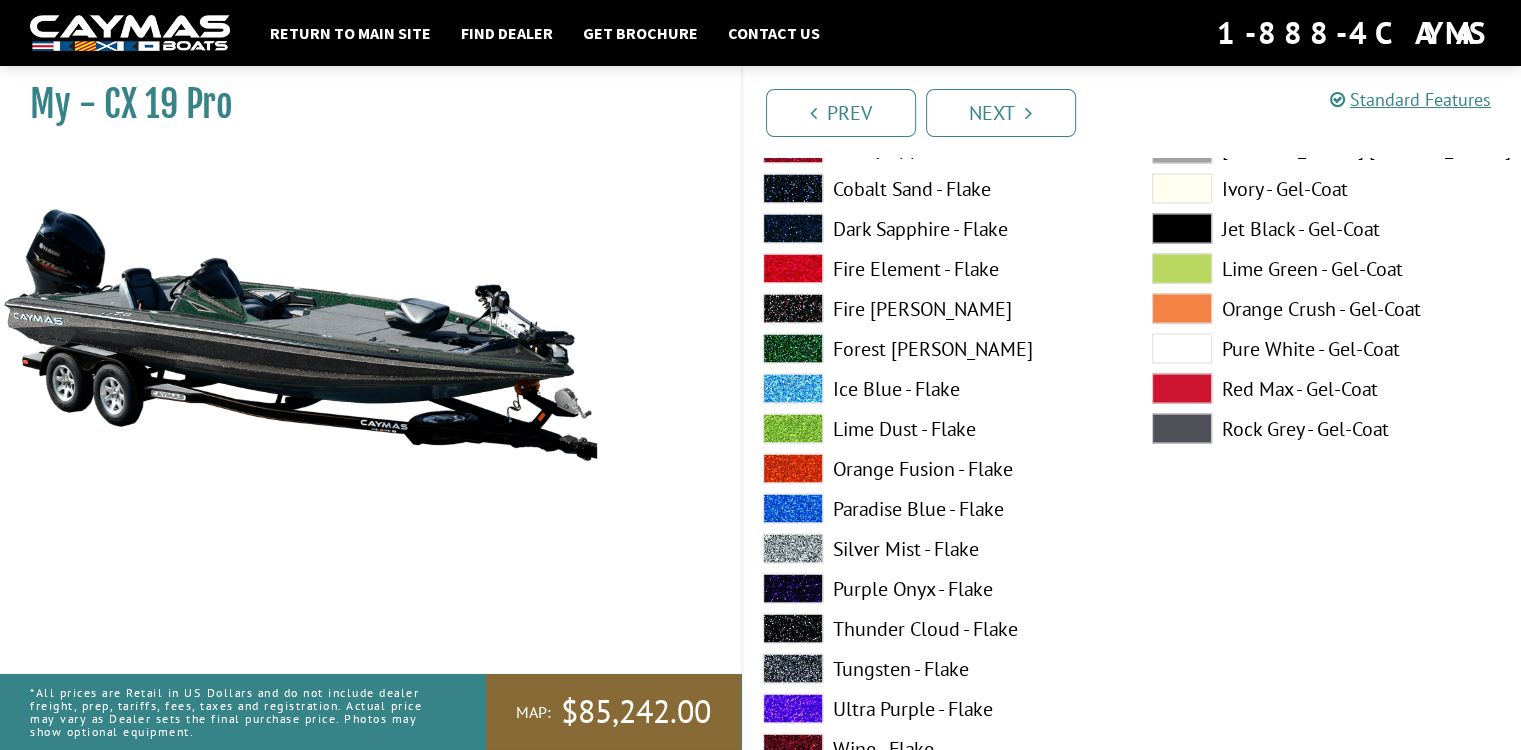 click on "Forest [PERSON_NAME]" at bounding box center [937, 348] 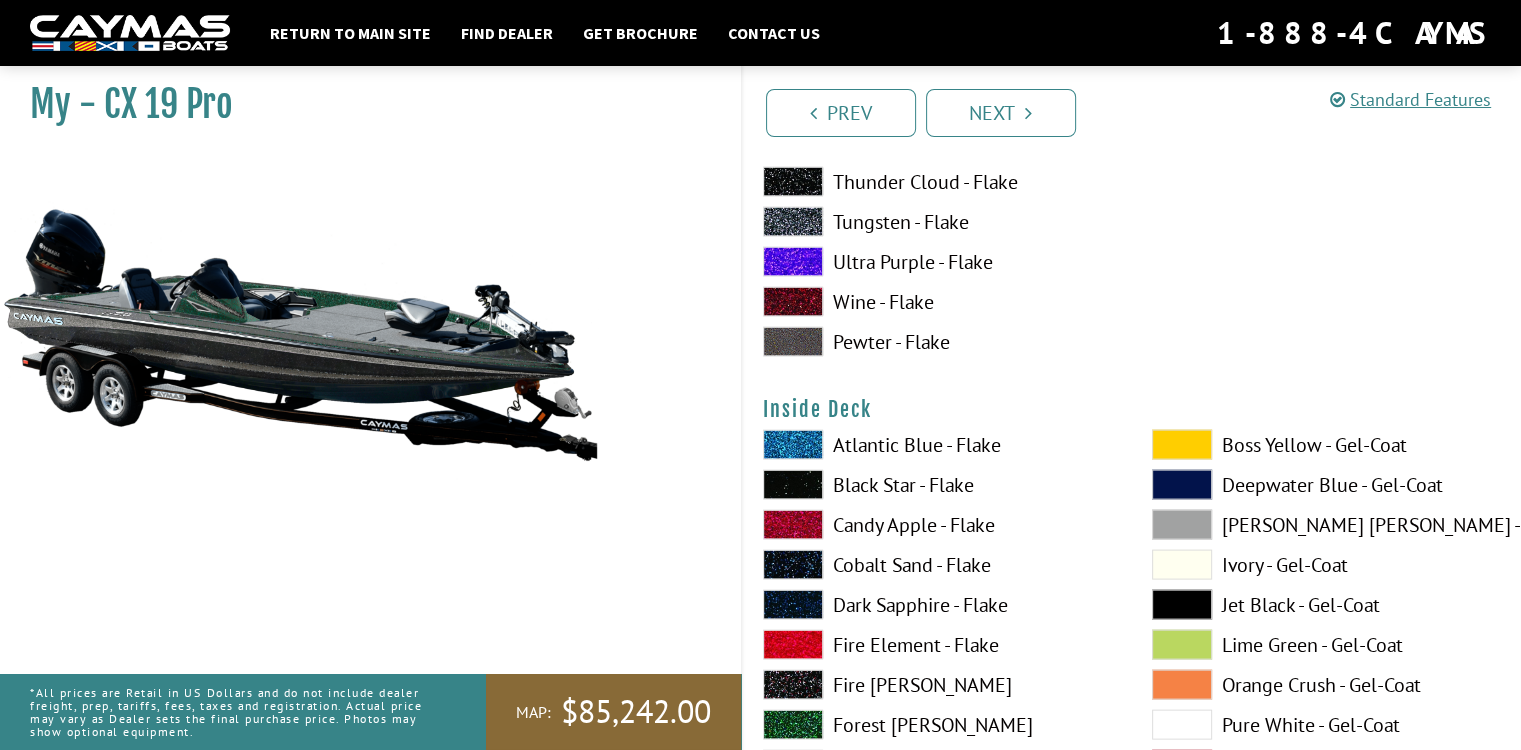 scroll, scrollTop: 4252, scrollLeft: 0, axis: vertical 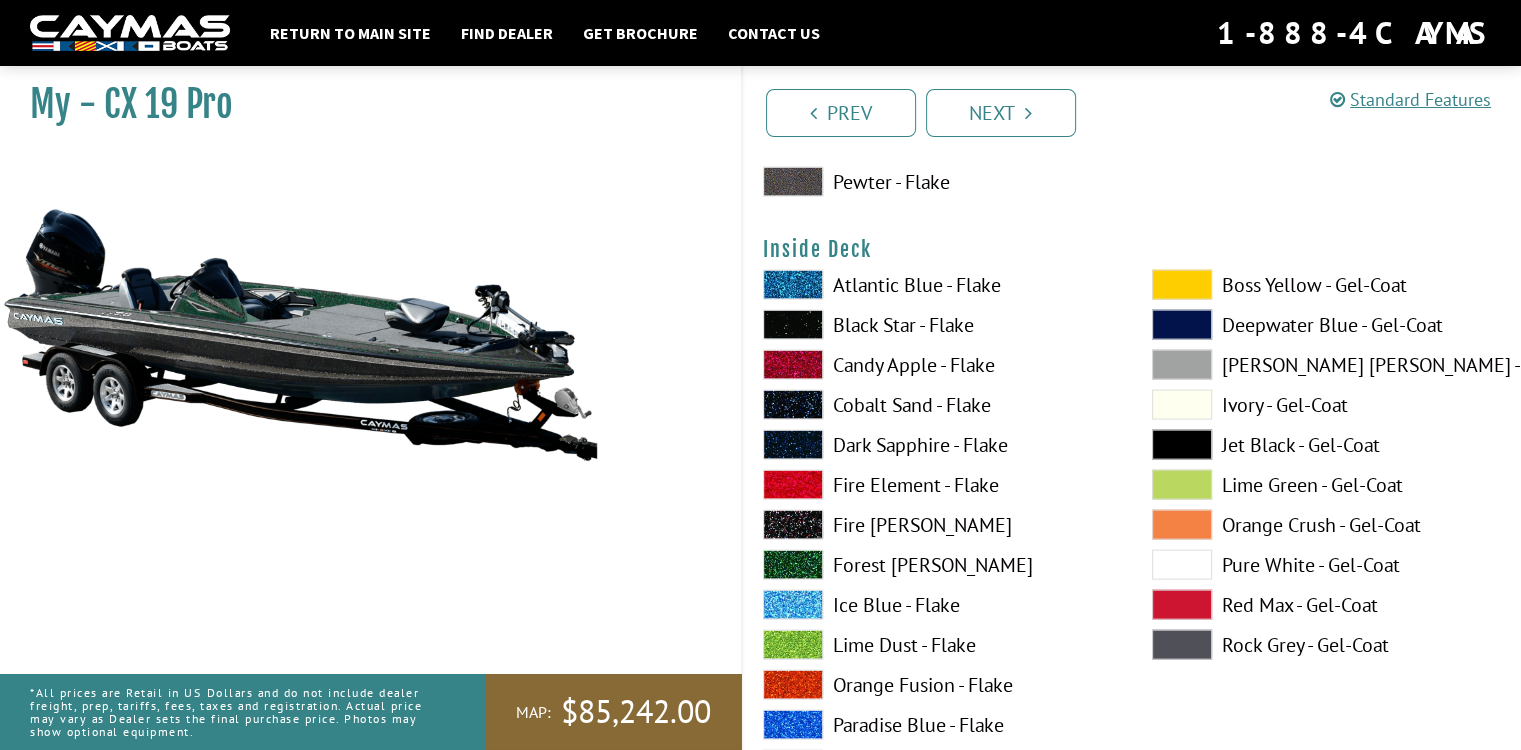 click on "Black Star - Flake" at bounding box center (937, 325) 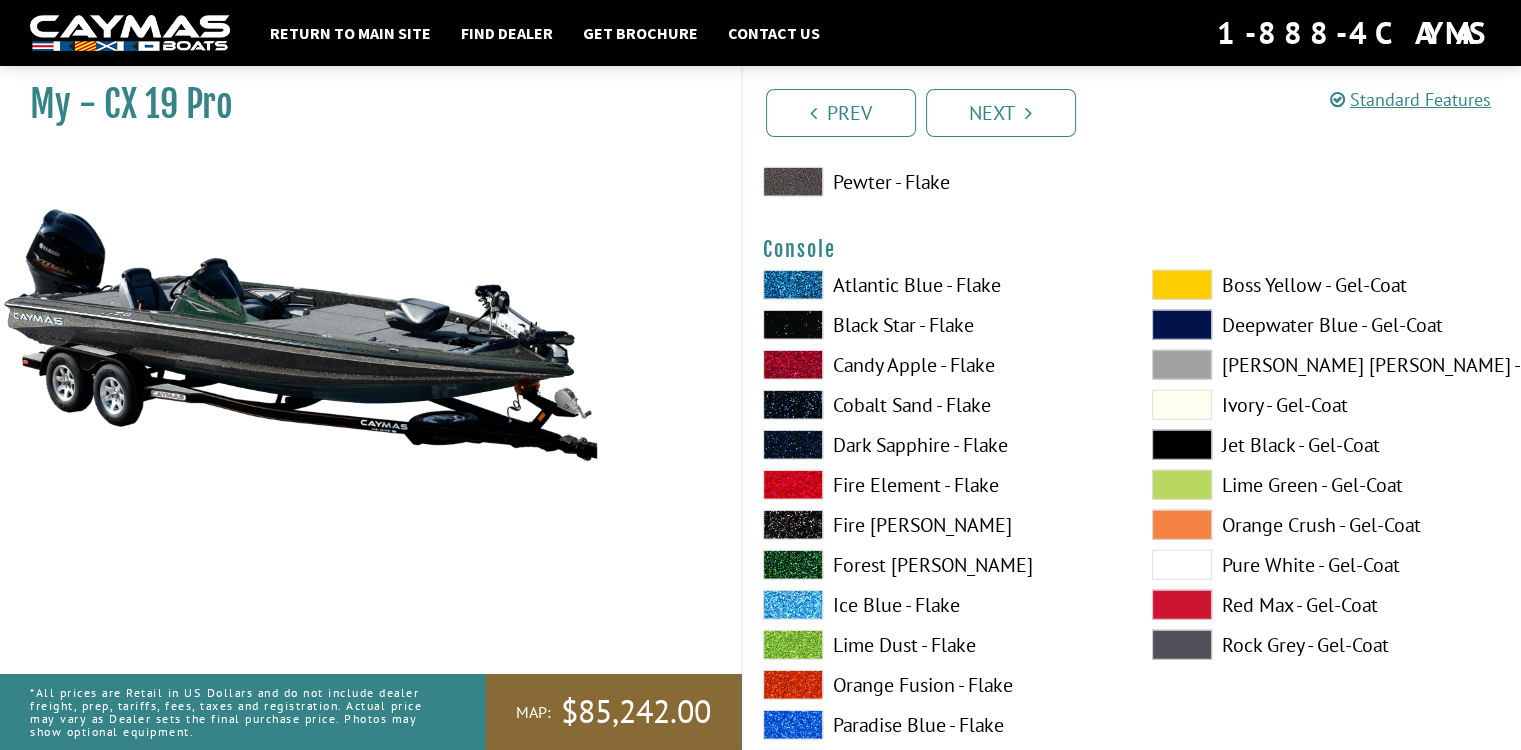 scroll, scrollTop: 5133, scrollLeft: 0, axis: vertical 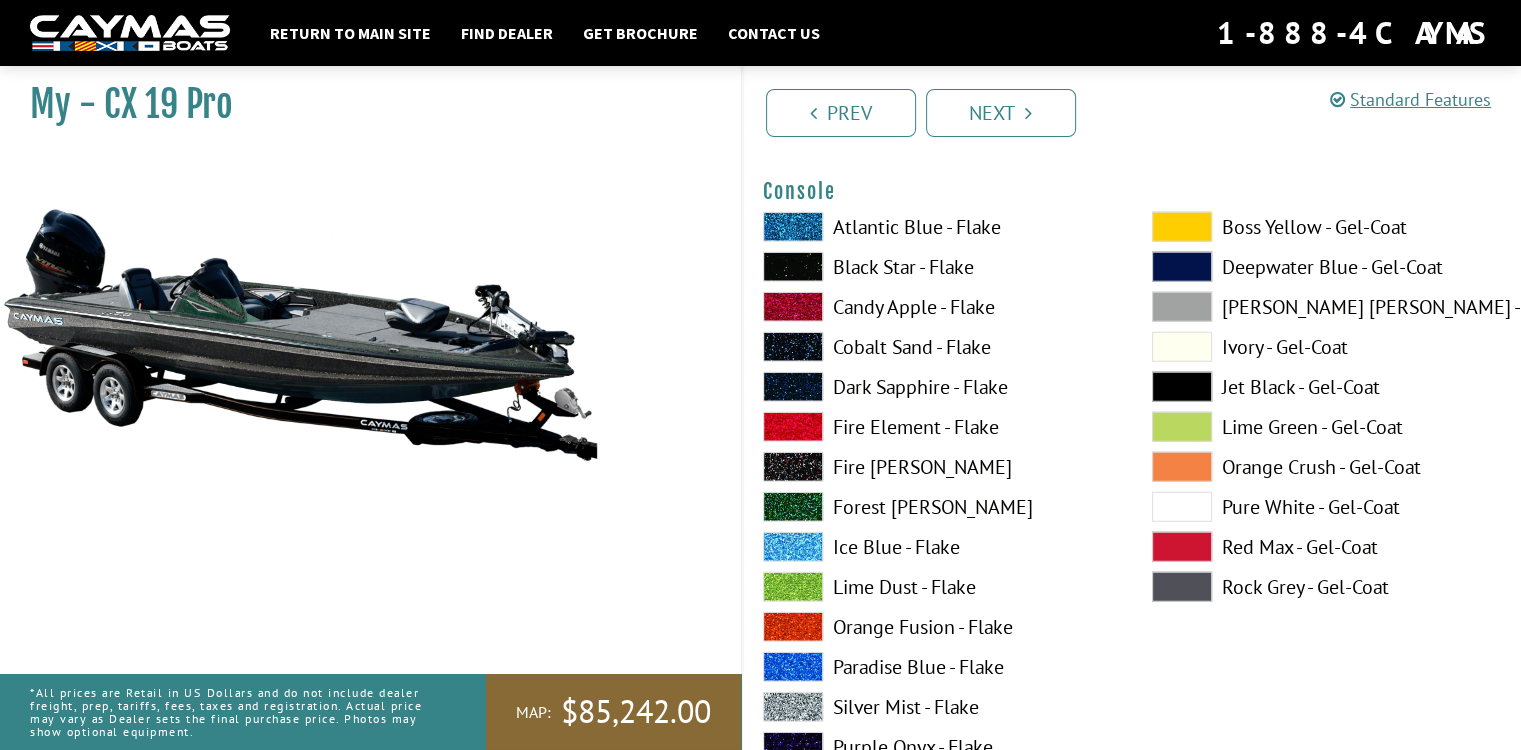 click on "Black Star - Flake" at bounding box center [937, 267] 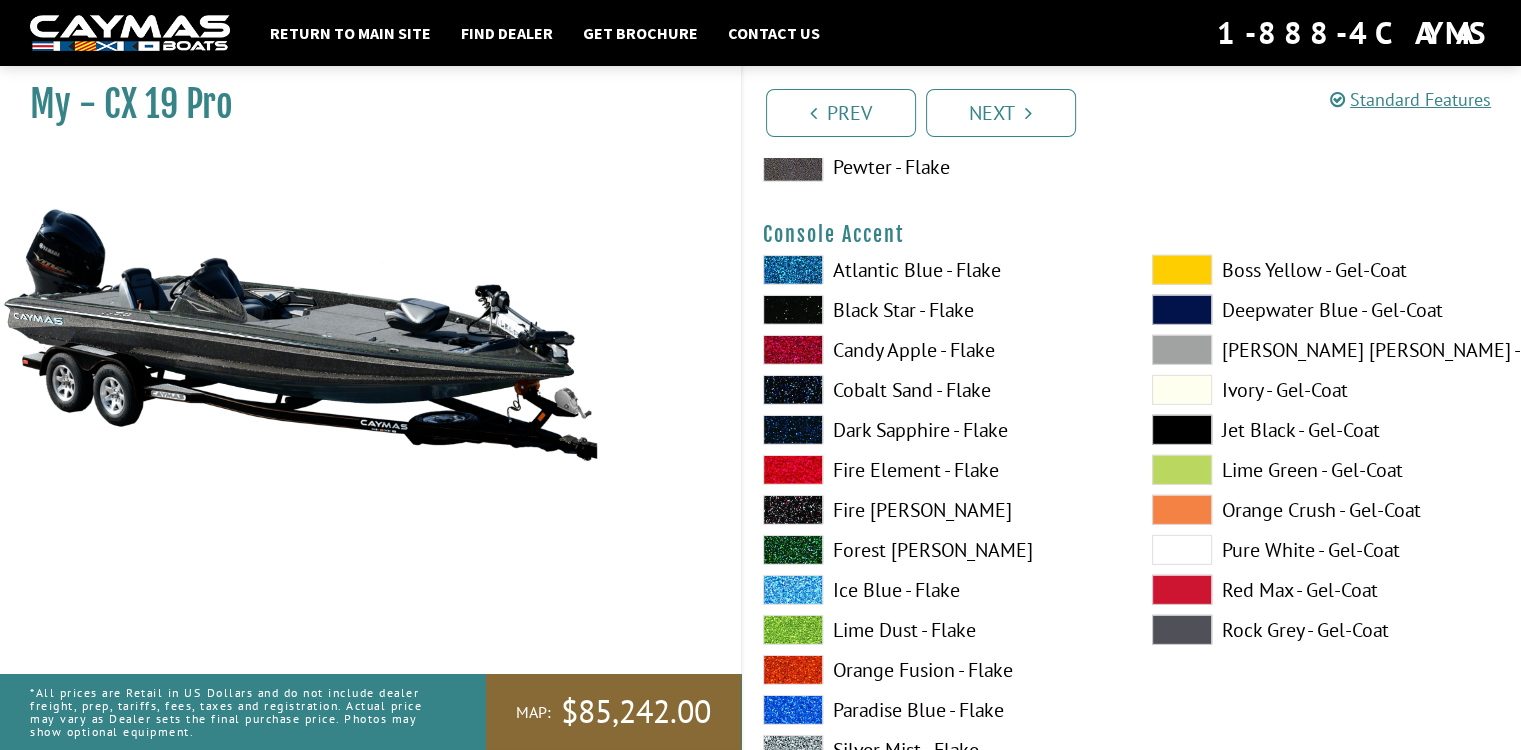 scroll, scrollTop: 6000, scrollLeft: 0, axis: vertical 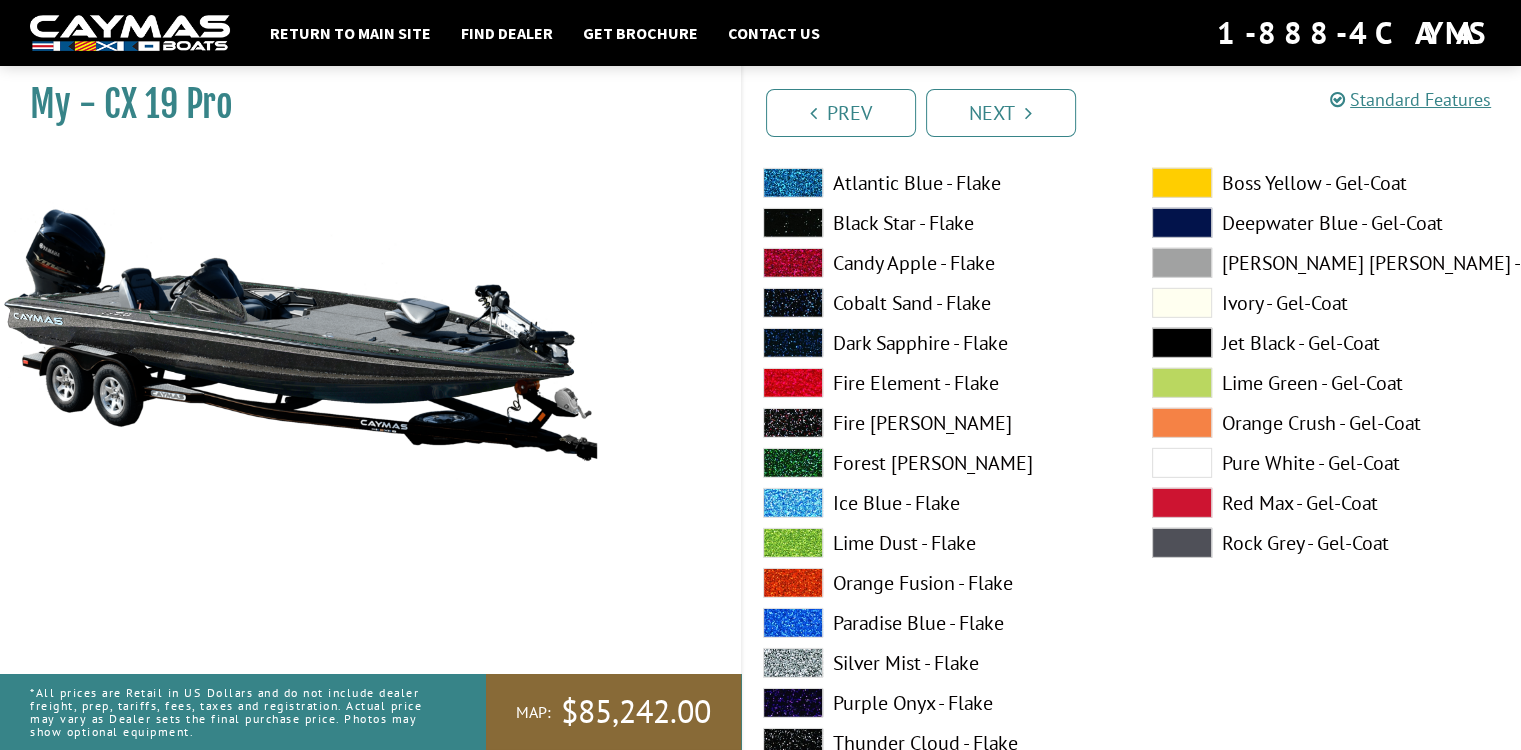 click on "Forest [PERSON_NAME]" at bounding box center (937, 463) 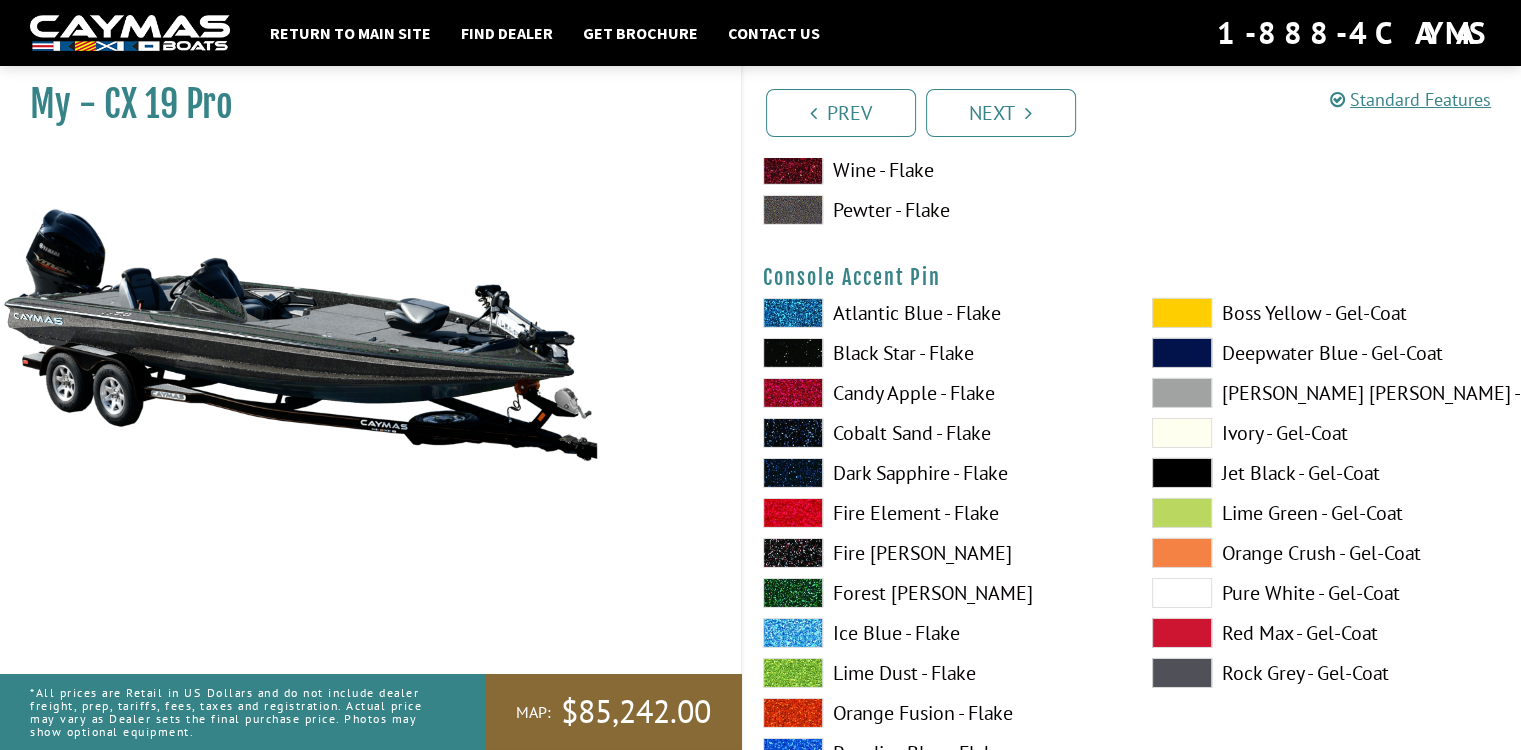 scroll, scrollTop: 6809, scrollLeft: 0, axis: vertical 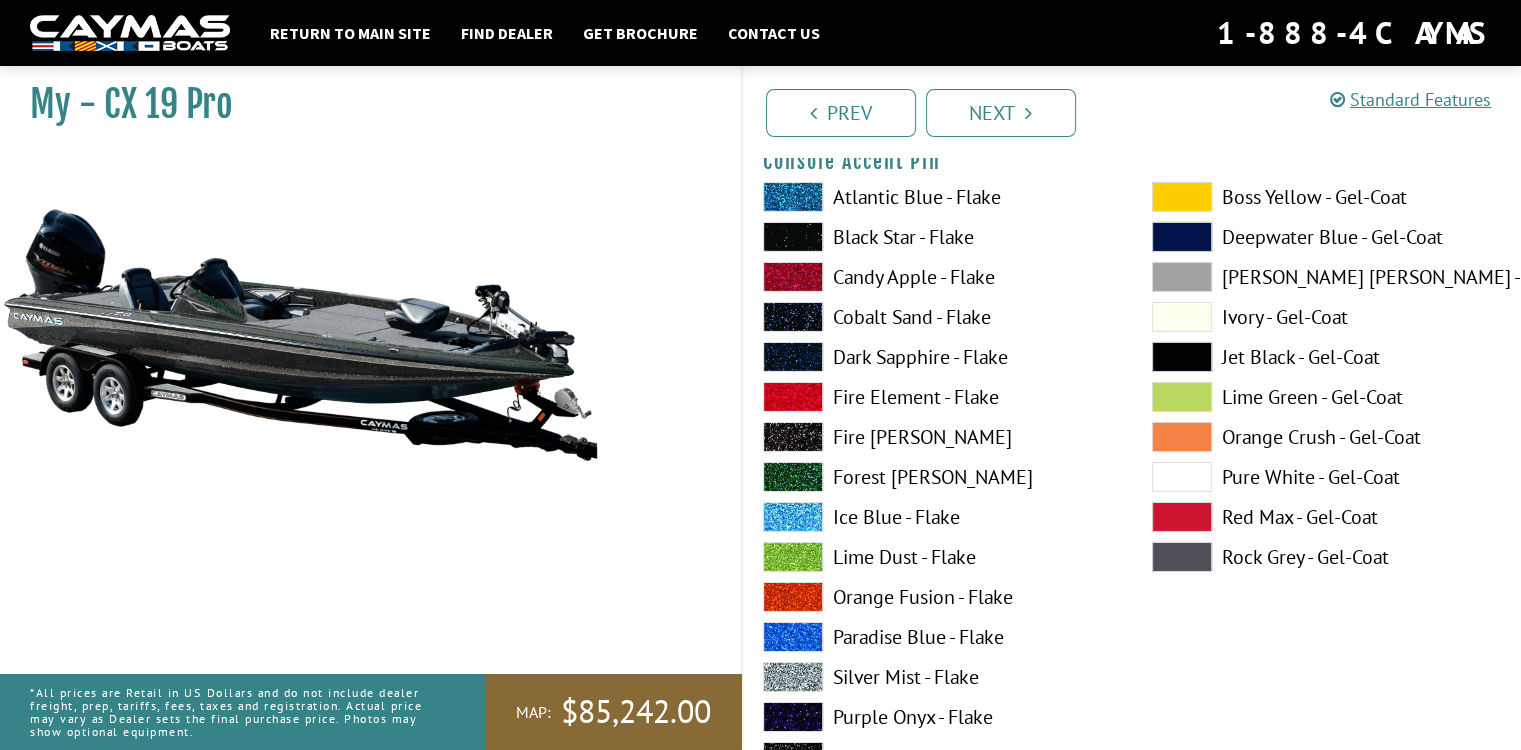 click at bounding box center [1182, 477] 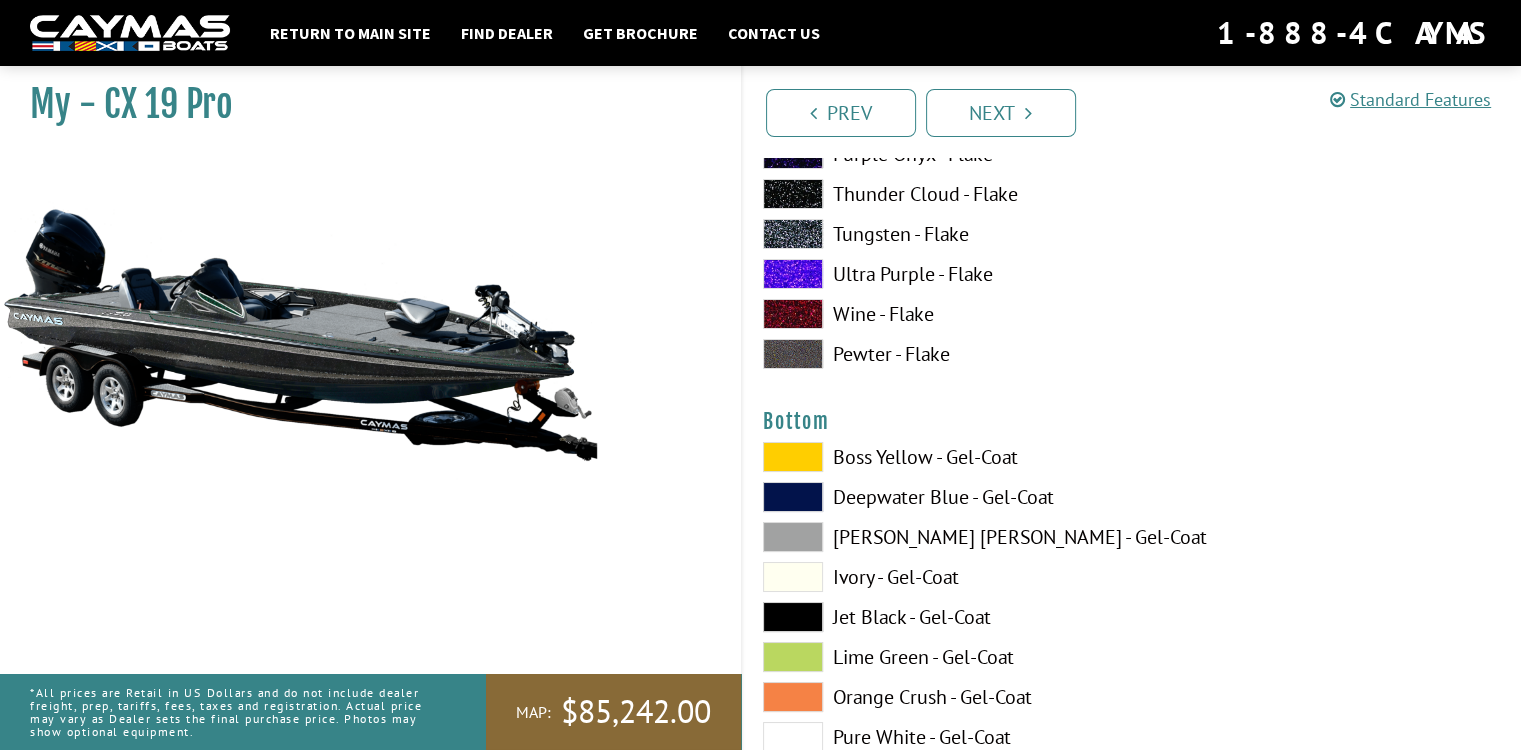 scroll, scrollTop: 7531, scrollLeft: 0, axis: vertical 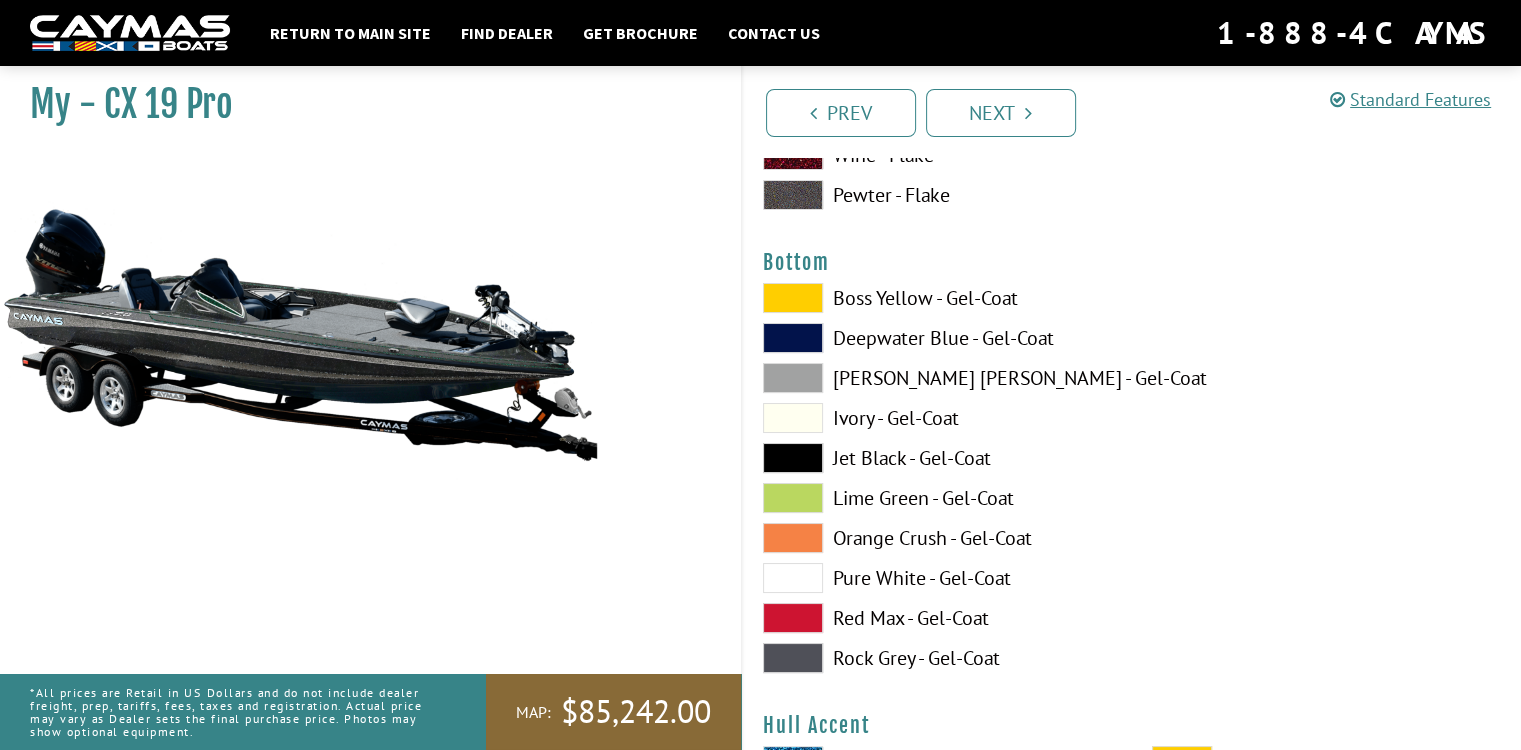 click on "Ivory - Gel-Coat" at bounding box center (937, 418) 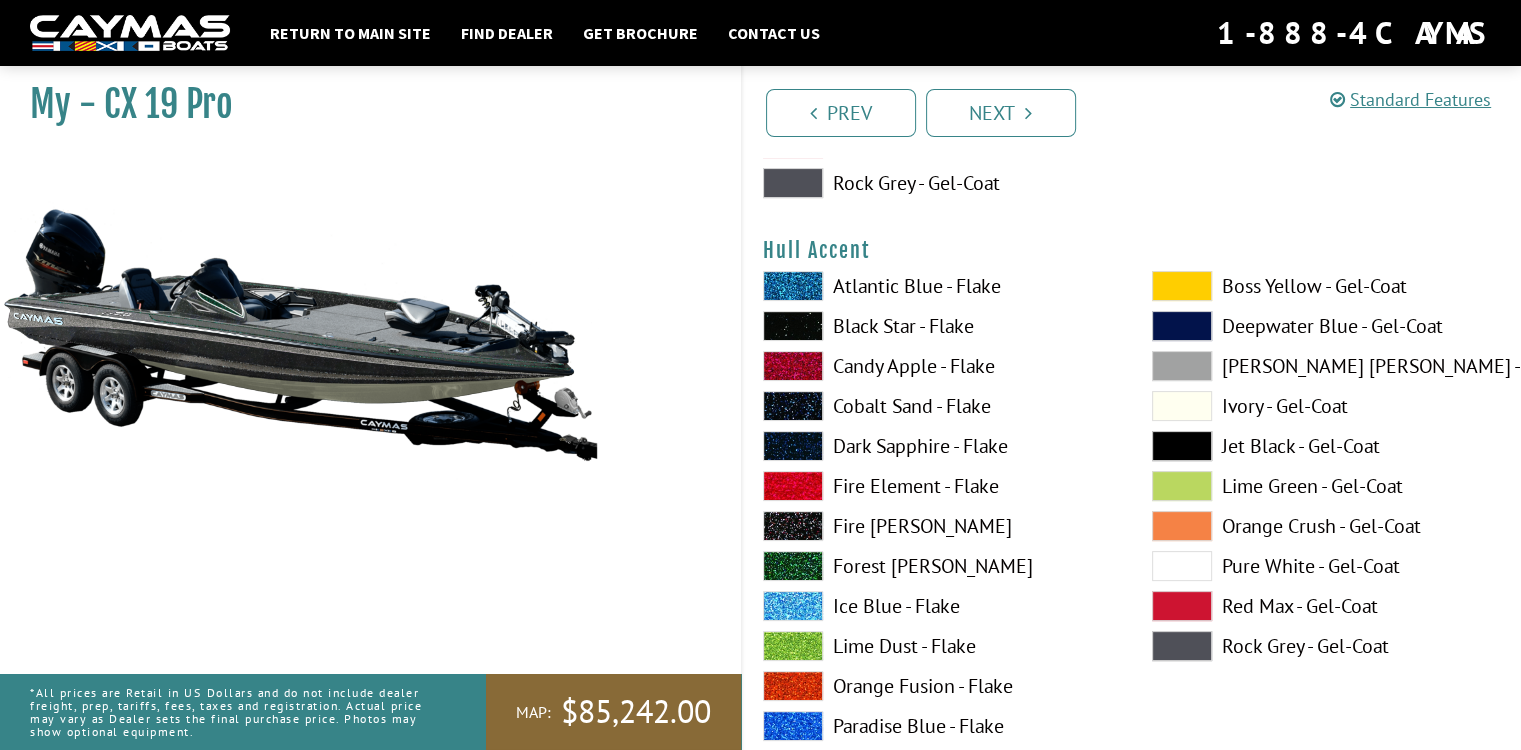 scroll, scrollTop: 8049, scrollLeft: 0, axis: vertical 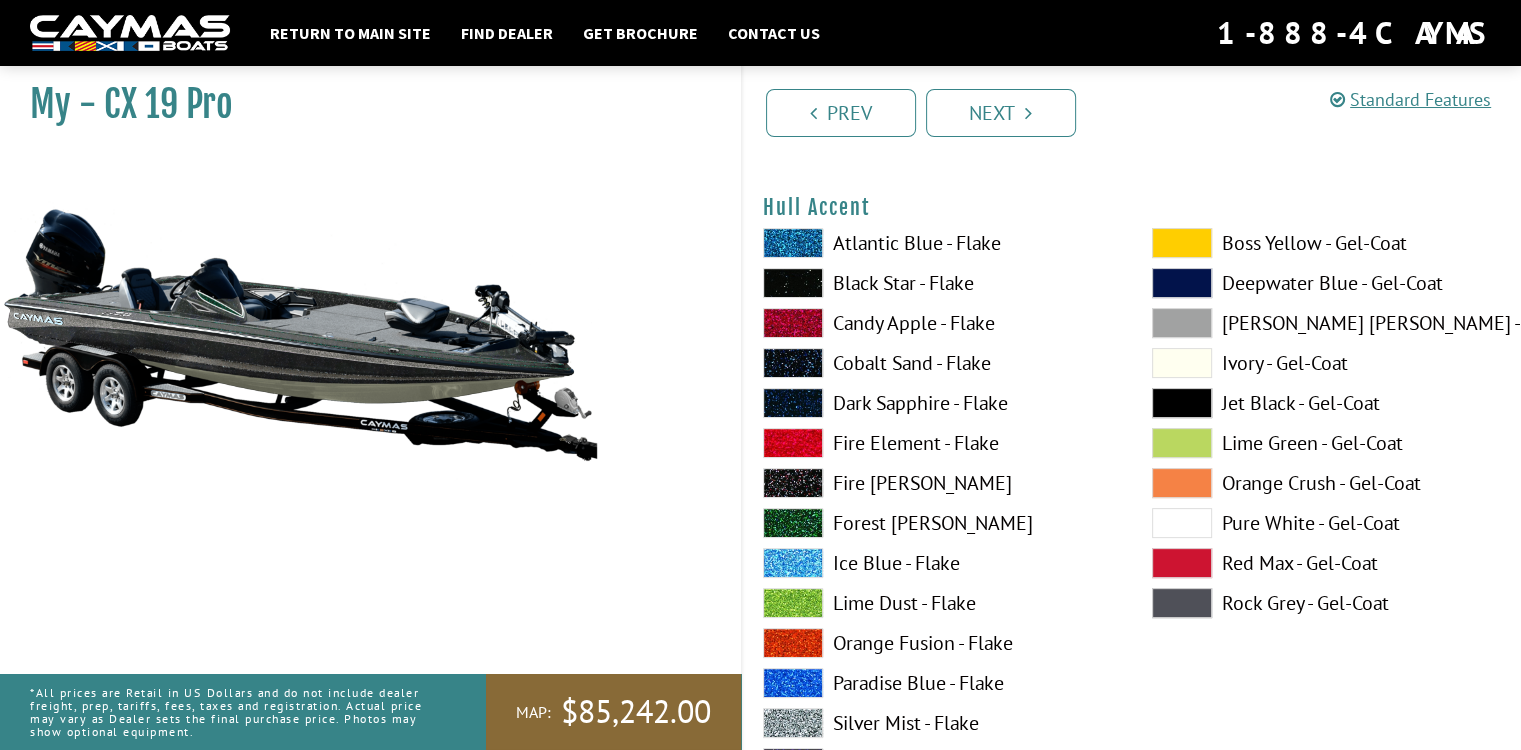 click on "Forest [PERSON_NAME]" at bounding box center [937, 523] 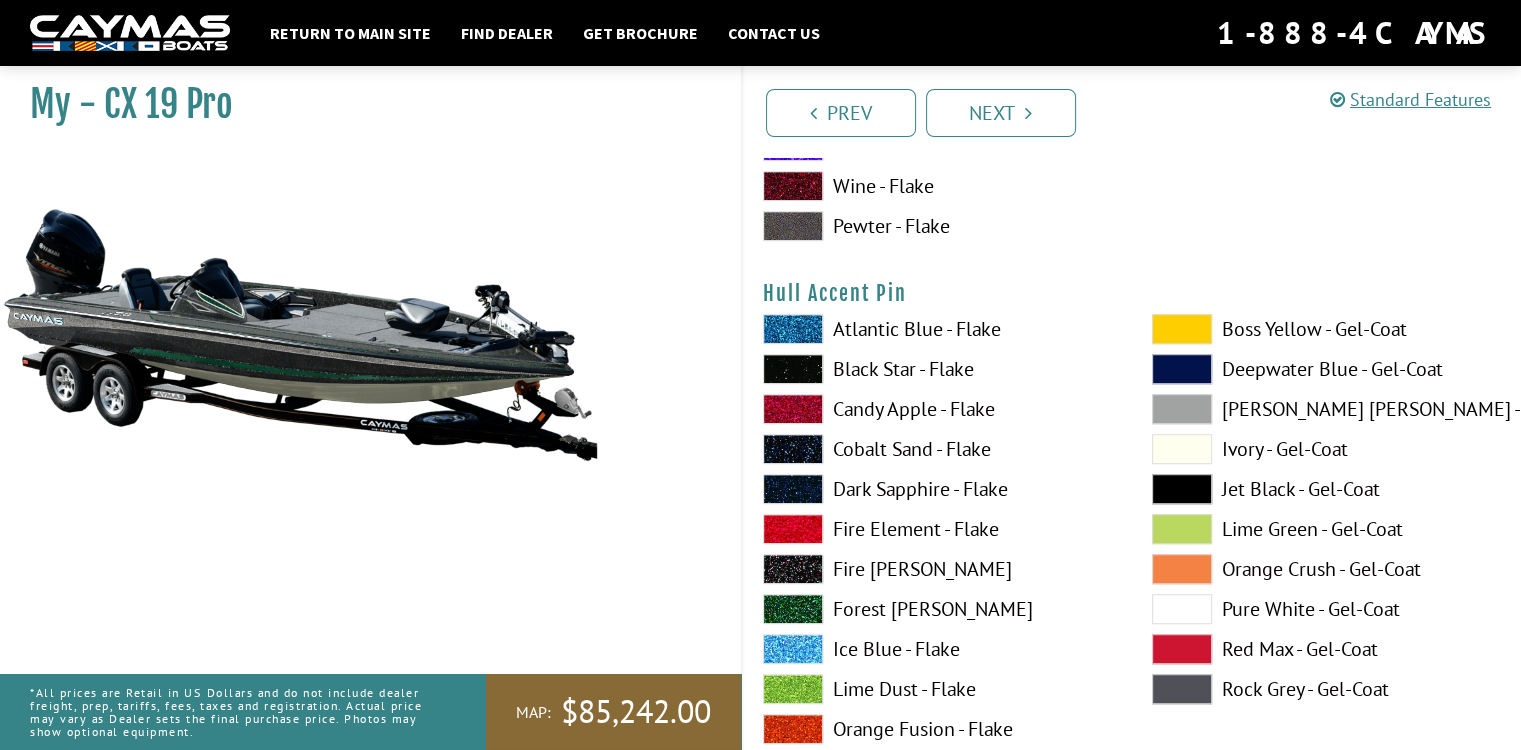 scroll, scrollTop: 8829, scrollLeft: 0, axis: vertical 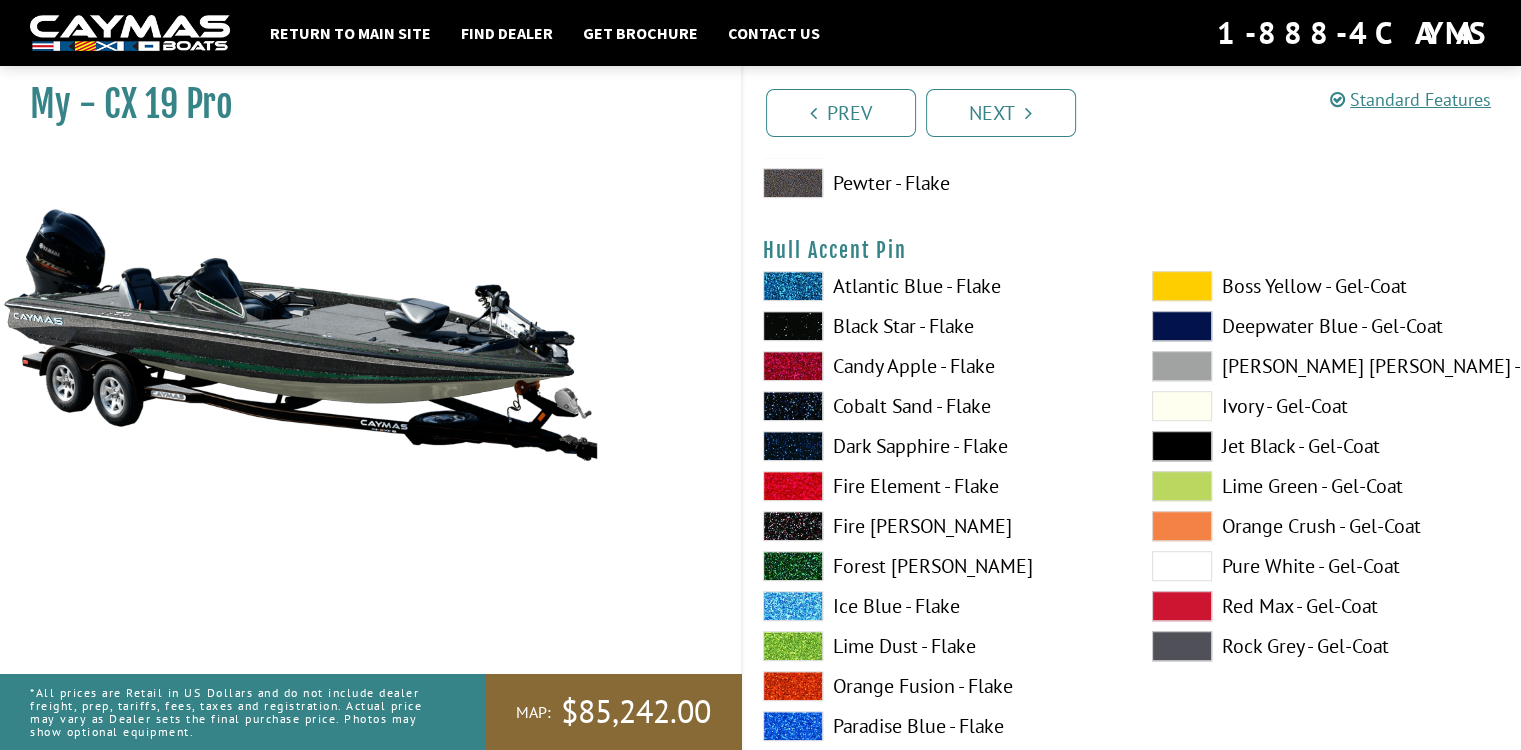 click at bounding box center [1182, 566] 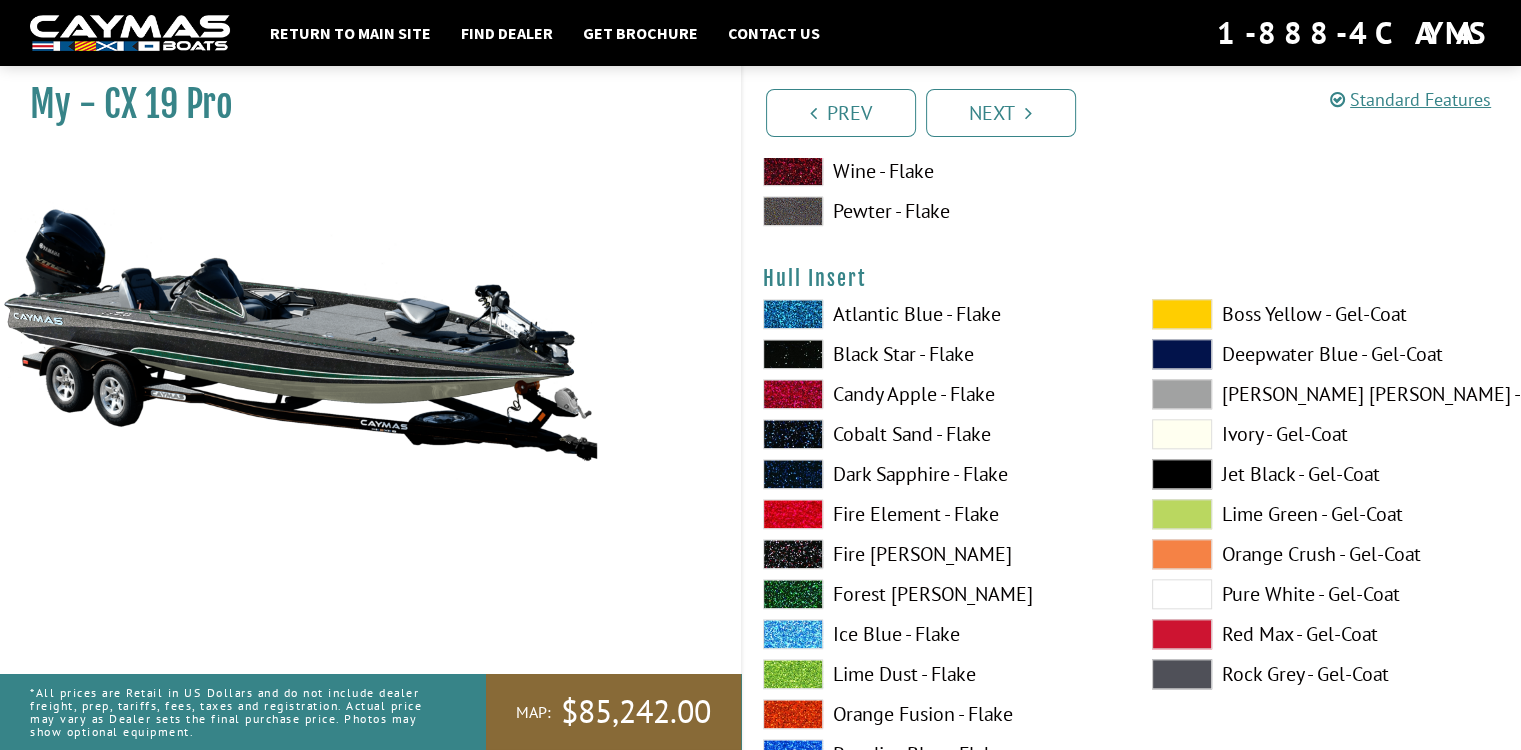 scroll, scrollTop: 9784, scrollLeft: 0, axis: vertical 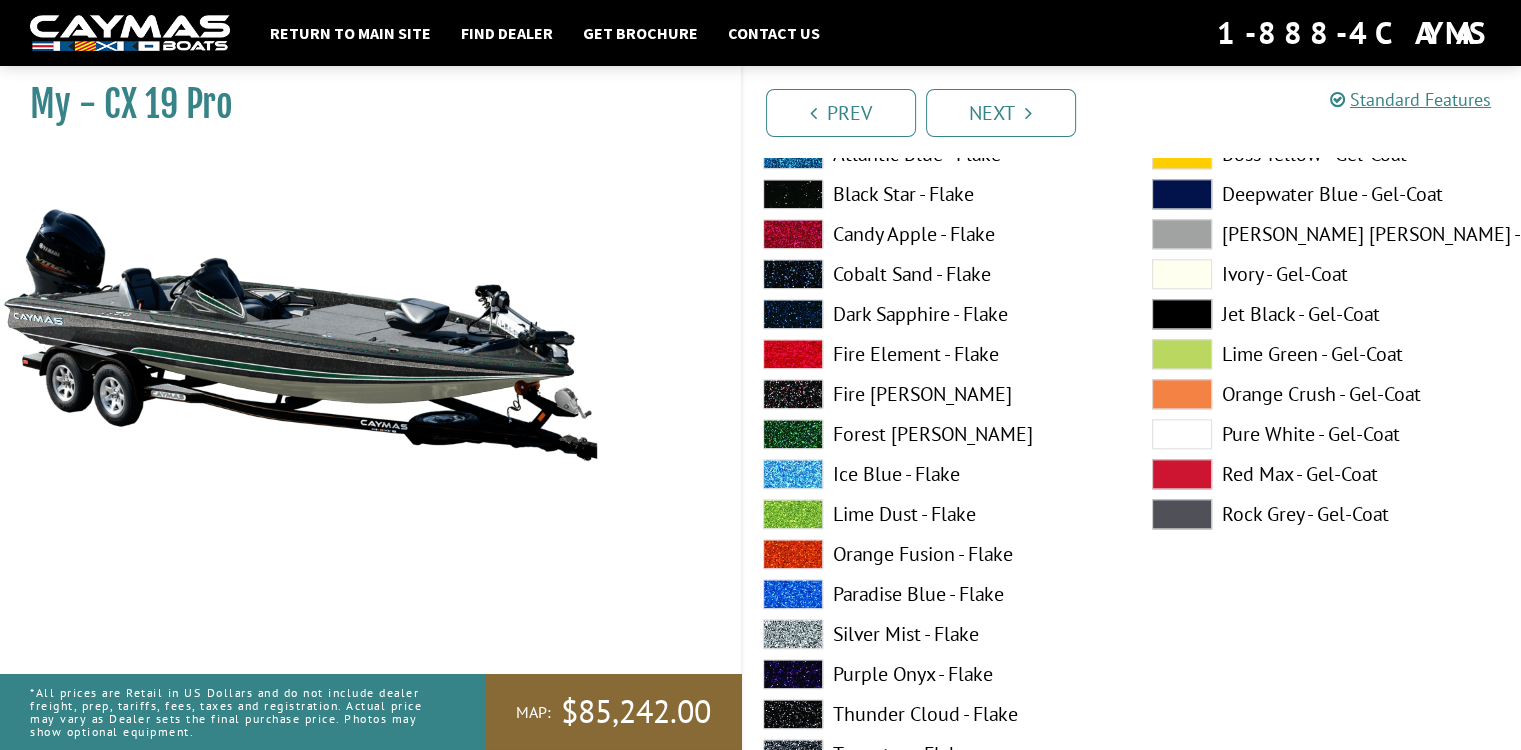 click on "Forest [PERSON_NAME]" at bounding box center (937, 434) 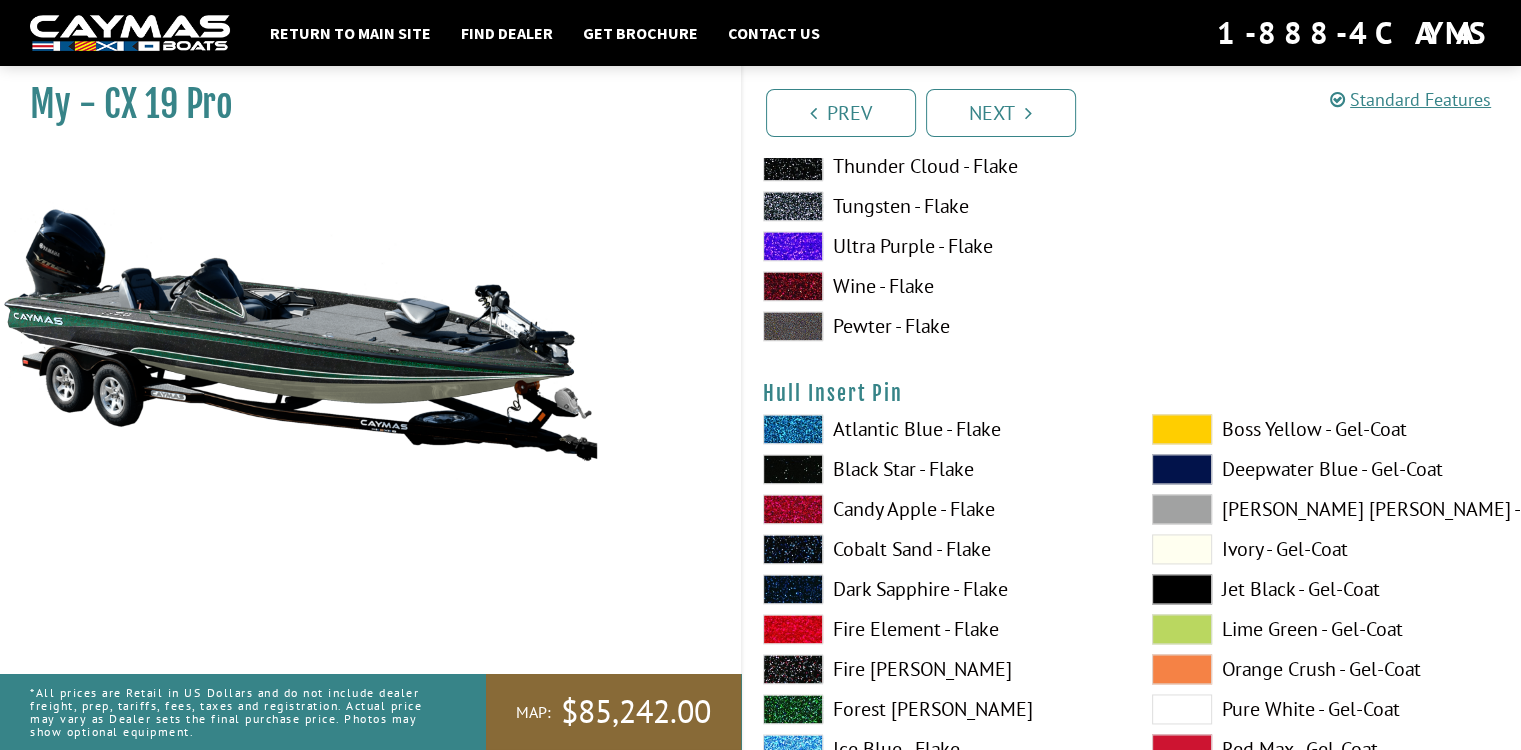 scroll, scrollTop: 10448, scrollLeft: 0, axis: vertical 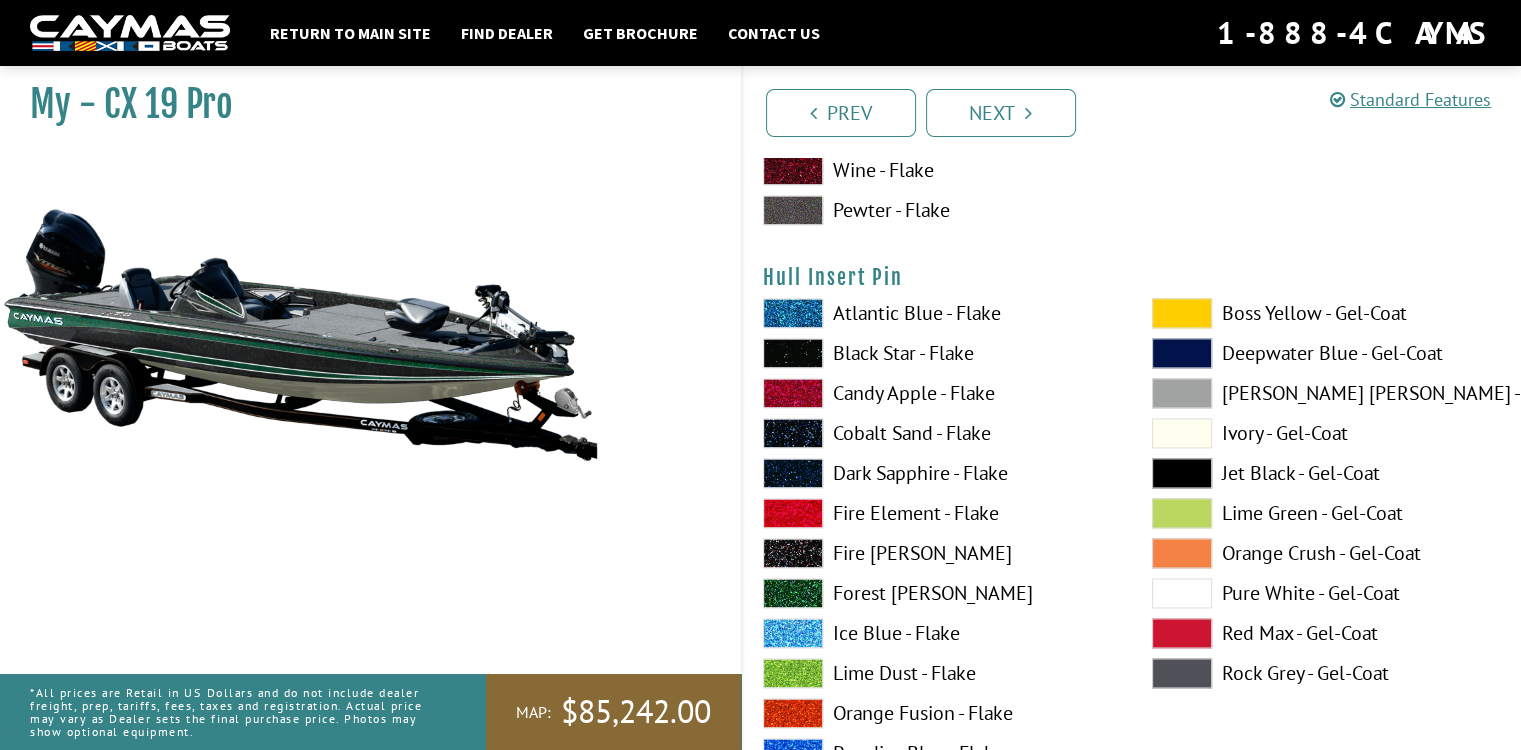 click at bounding box center (1182, 593) 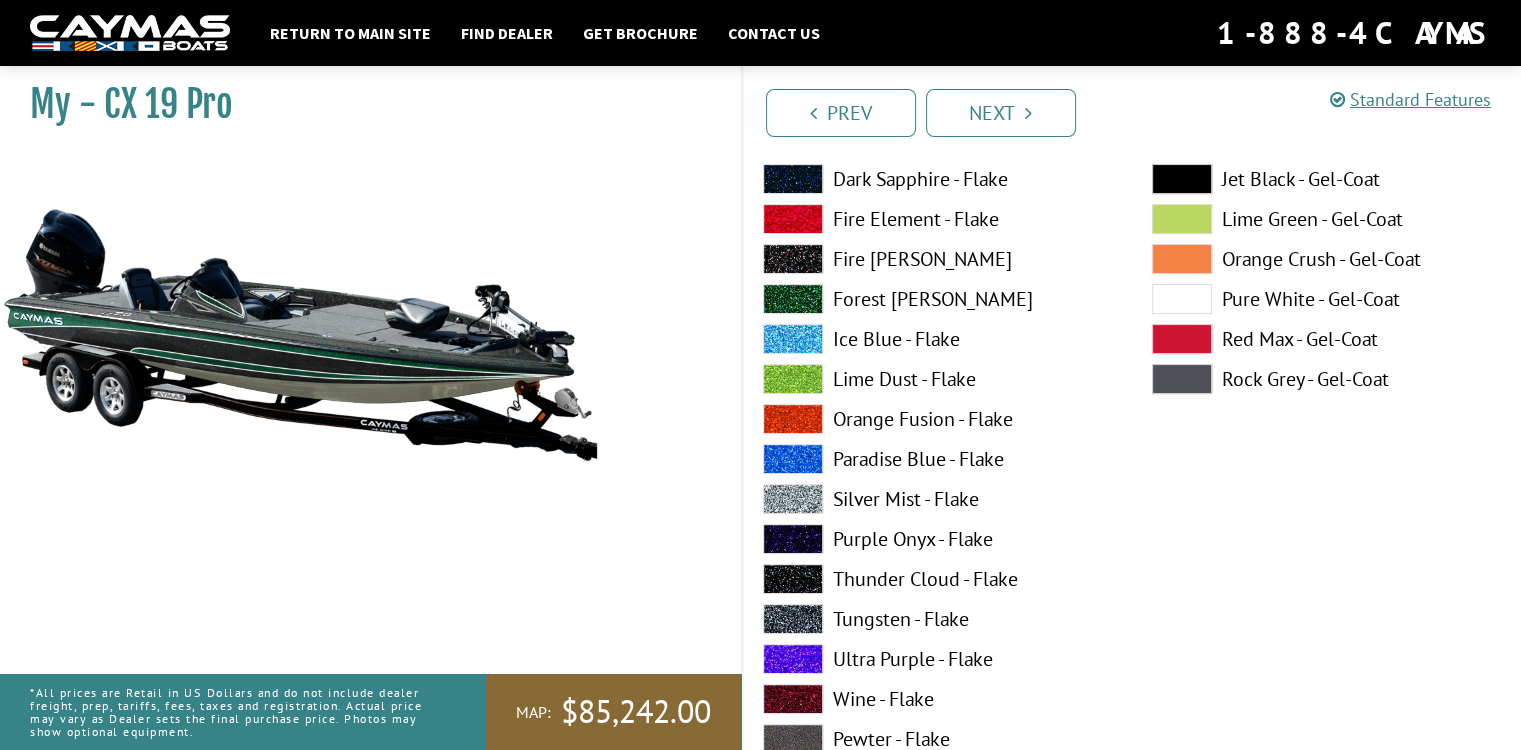 scroll, scrollTop: 359, scrollLeft: 0, axis: vertical 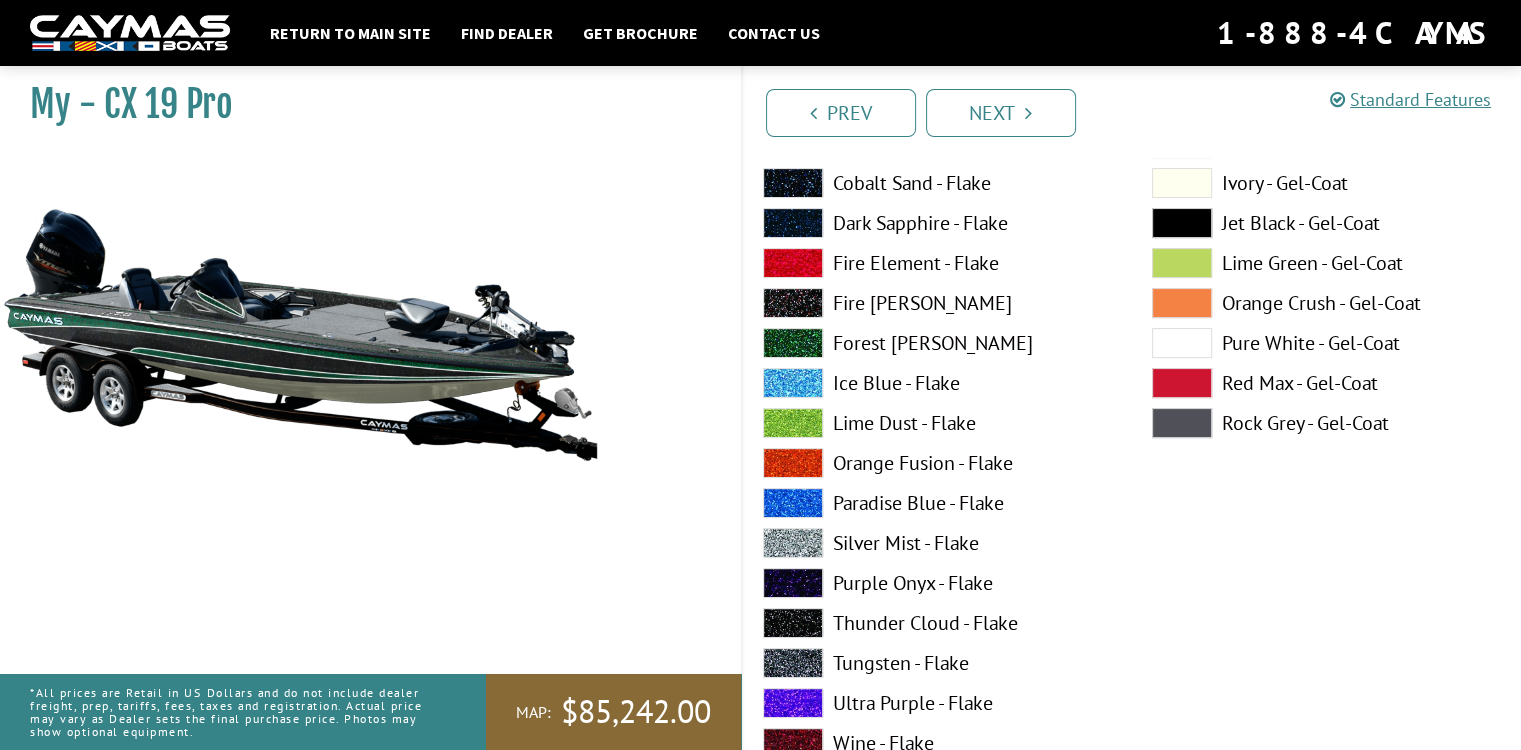 click on "Pure White - Gel-Coat" at bounding box center (1326, 343) 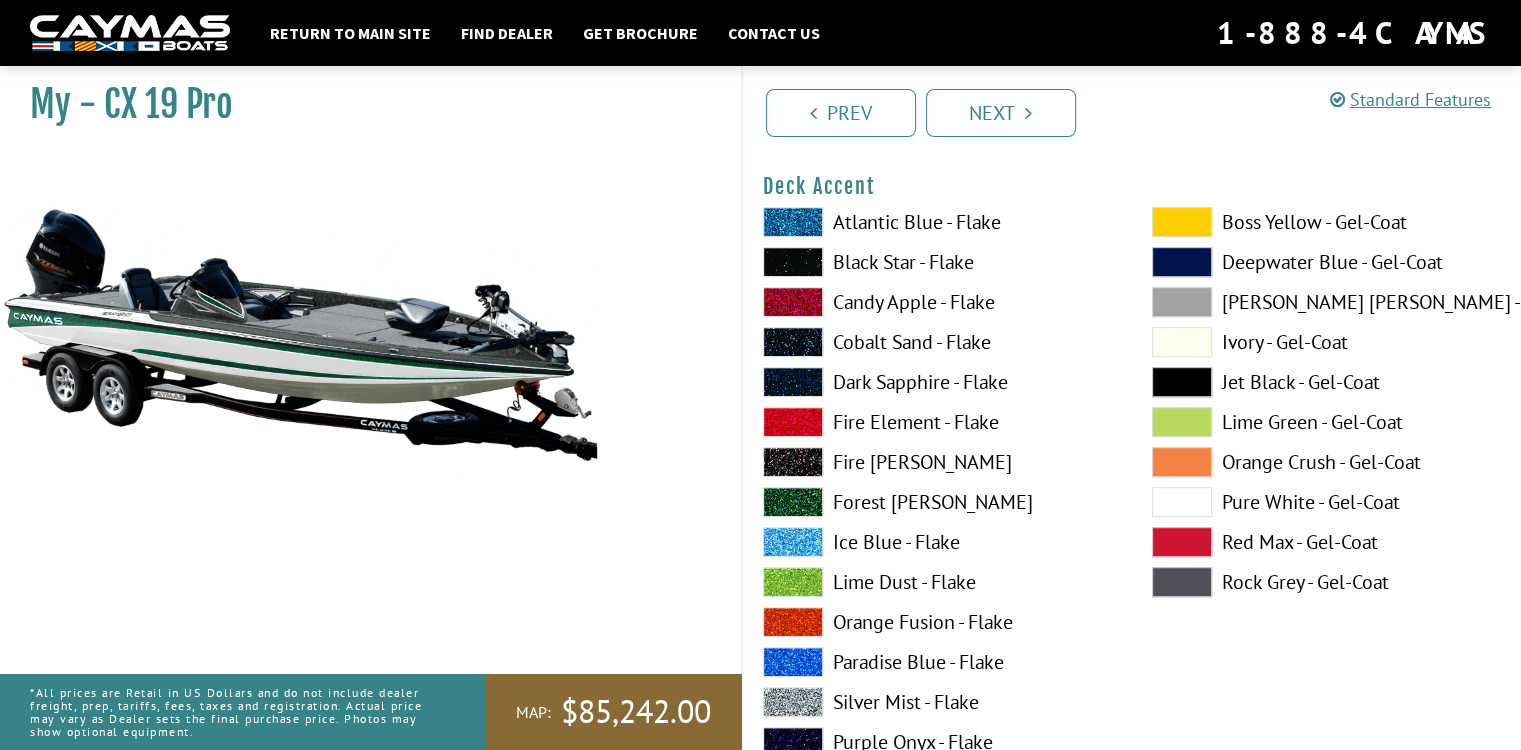 scroll, scrollTop: 1066, scrollLeft: 0, axis: vertical 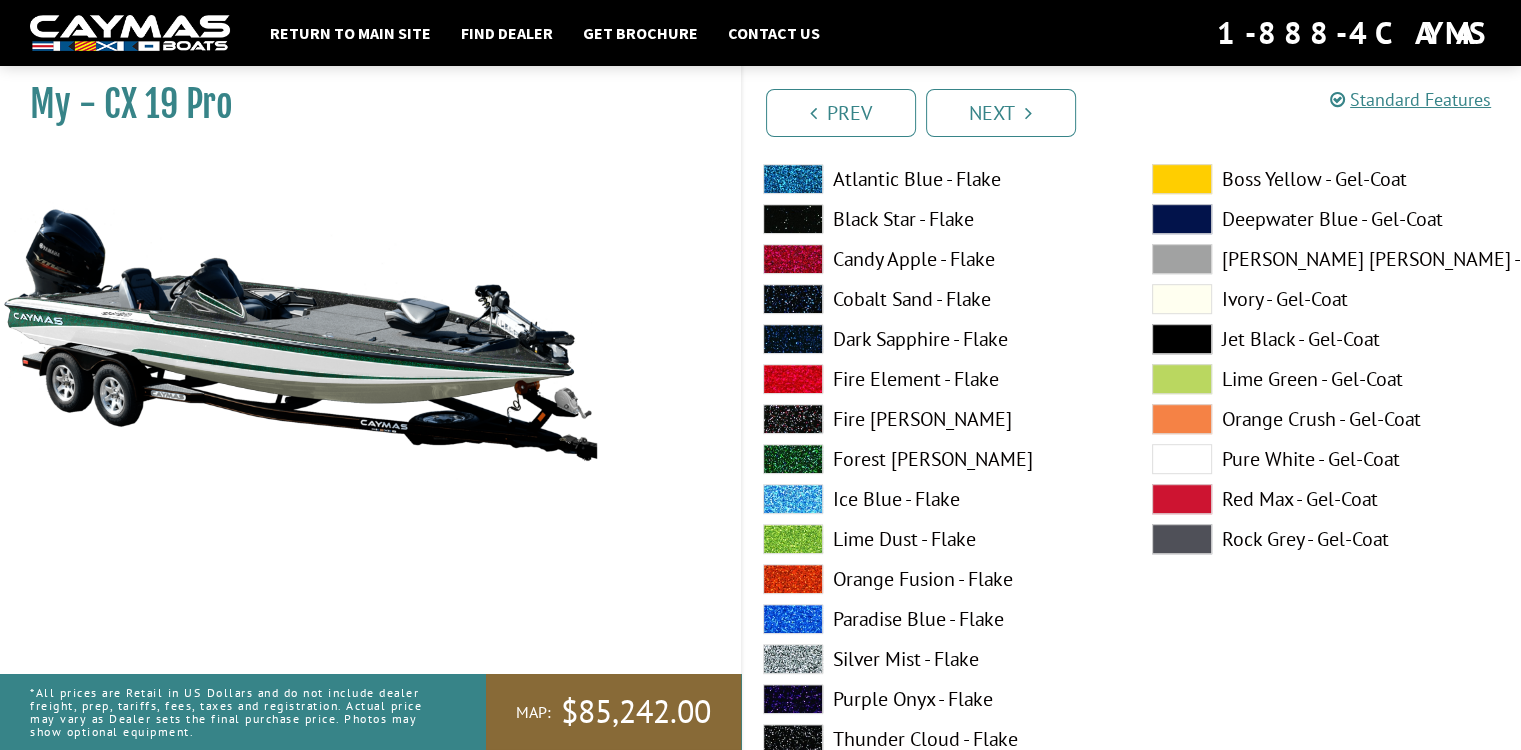 click on "Forest [PERSON_NAME]" at bounding box center [937, 459] 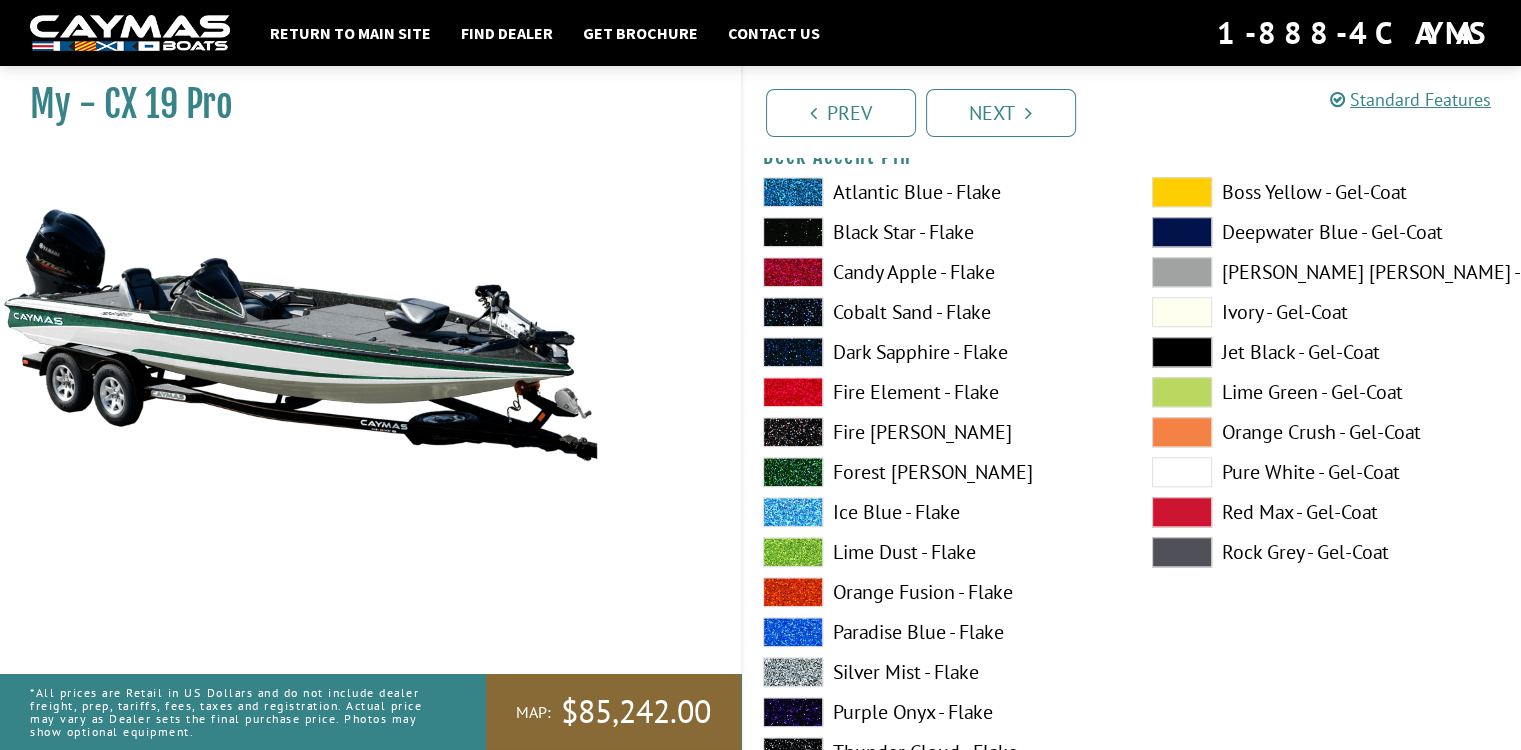 scroll, scrollTop: 1890, scrollLeft: 0, axis: vertical 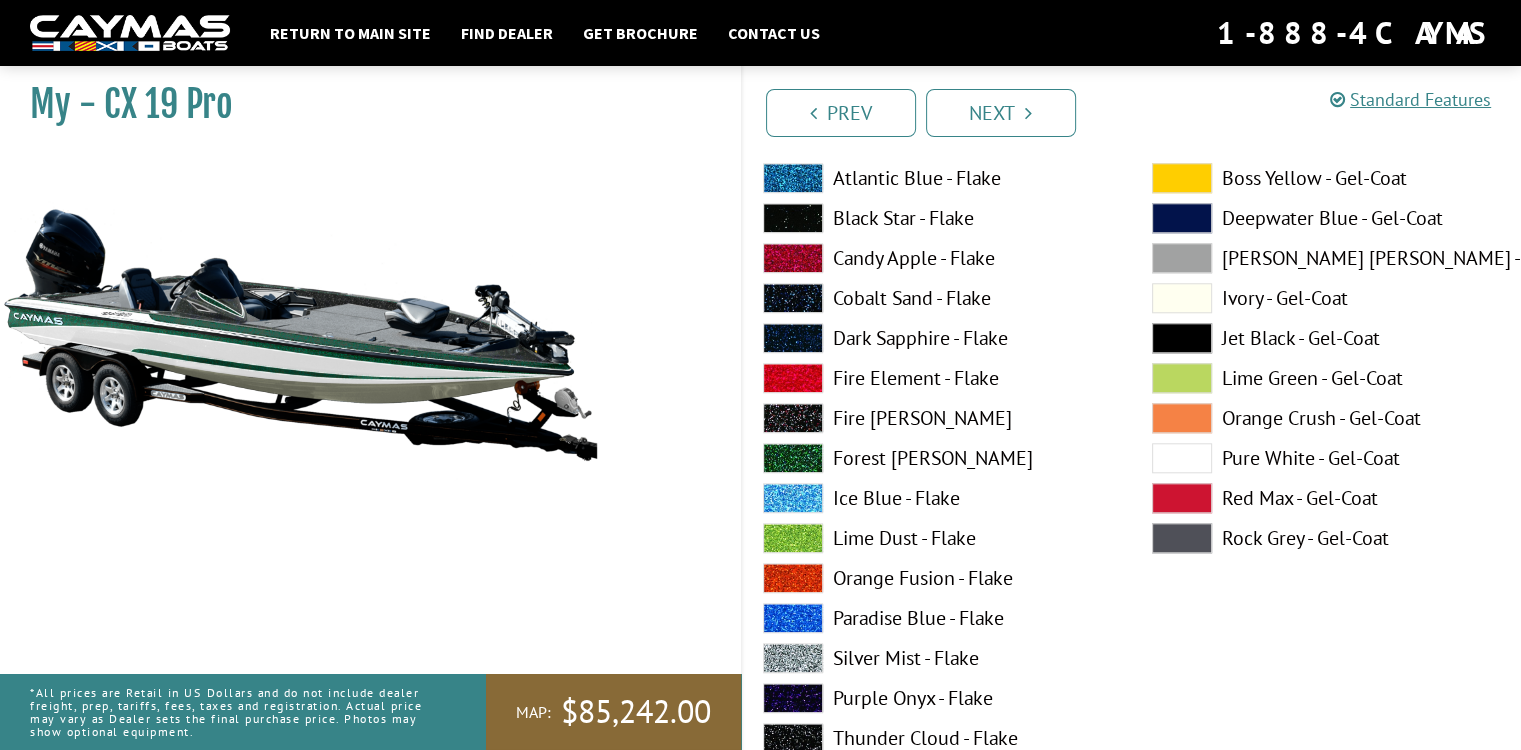 click at bounding box center (1182, 538) 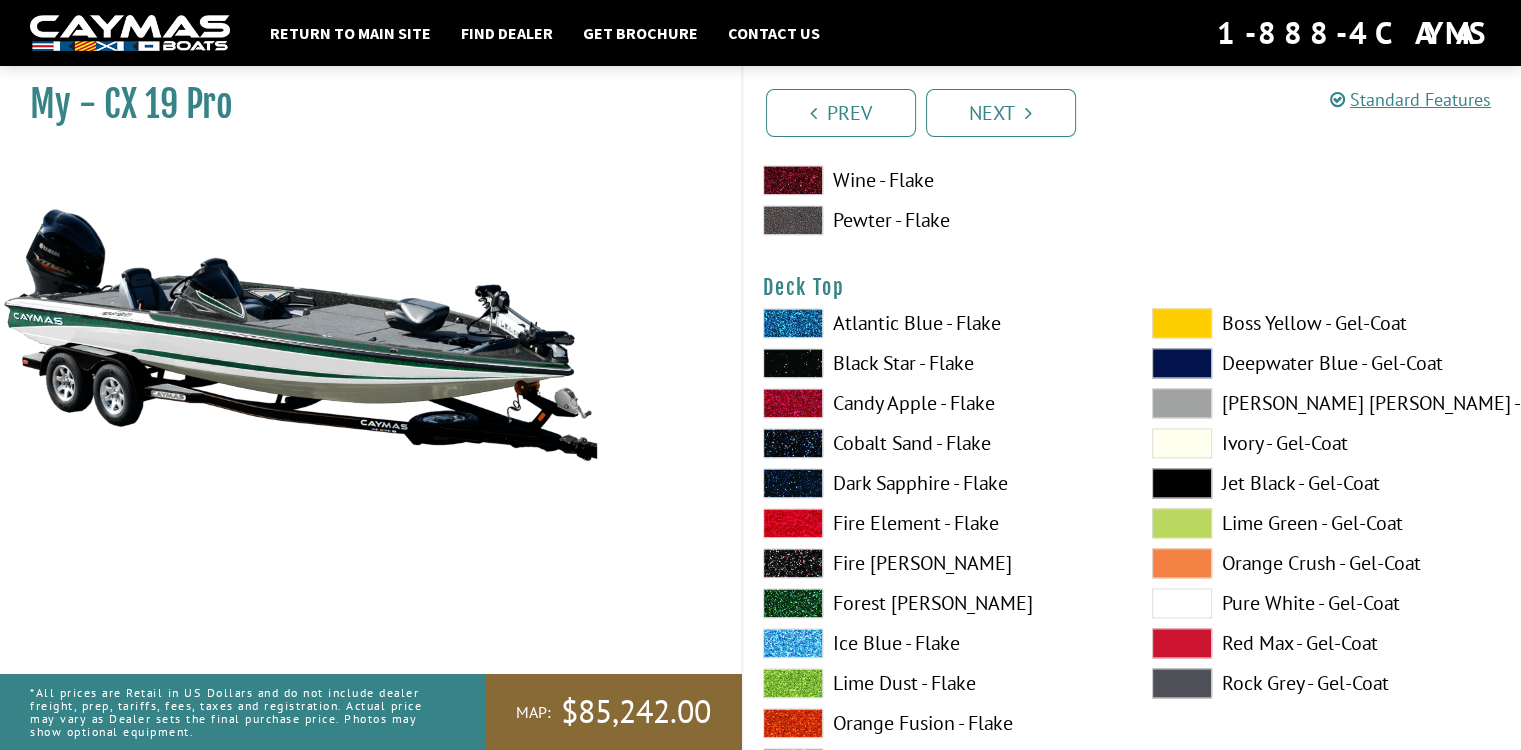 scroll, scrollTop: 2699, scrollLeft: 0, axis: vertical 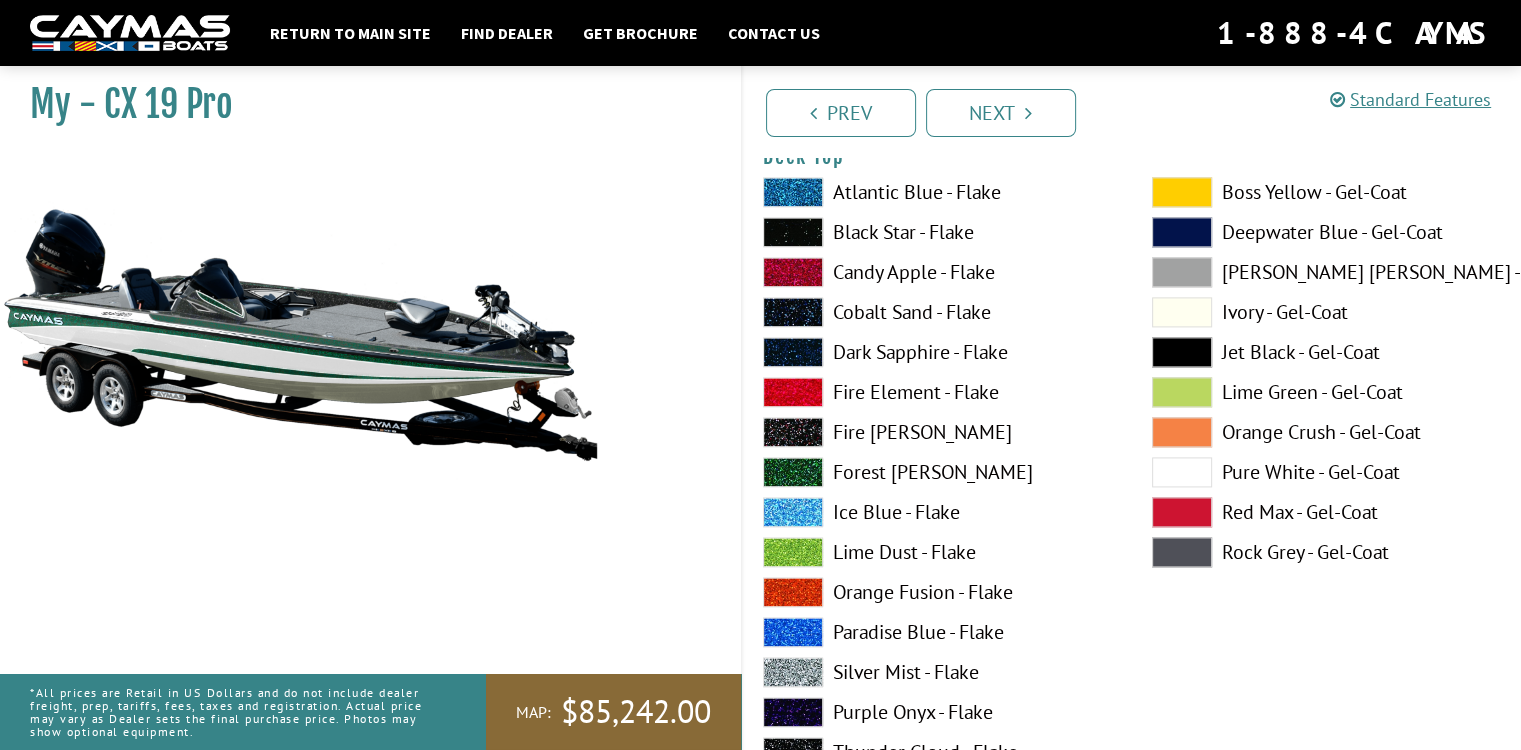 click on "Pure White - Gel-Coat" at bounding box center (1326, 472) 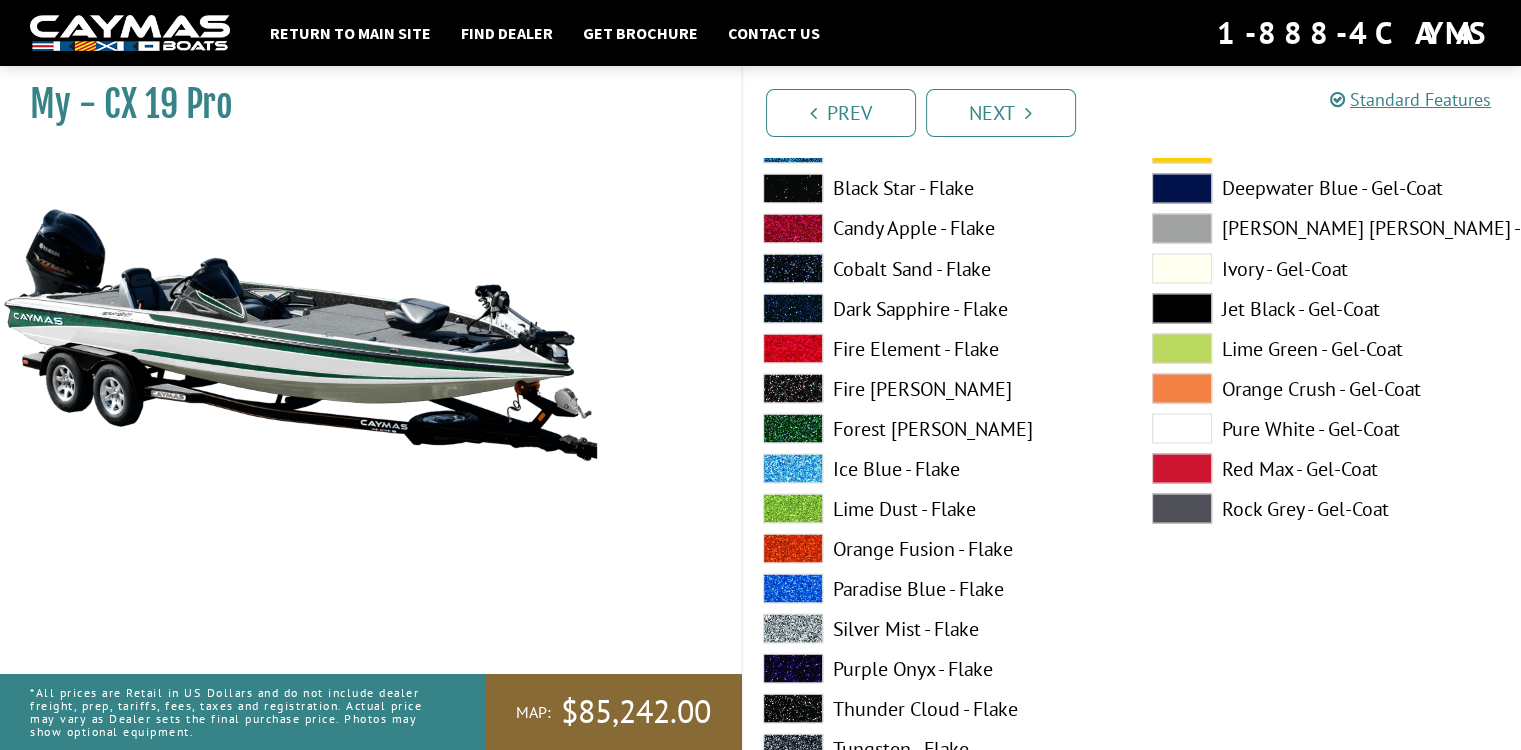 scroll, scrollTop: 3784, scrollLeft: 0, axis: vertical 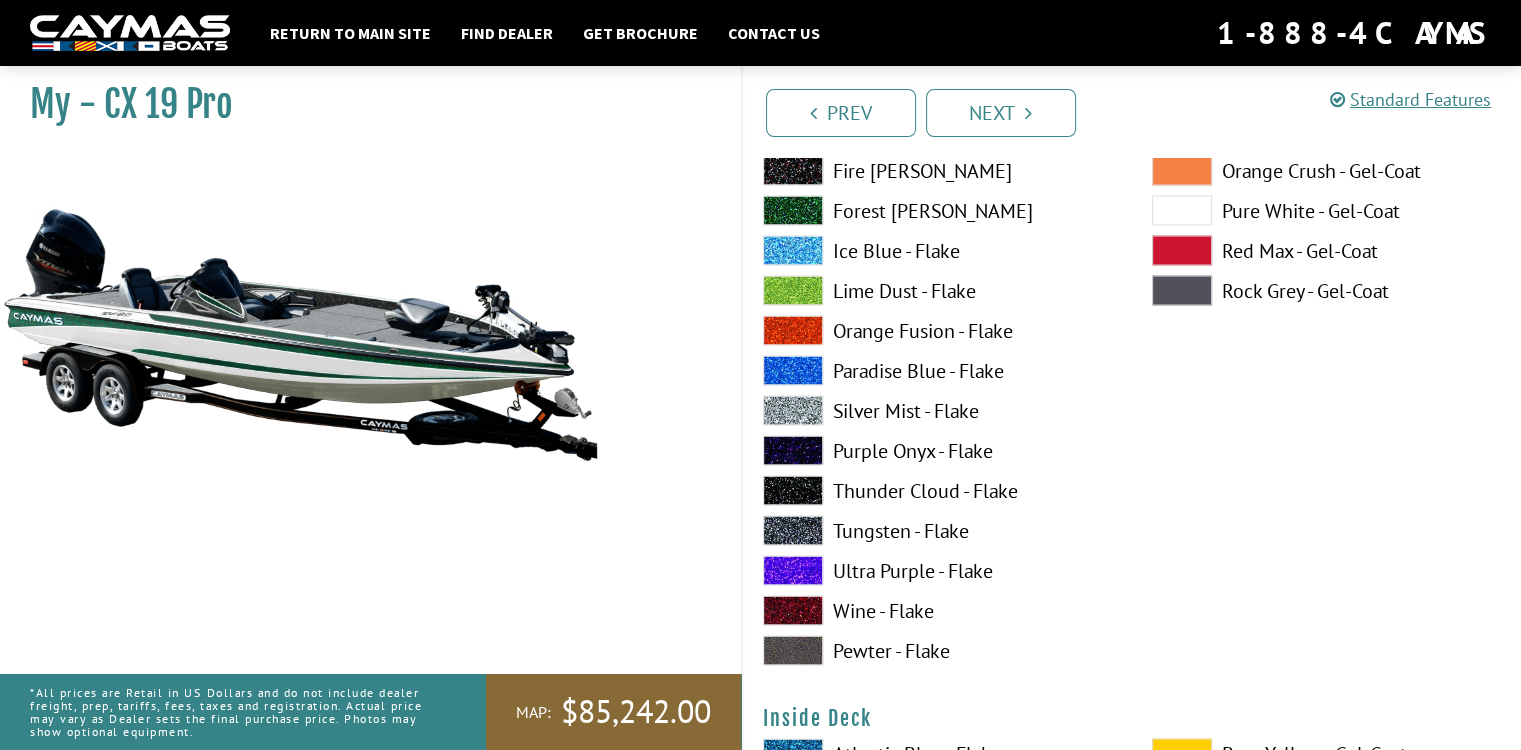 click at bounding box center (1182, 290) 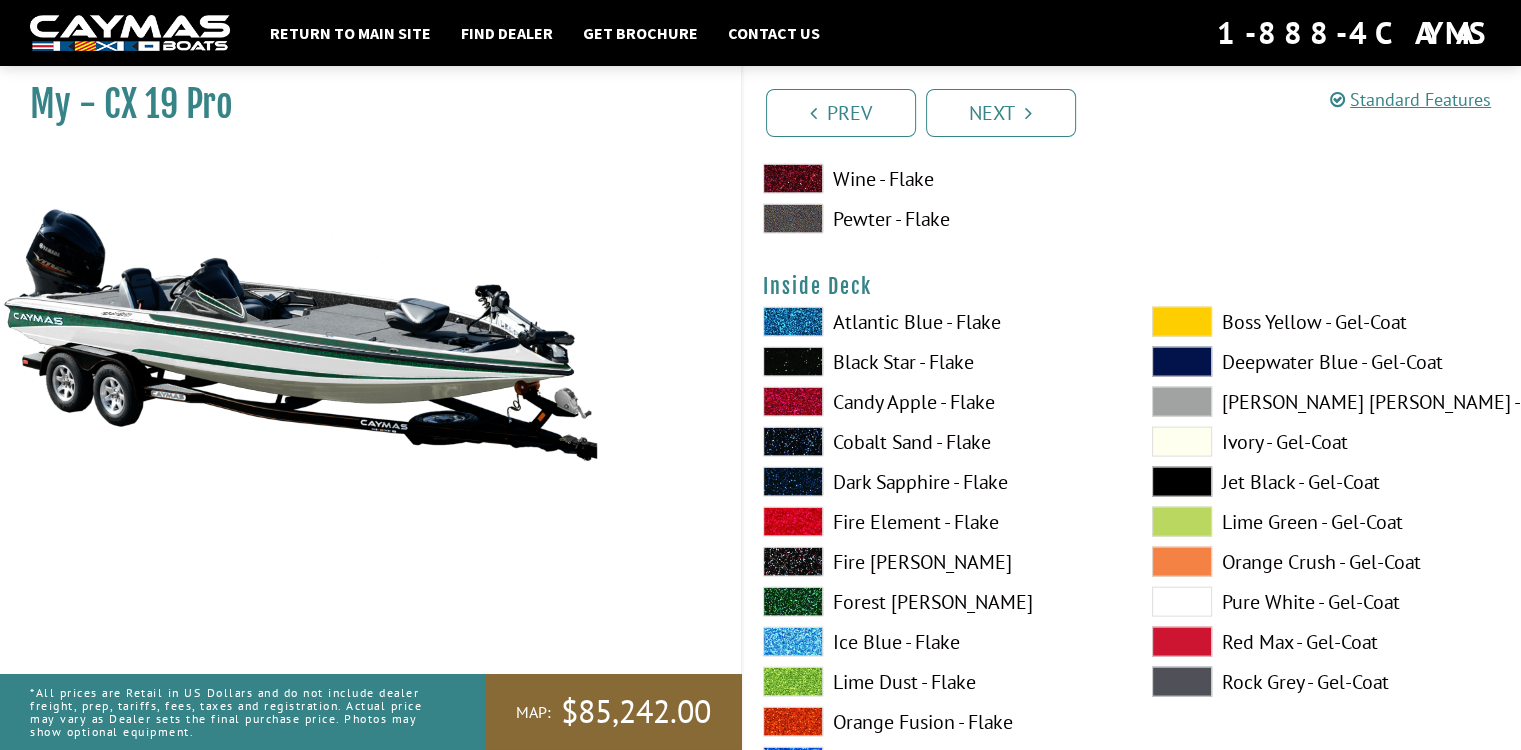 scroll, scrollTop: 4259, scrollLeft: 0, axis: vertical 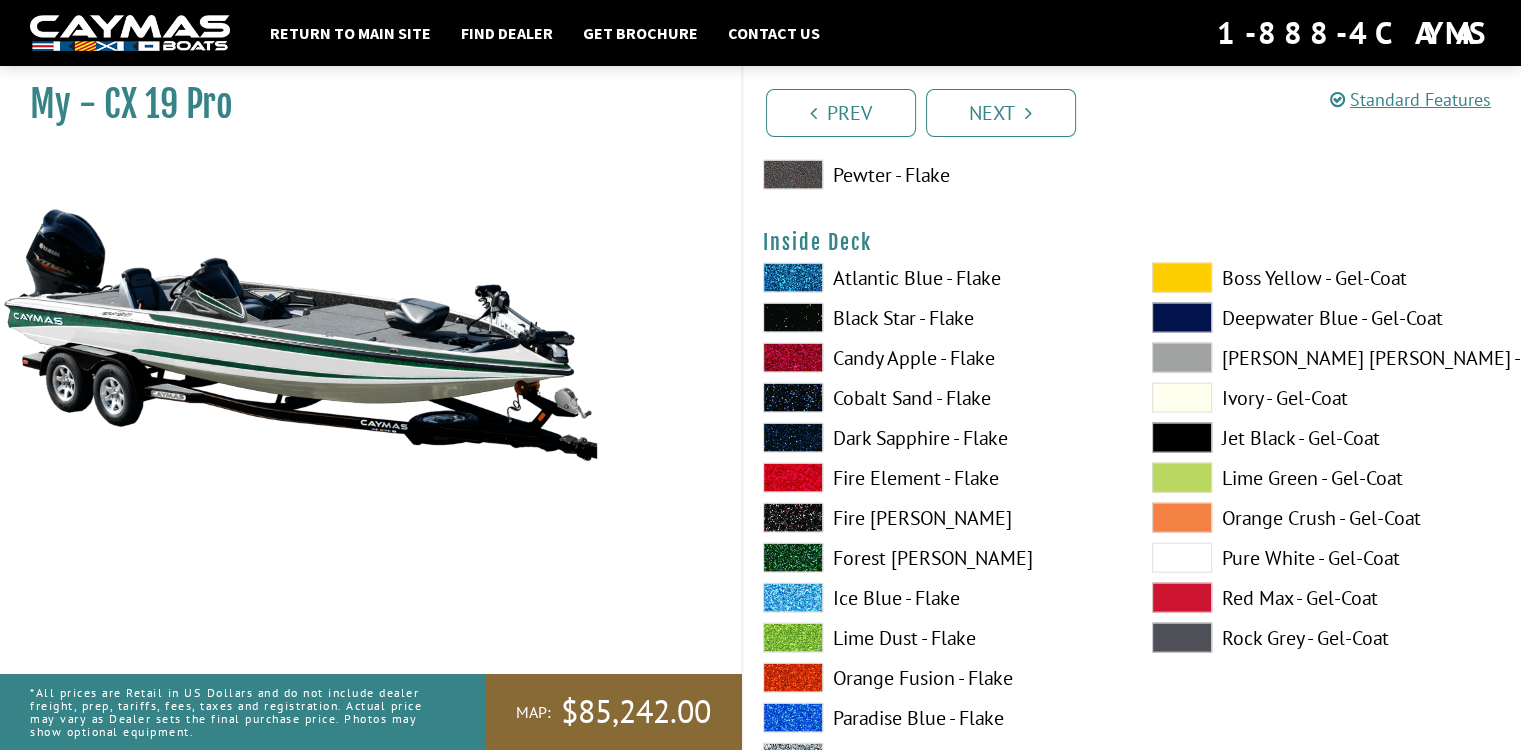 click on "Pure White - Gel-Coat" at bounding box center [1326, 558] 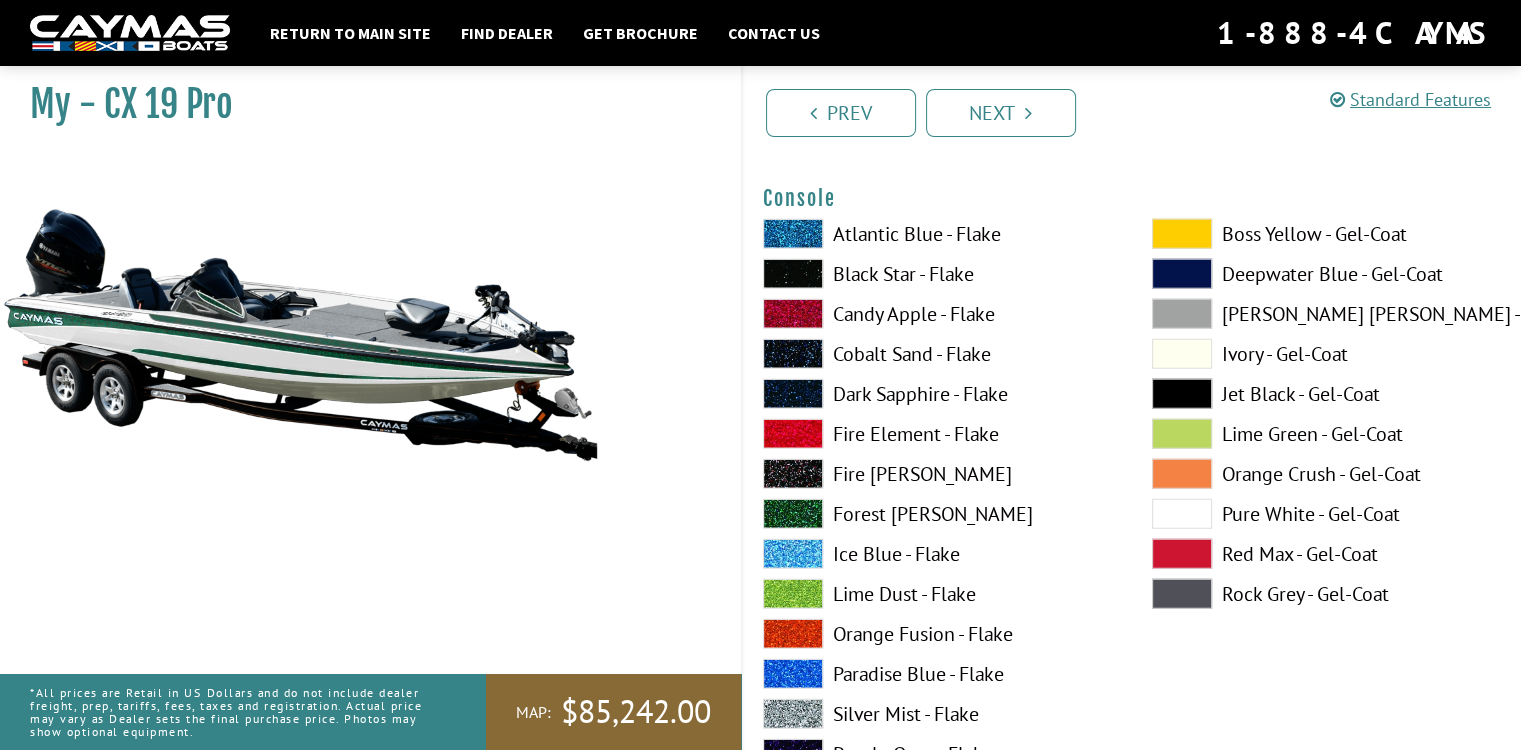 scroll, scrollTop: 5198, scrollLeft: 0, axis: vertical 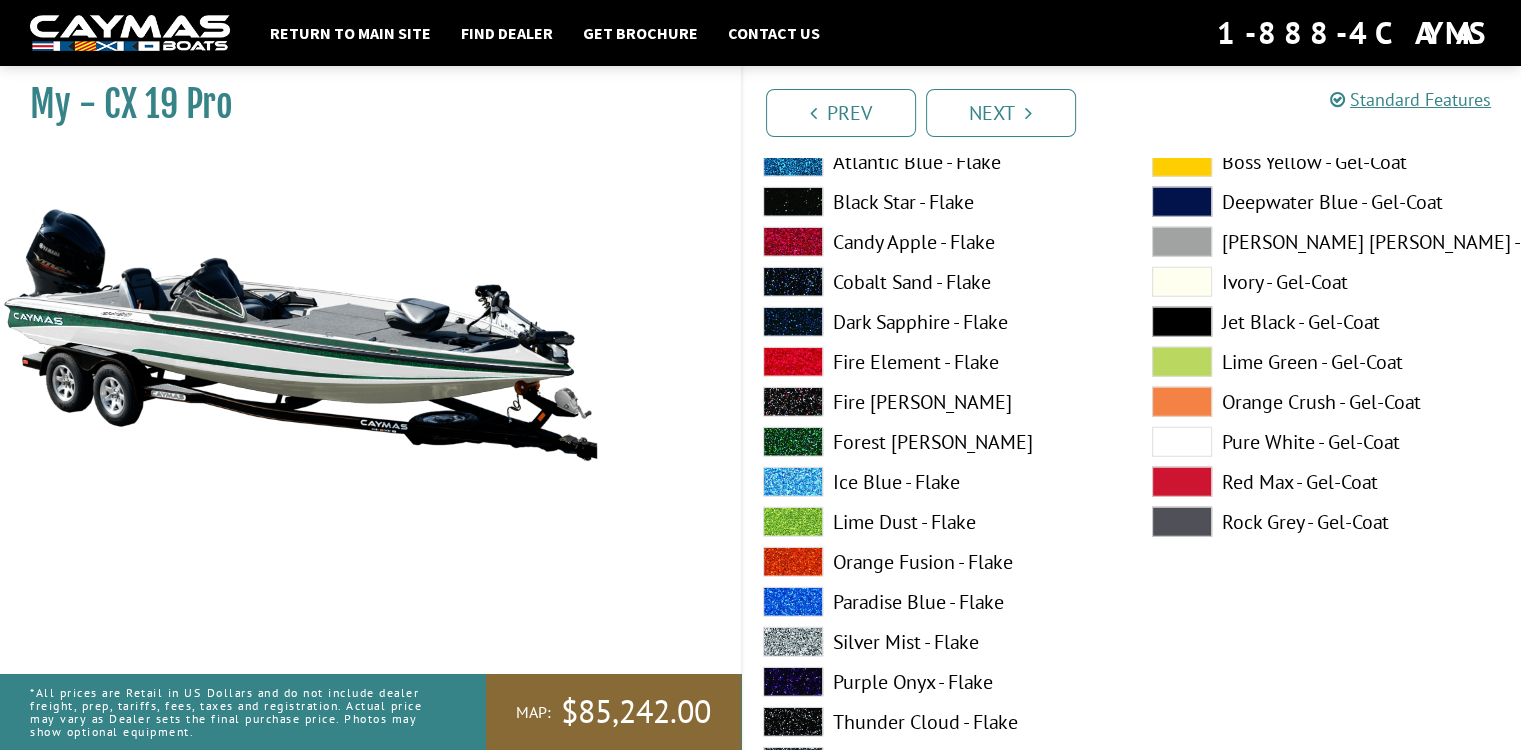 click on "Forest [PERSON_NAME]" at bounding box center [937, 442] 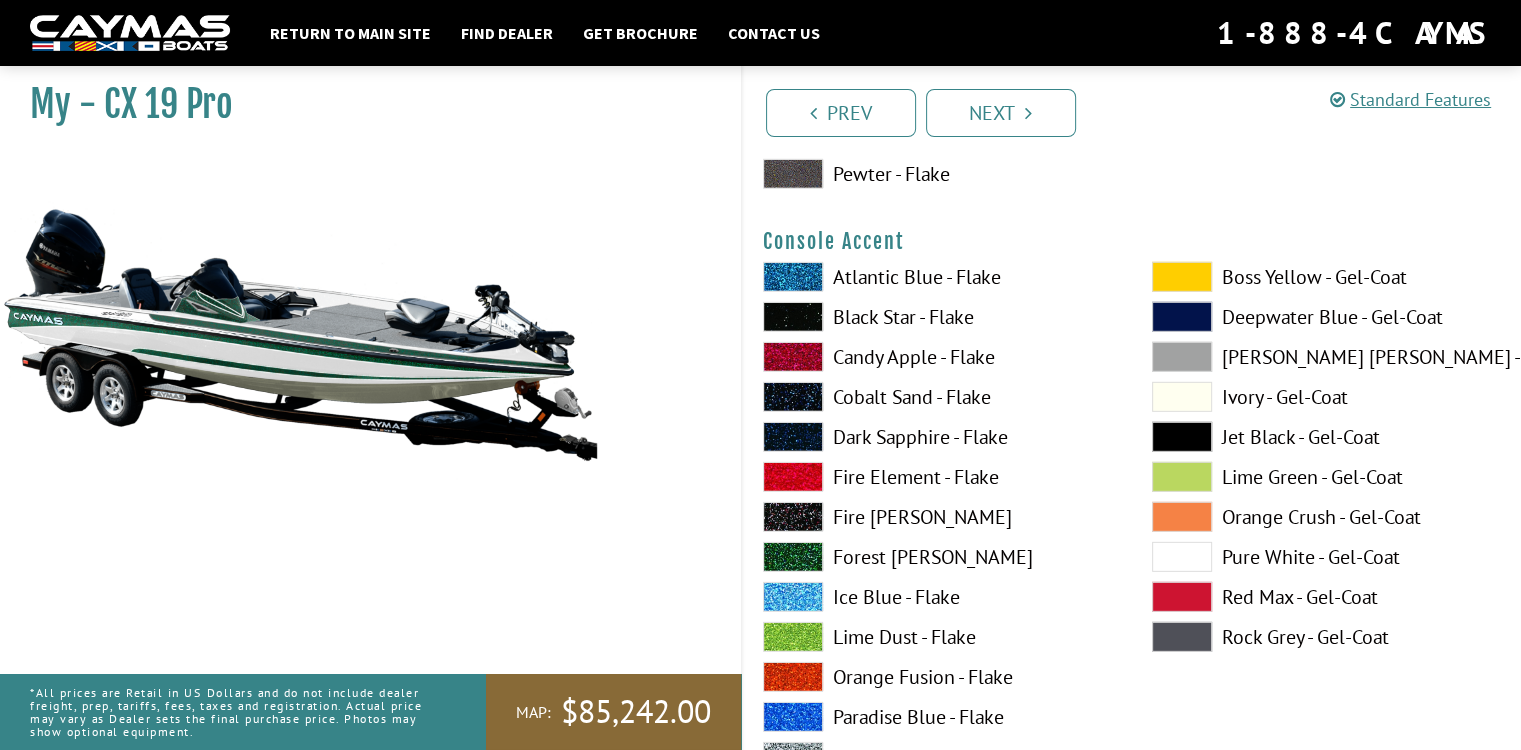scroll, scrollTop: 5992, scrollLeft: 0, axis: vertical 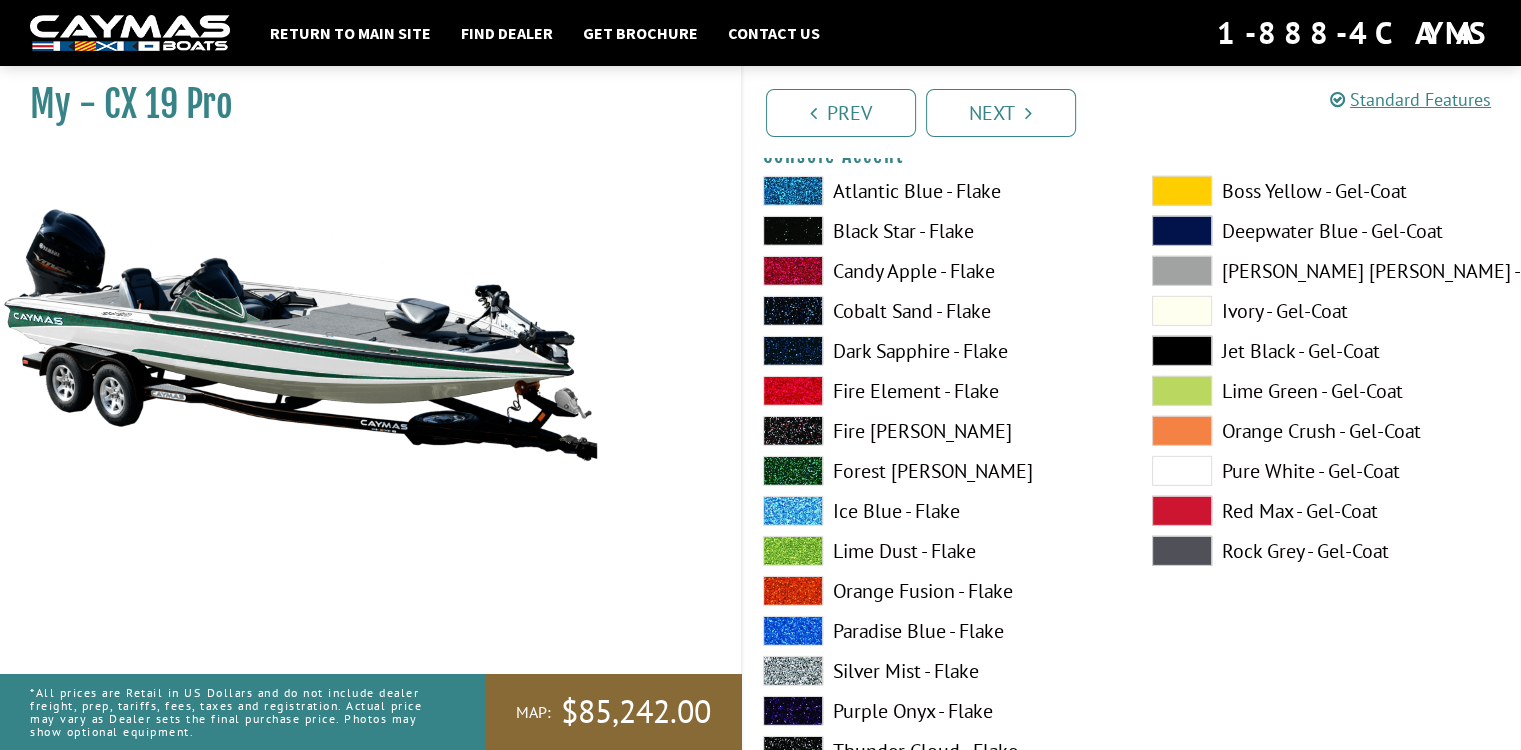 click on "Pure White - Gel-Coat" at bounding box center (1326, 471) 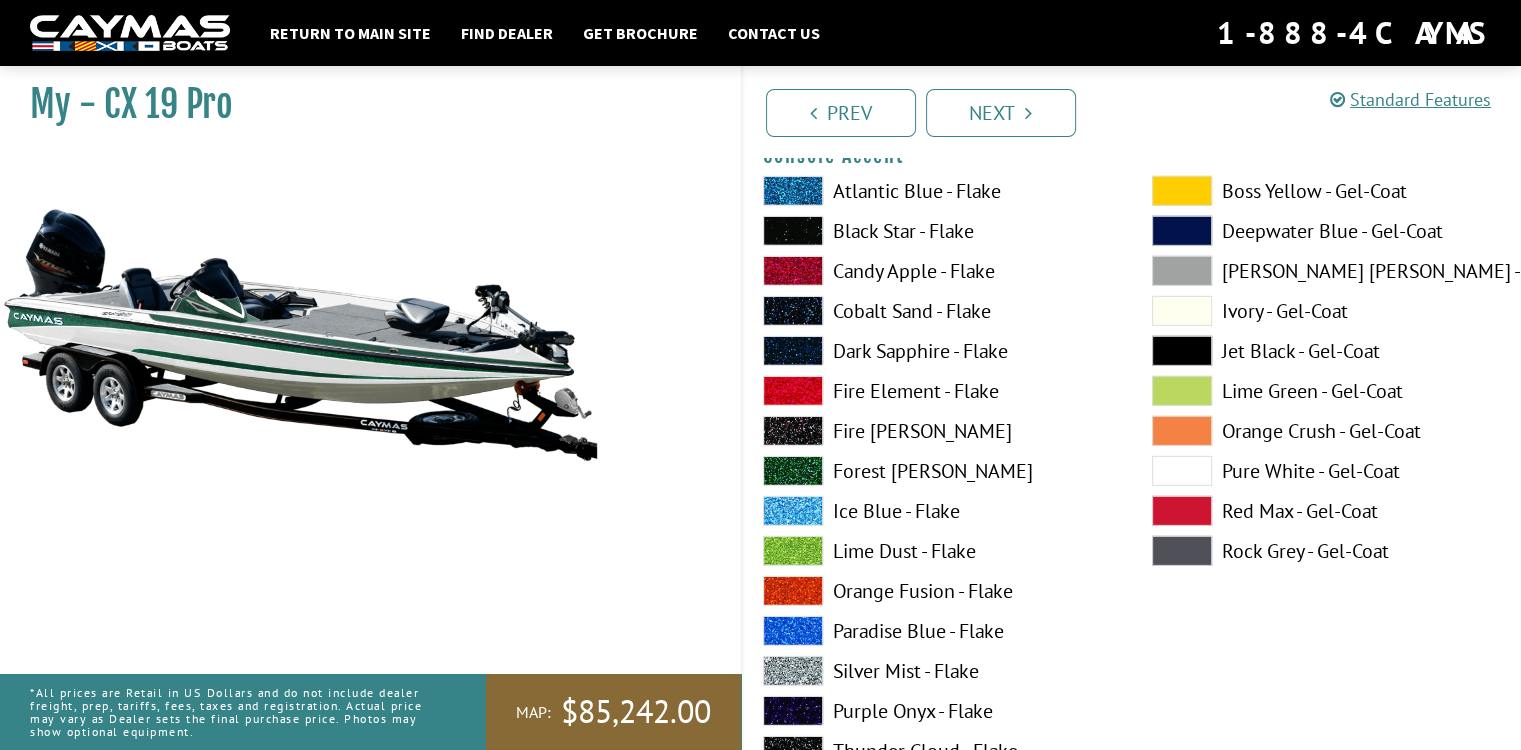 click on "Pure White - Gel-Coat" at bounding box center [1326, 471] 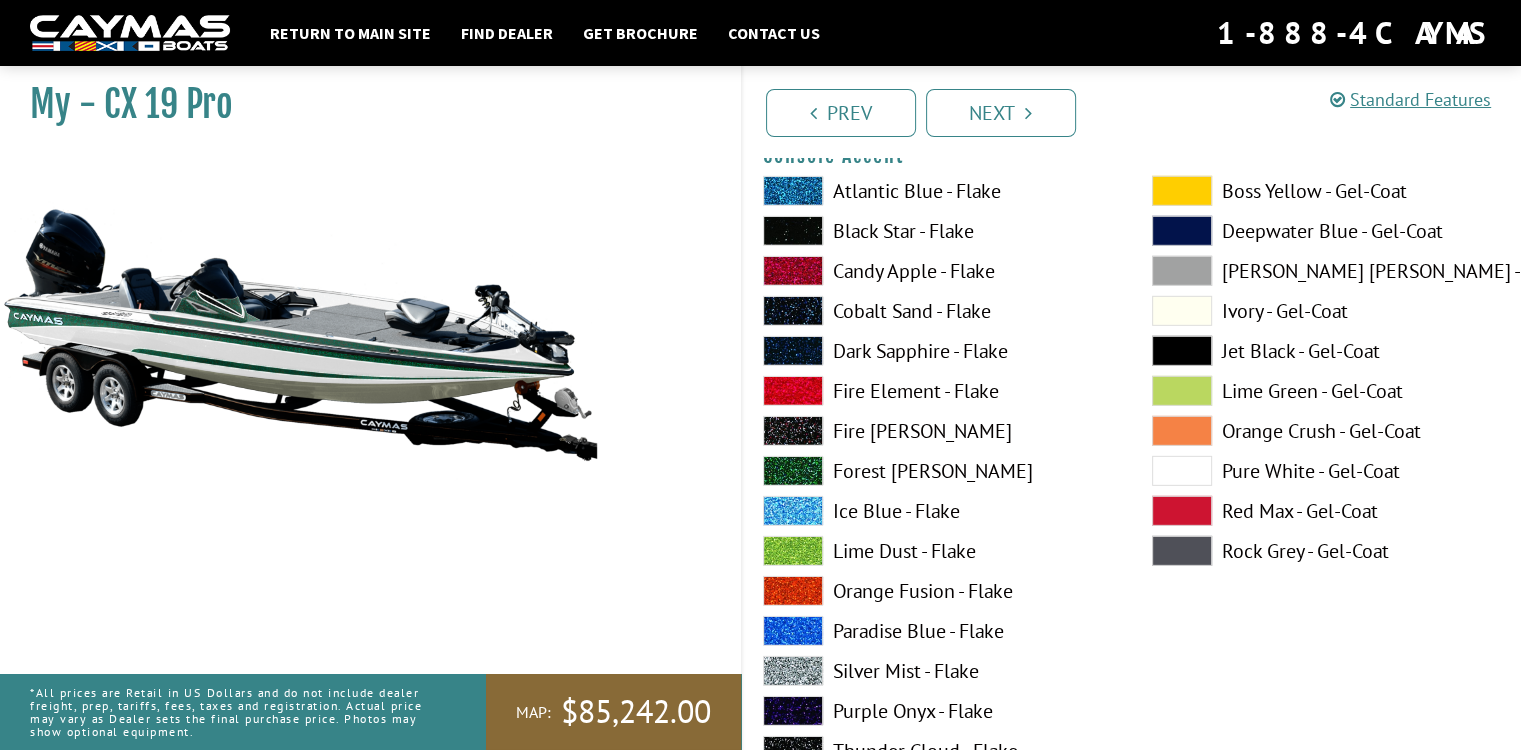 click at bounding box center (1182, 551) 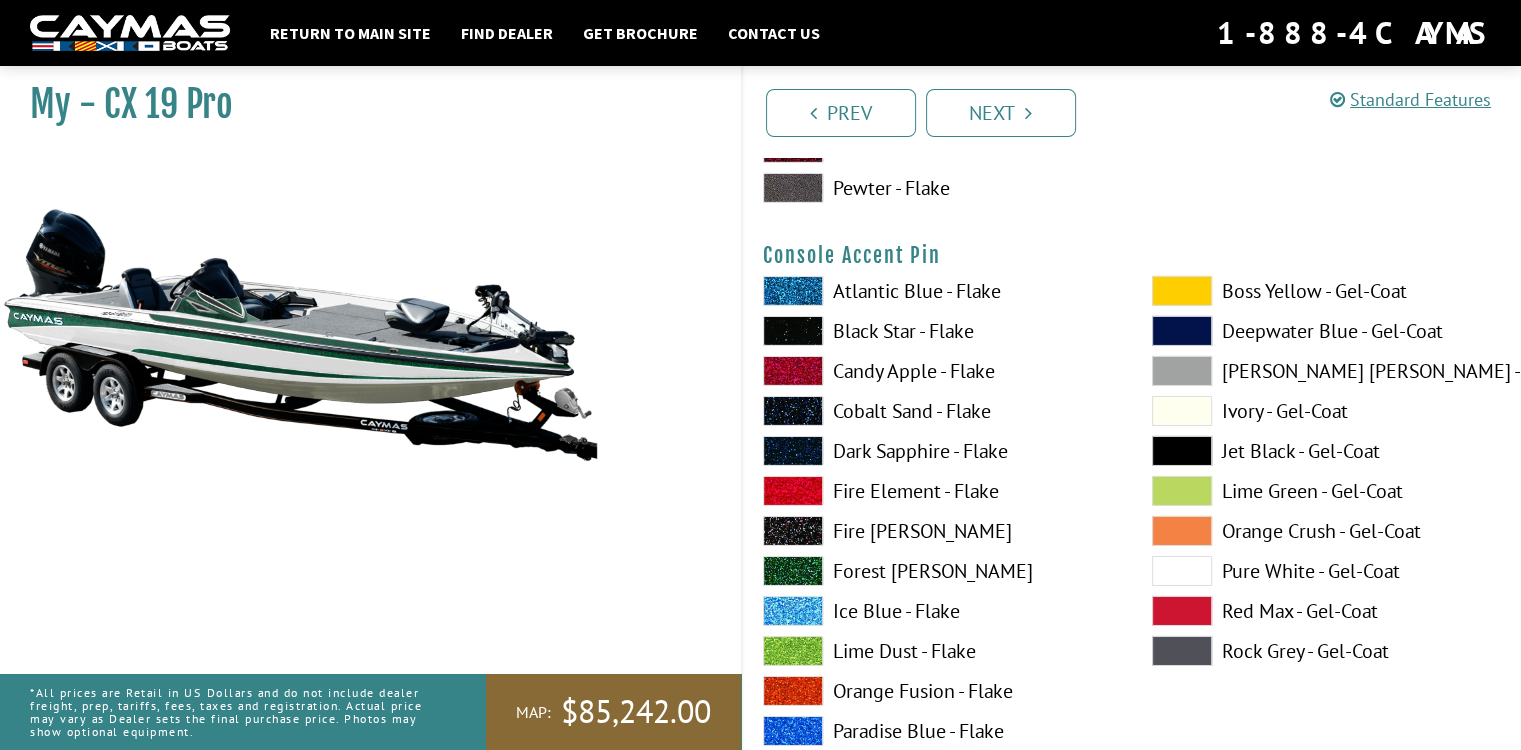 scroll, scrollTop: 6816, scrollLeft: 0, axis: vertical 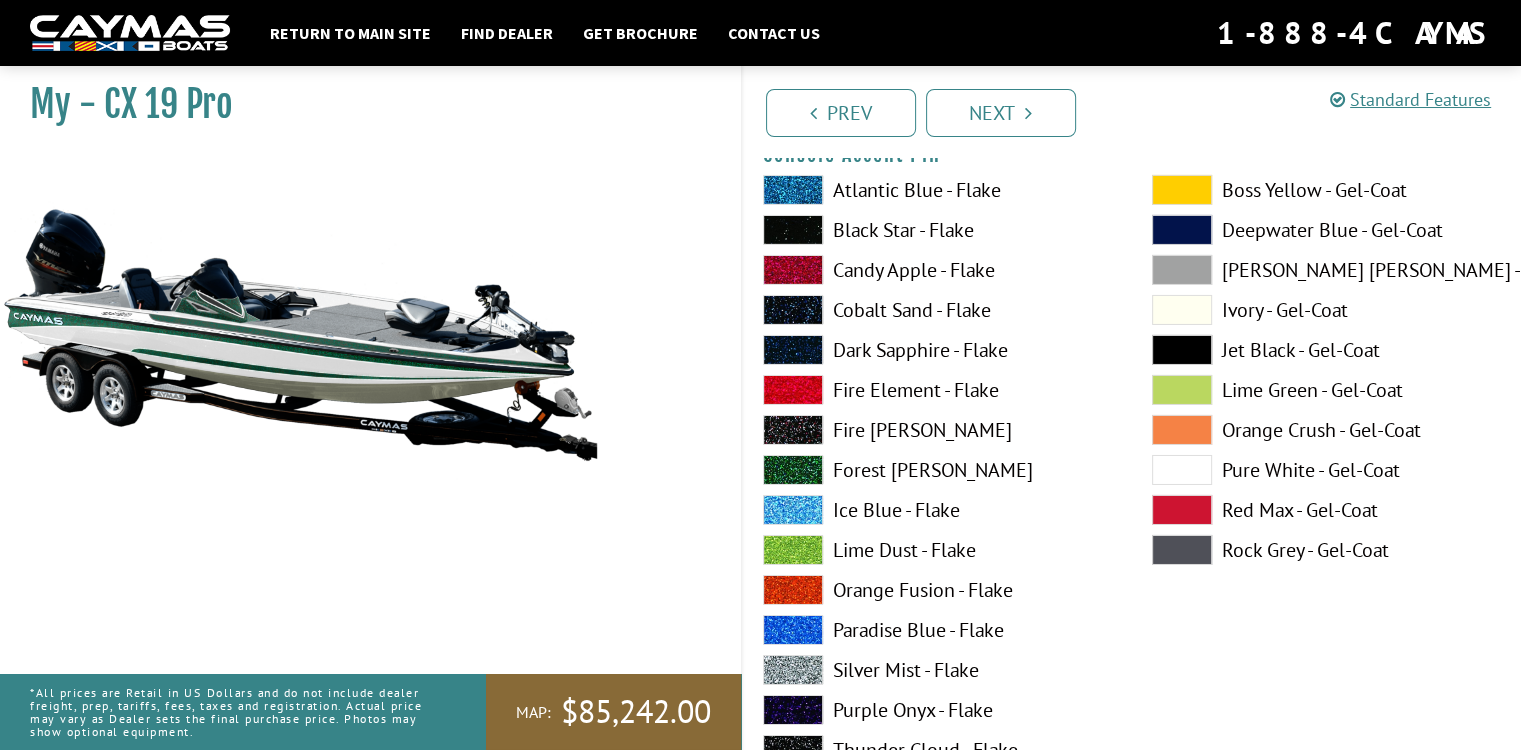 click on "Pure White - Gel-Coat" at bounding box center [1326, 470] 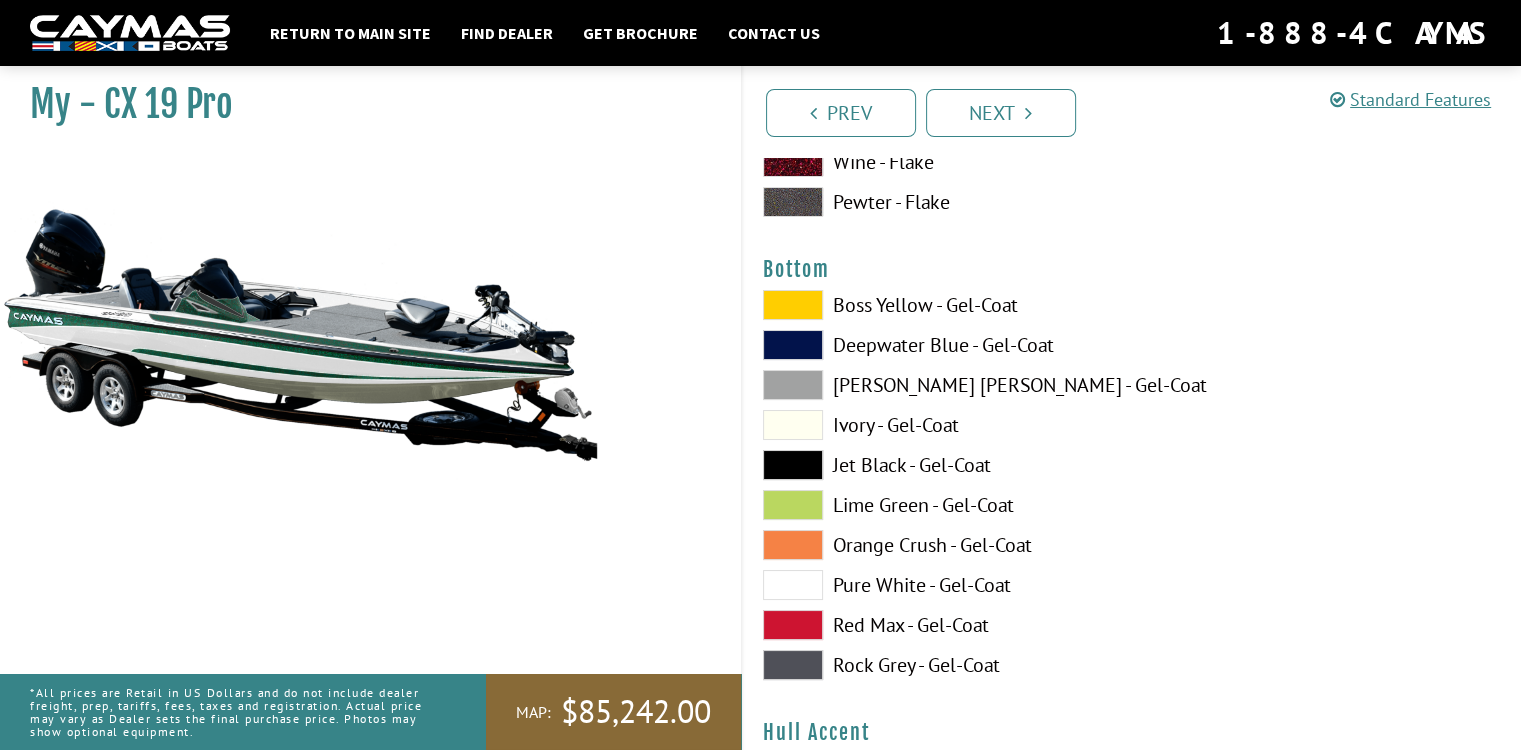 scroll, scrollTop: 7538, scrollLeft: 0, axis: vertical 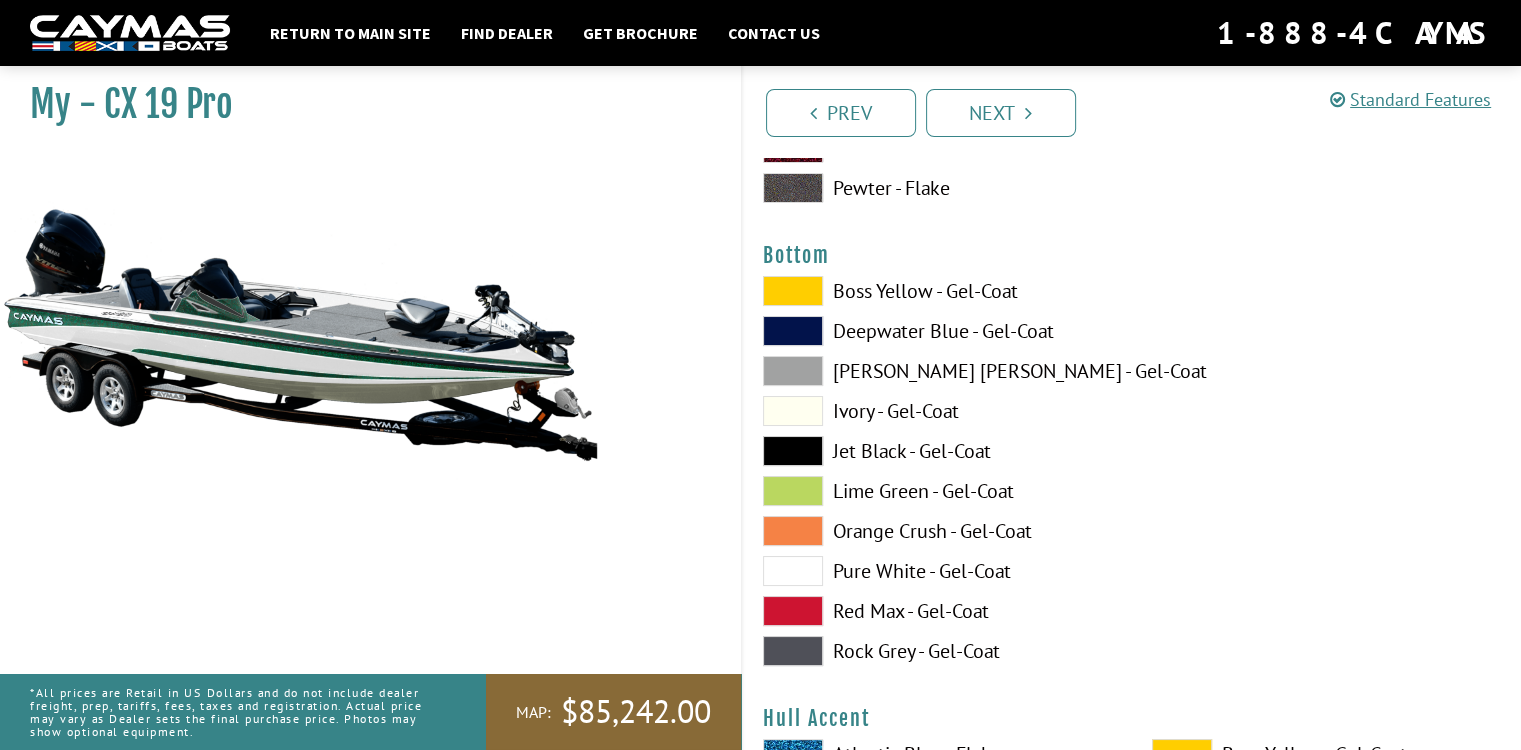 click on "Pure White - Gel-Coat" at bounding box center [937, 571] 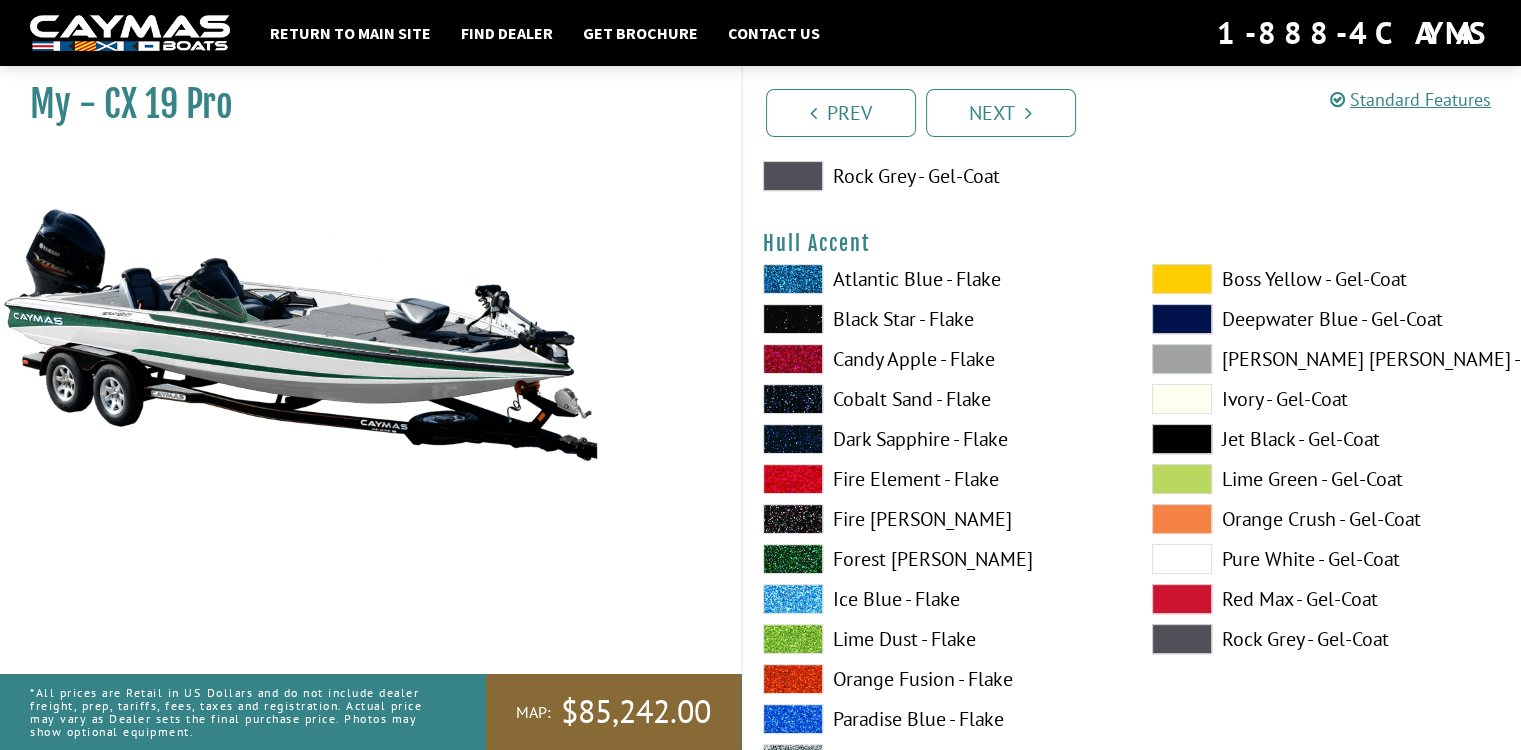 scroll, scrollTop: 8072, scrollLeft: 0, axis: vertical 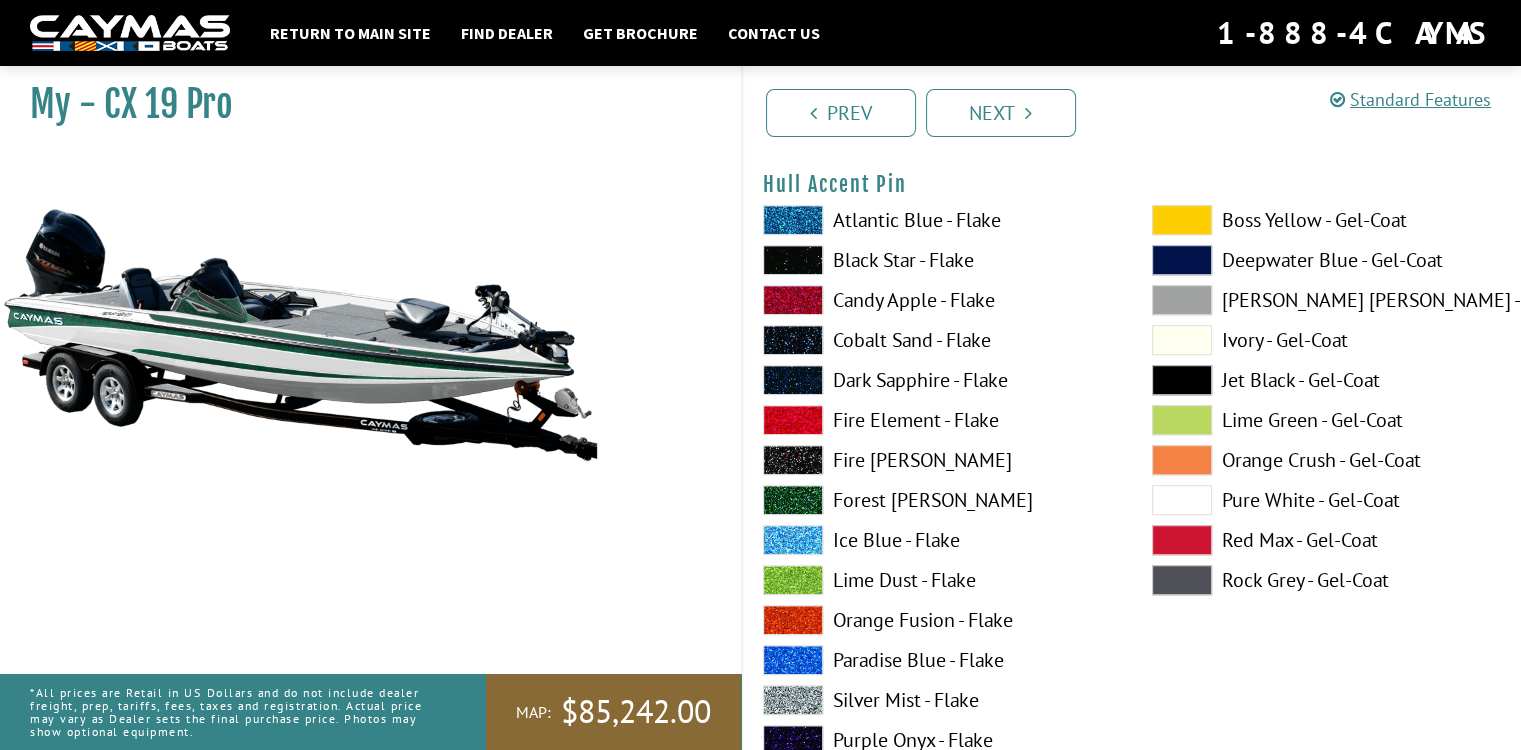 click at bounding box center [1182, 580] 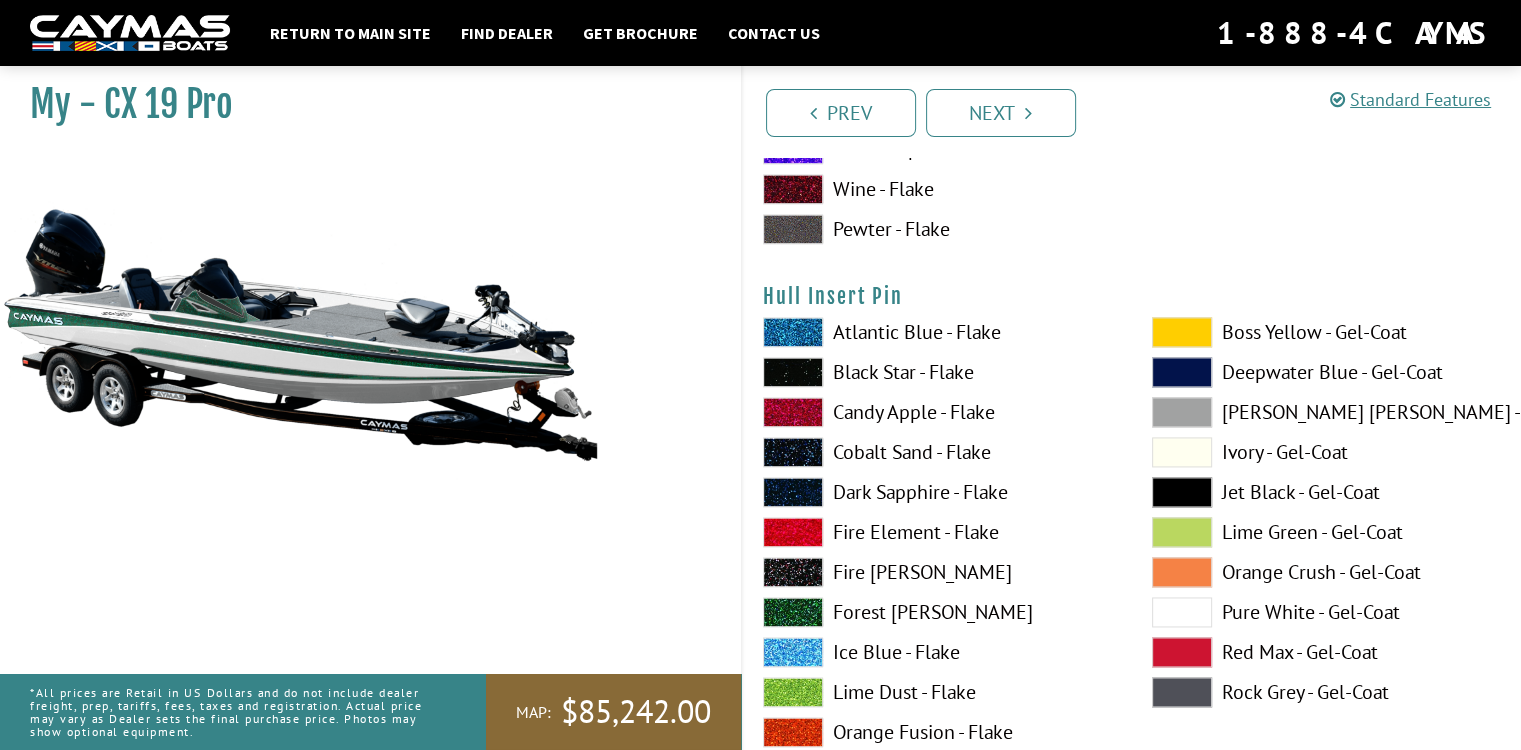 scroll, scrollTop: 10488, scrollLeft: 0, axis: vertical 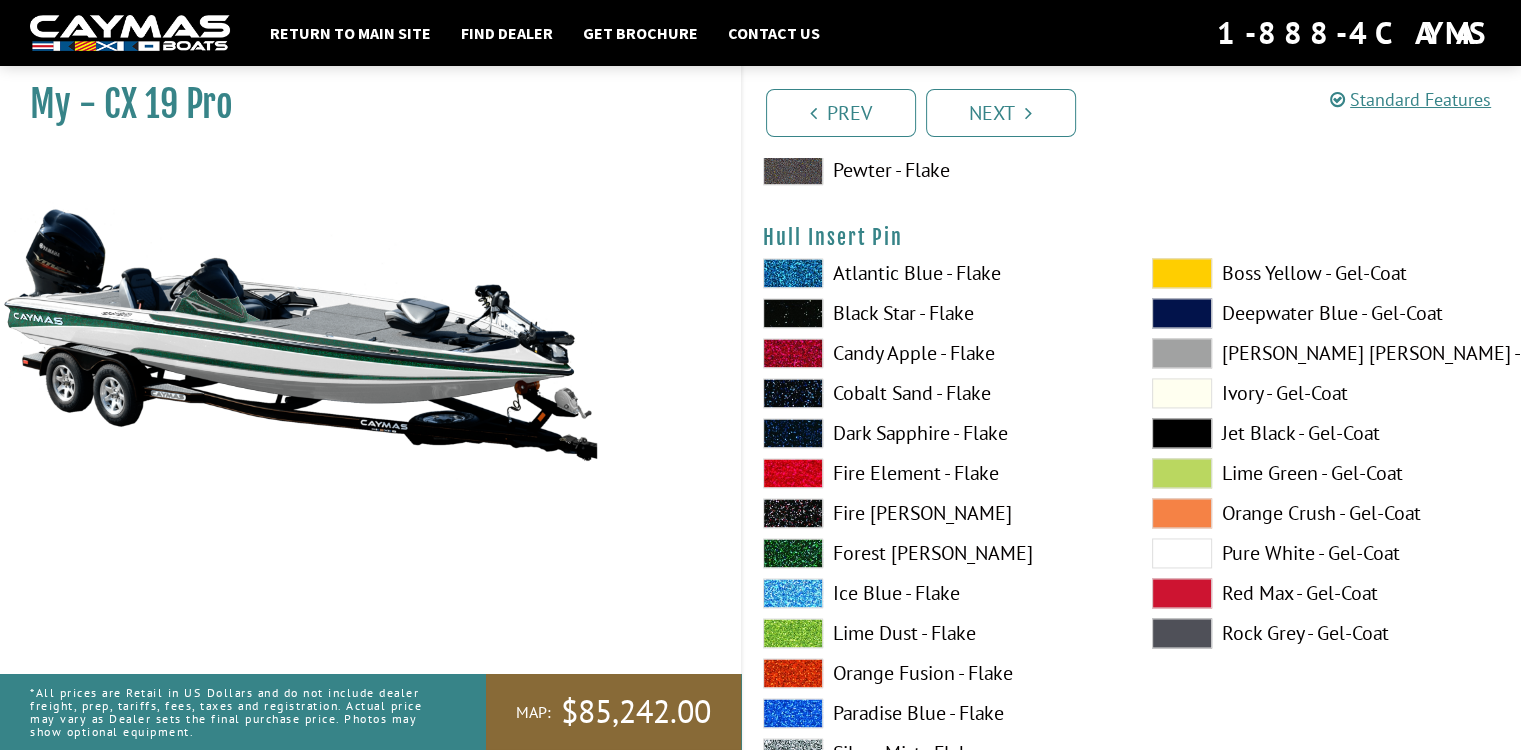 click at bounding box center [1182, 633] 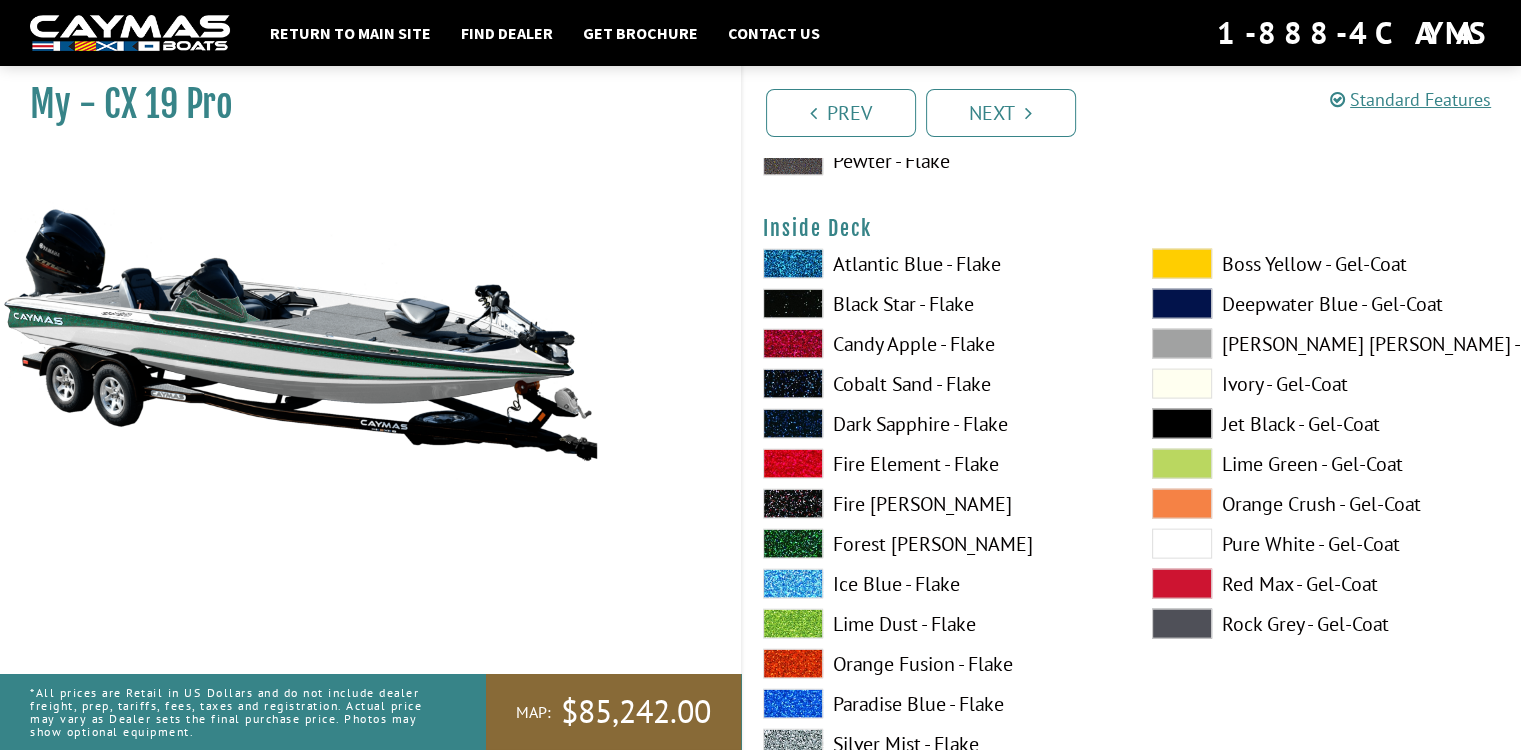 scroll, scrollTop: 4375, scrollLeft: 0, axis: vertical 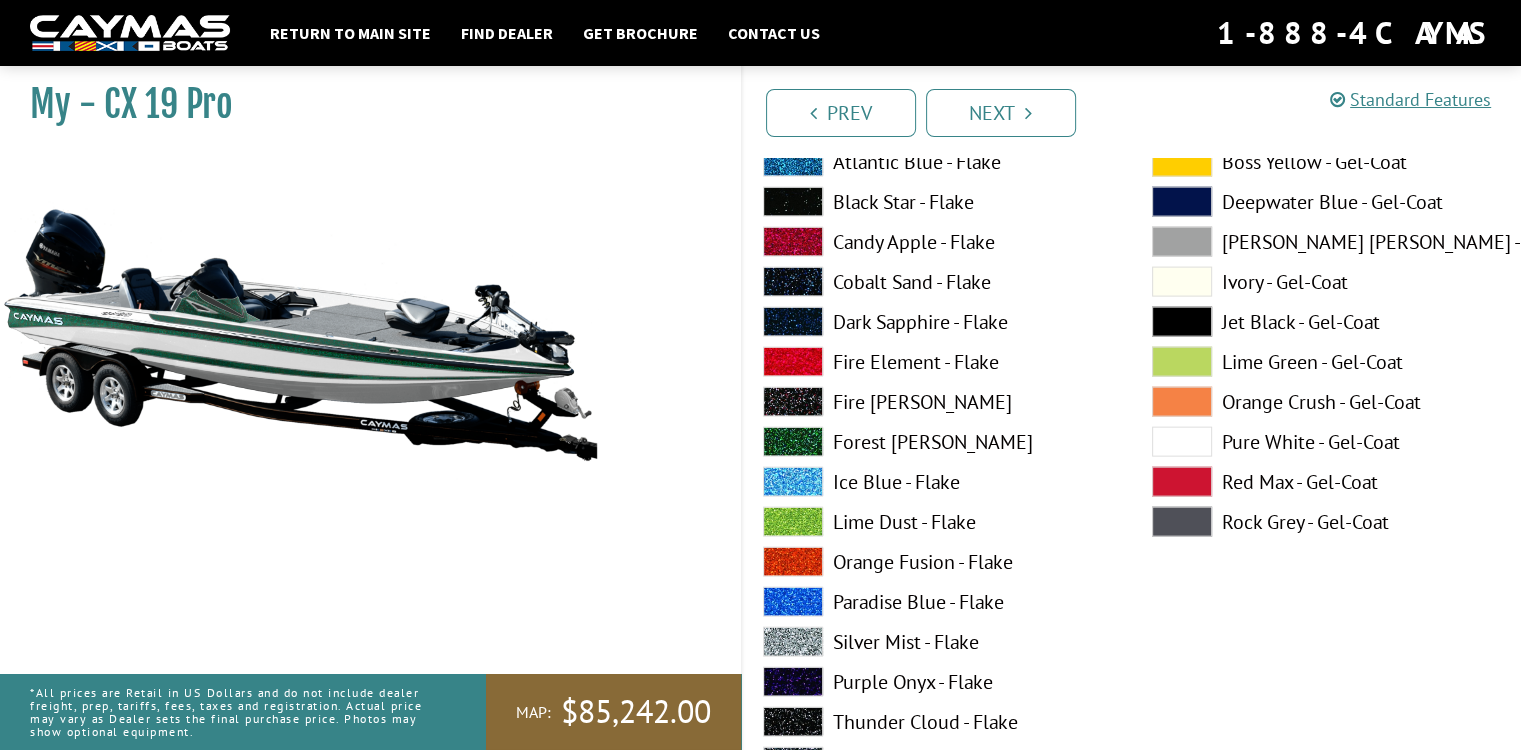 click at bounding box center (793, 442) 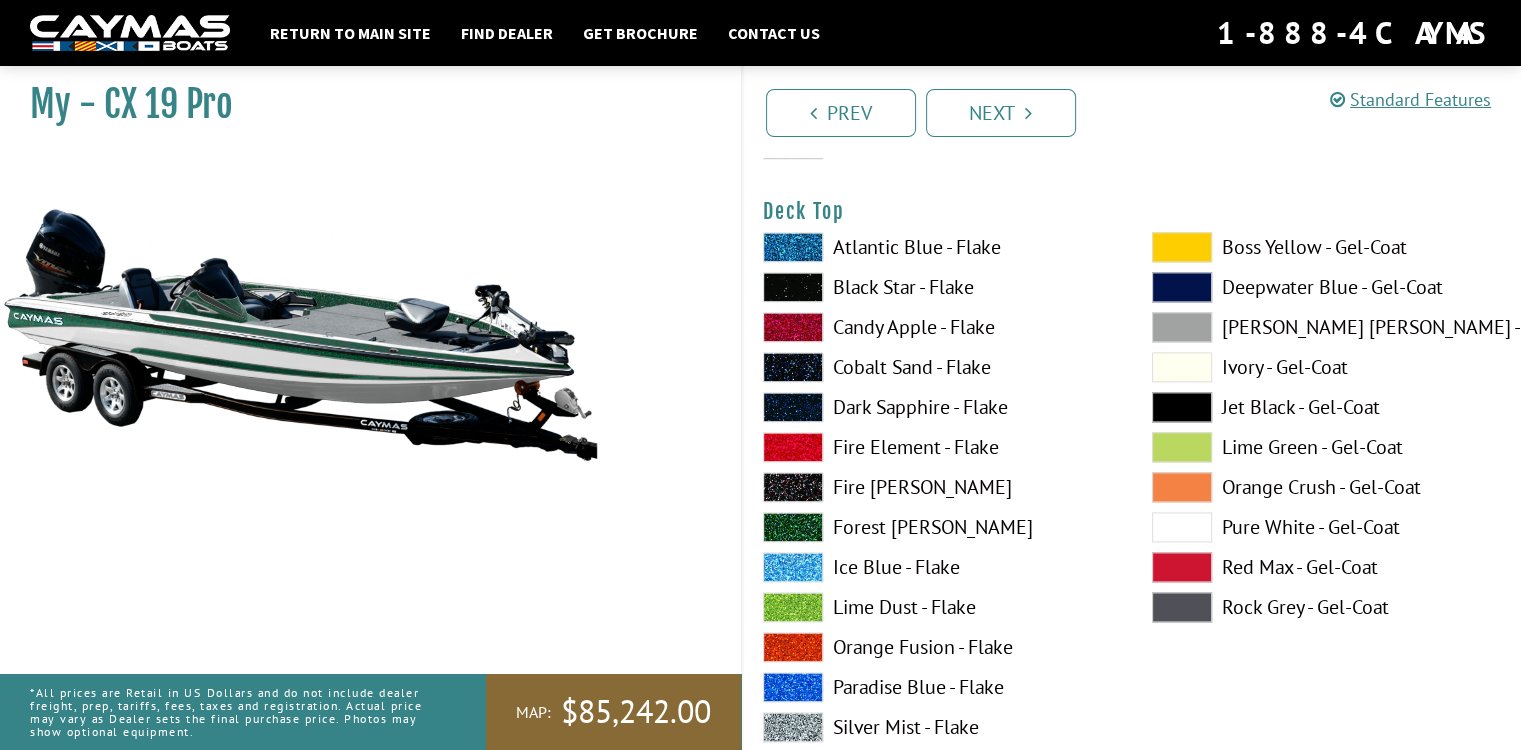 scroll, scrollTop: 2673, scrollLeft: 0, axis: vertical 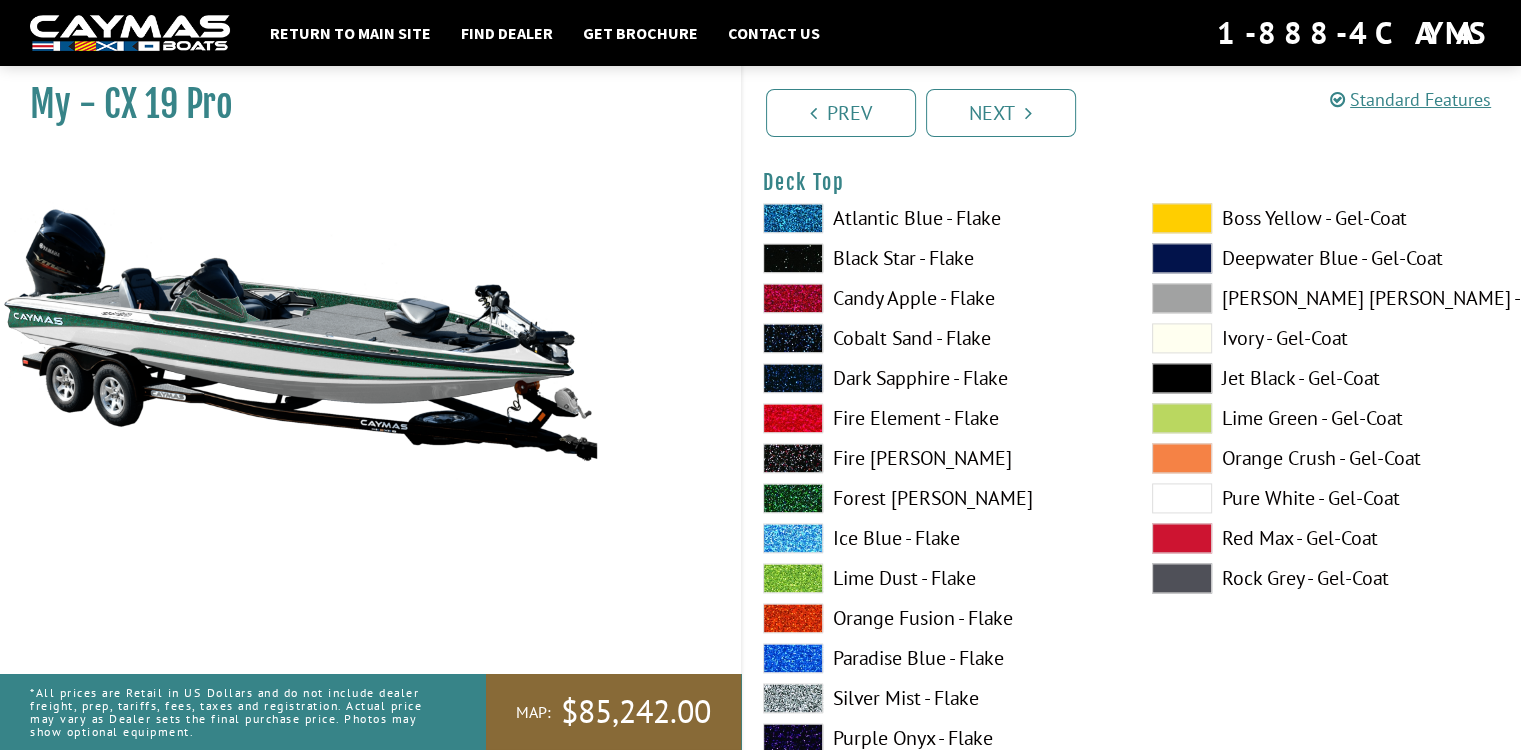 click on "Forest [PERSON_NAME]" at bounding box center (937, 498) 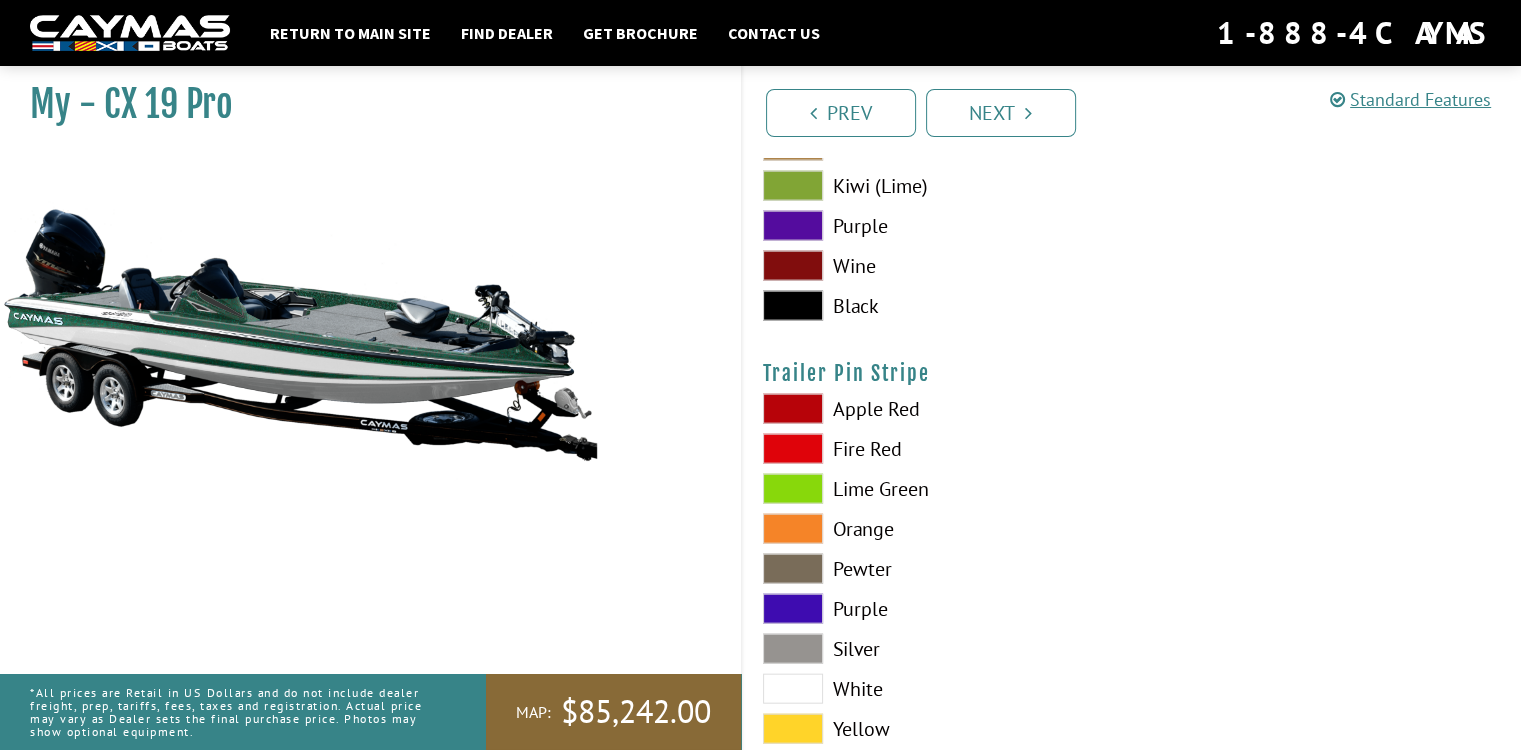 scroll, scrollTop: 12174, scrollLeft: 0, axis: vertical 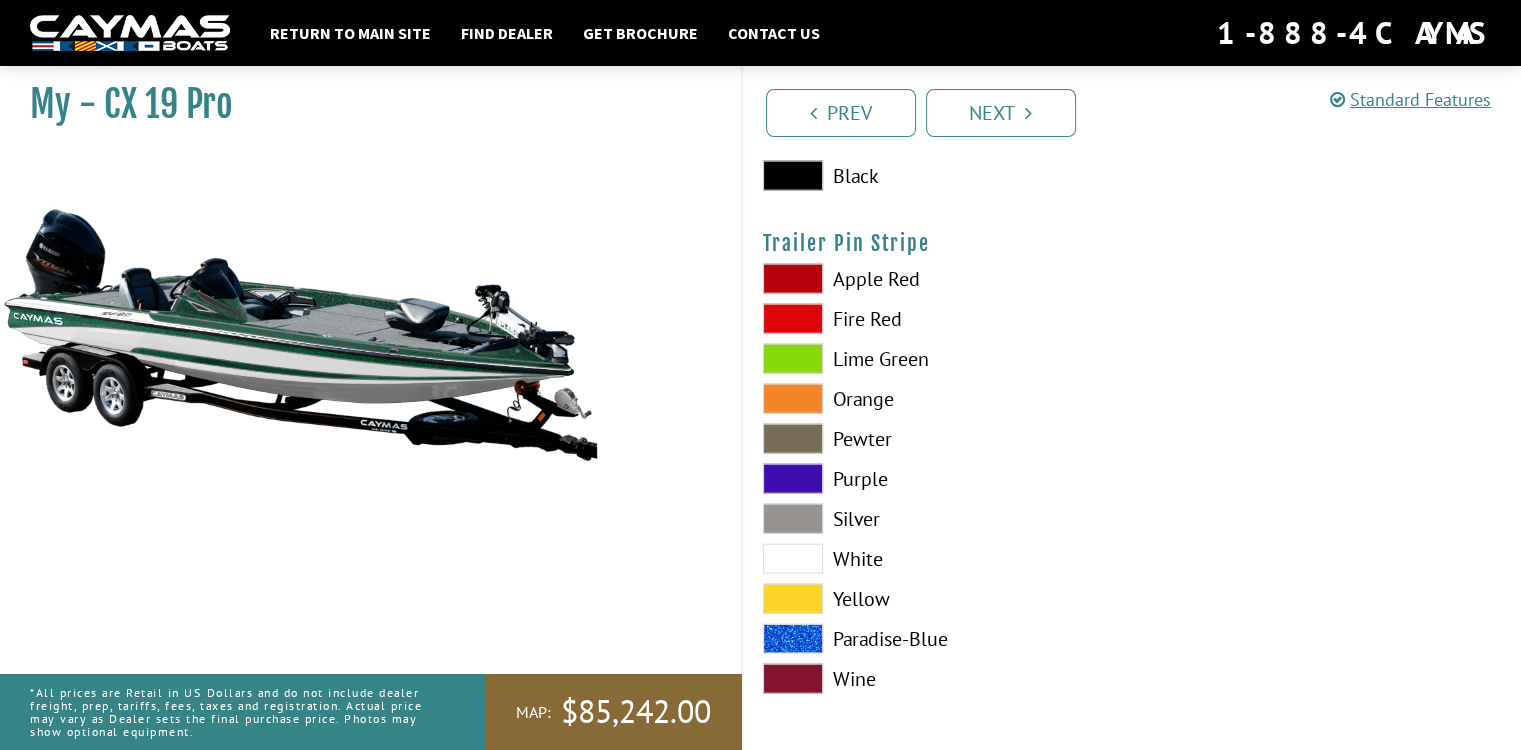 click on "Lime Green" at bounding box center [937, 359] 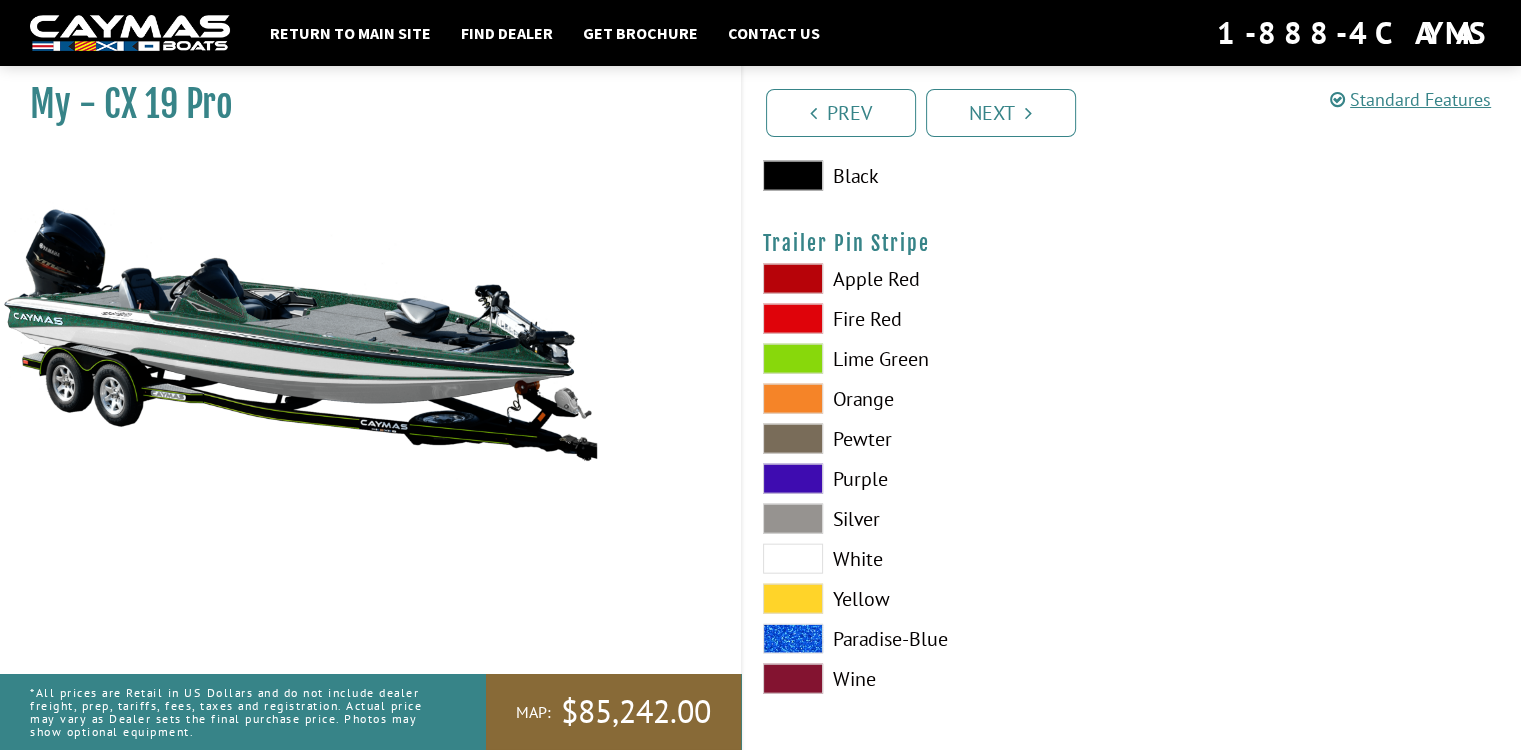 click on "Lime Green" at bounding box center (937, 359) 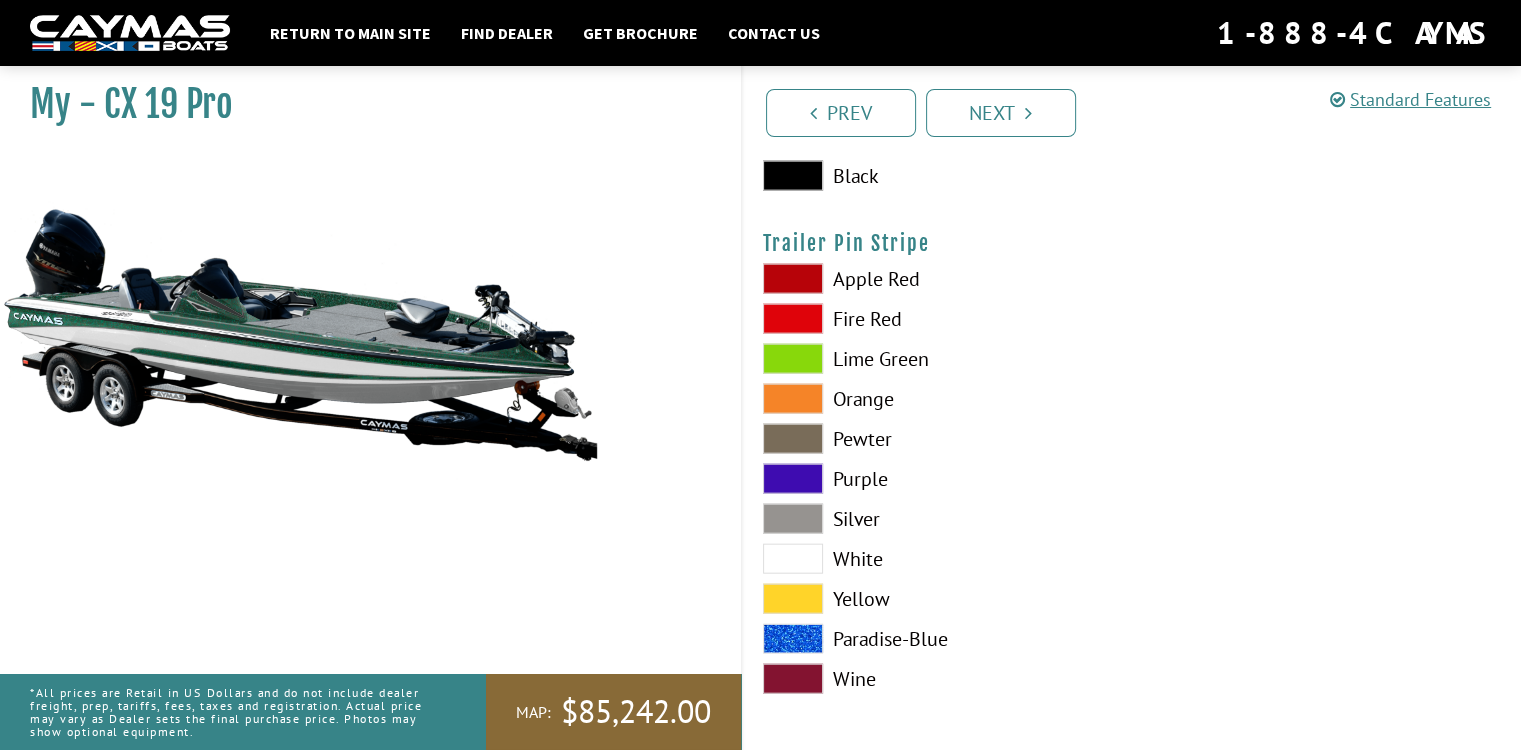 click on "White" at bounding box center [937, 559] 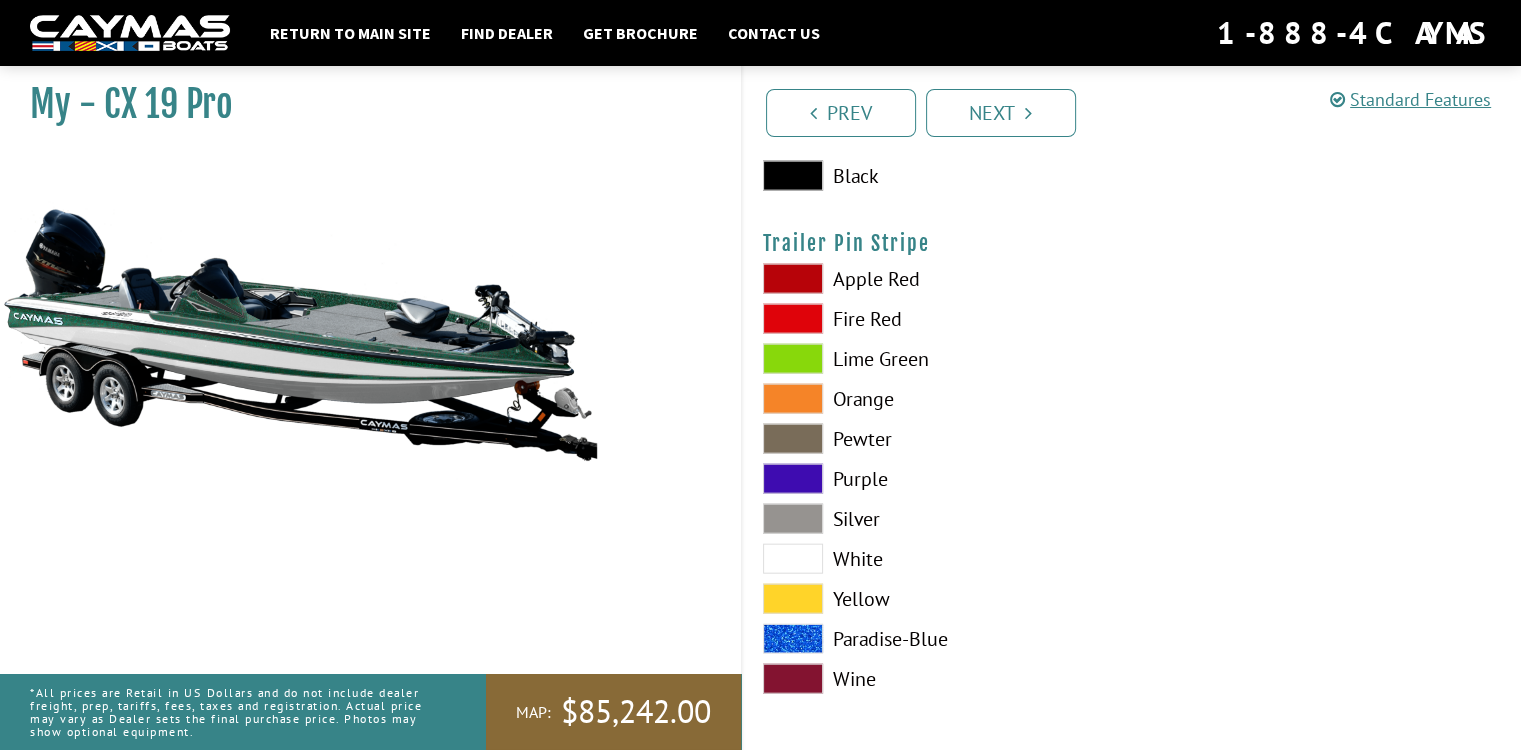 click on "White" at bounding box center [937, 559] 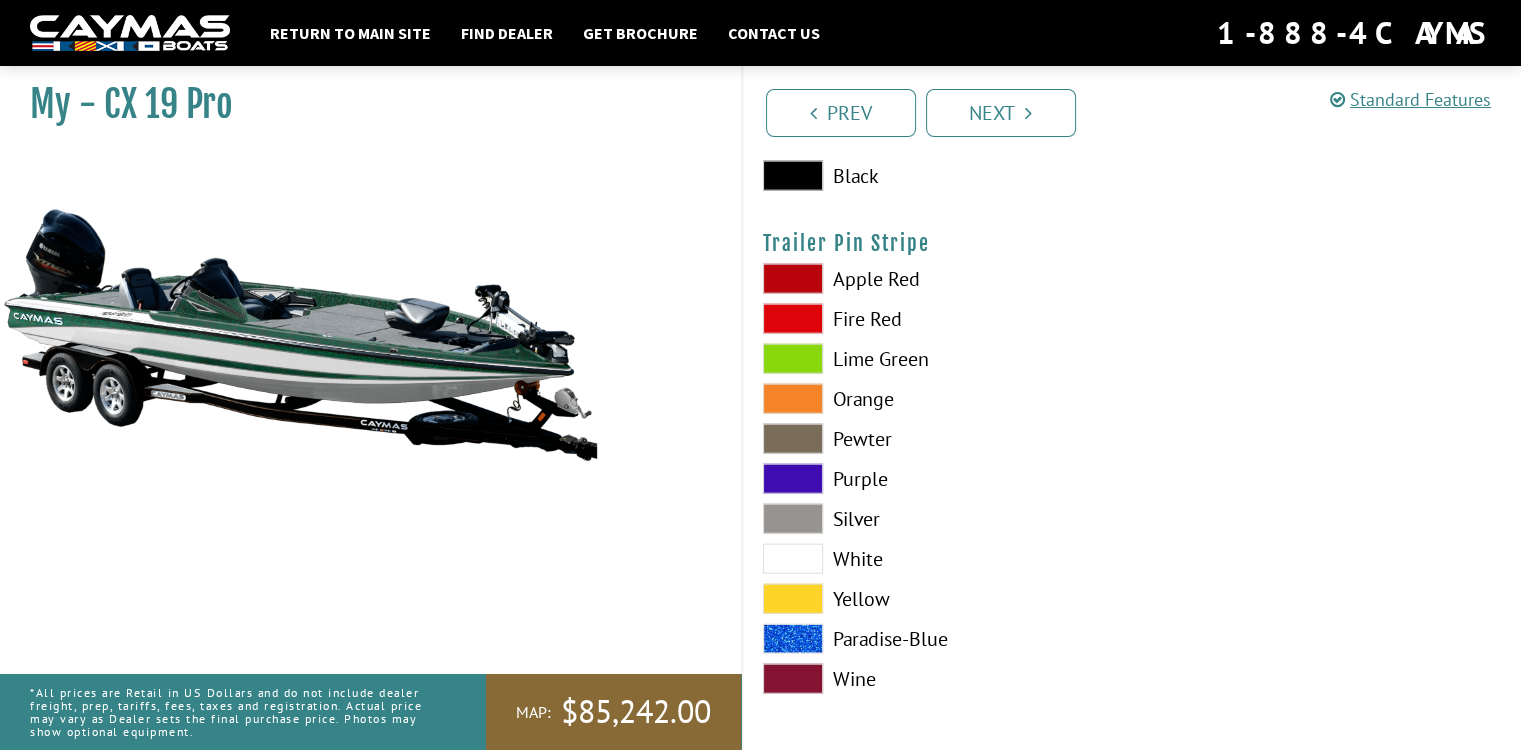click on "Silver" at bounding box center (937, 519) 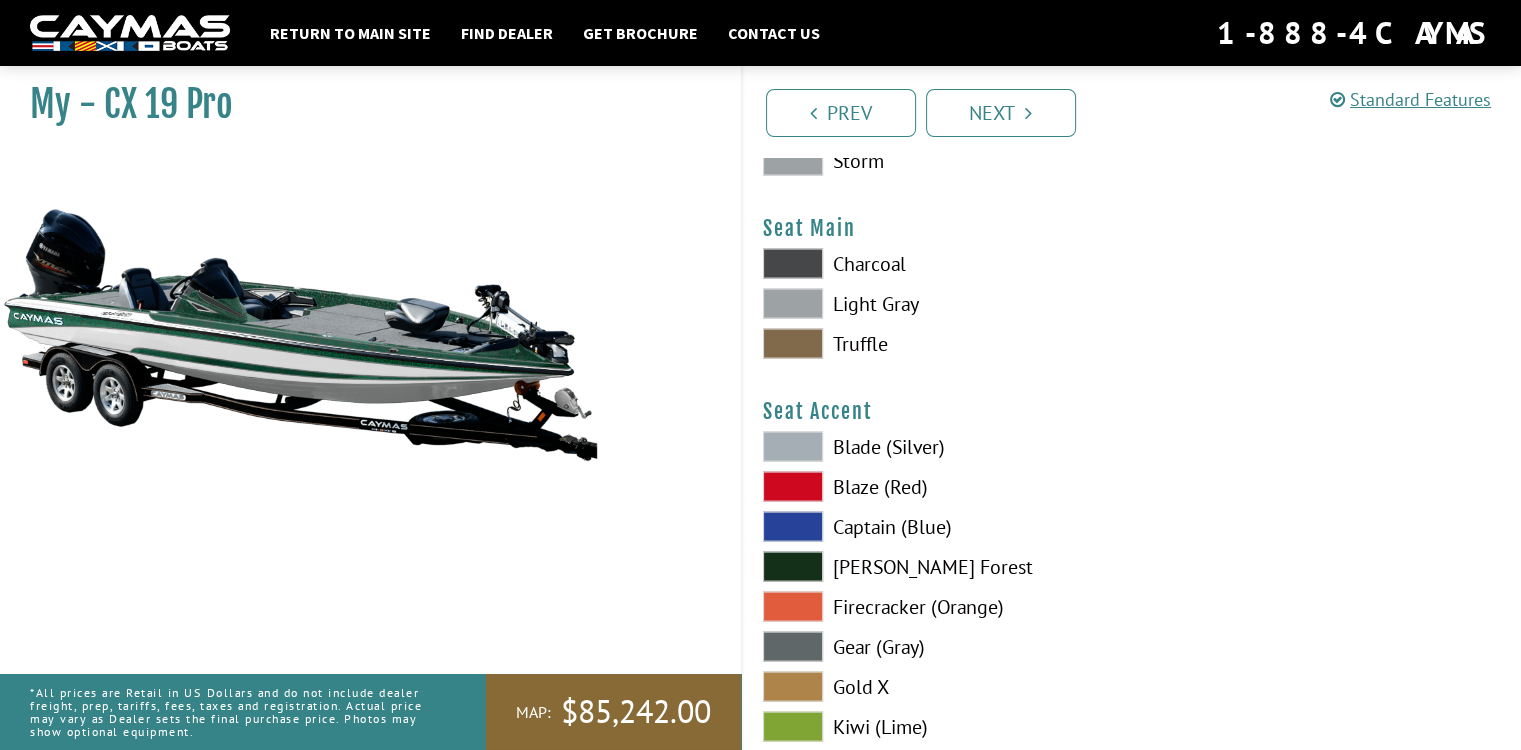 scroll, scrollTop: 11401, scrollLeft: 0, axis: vertical 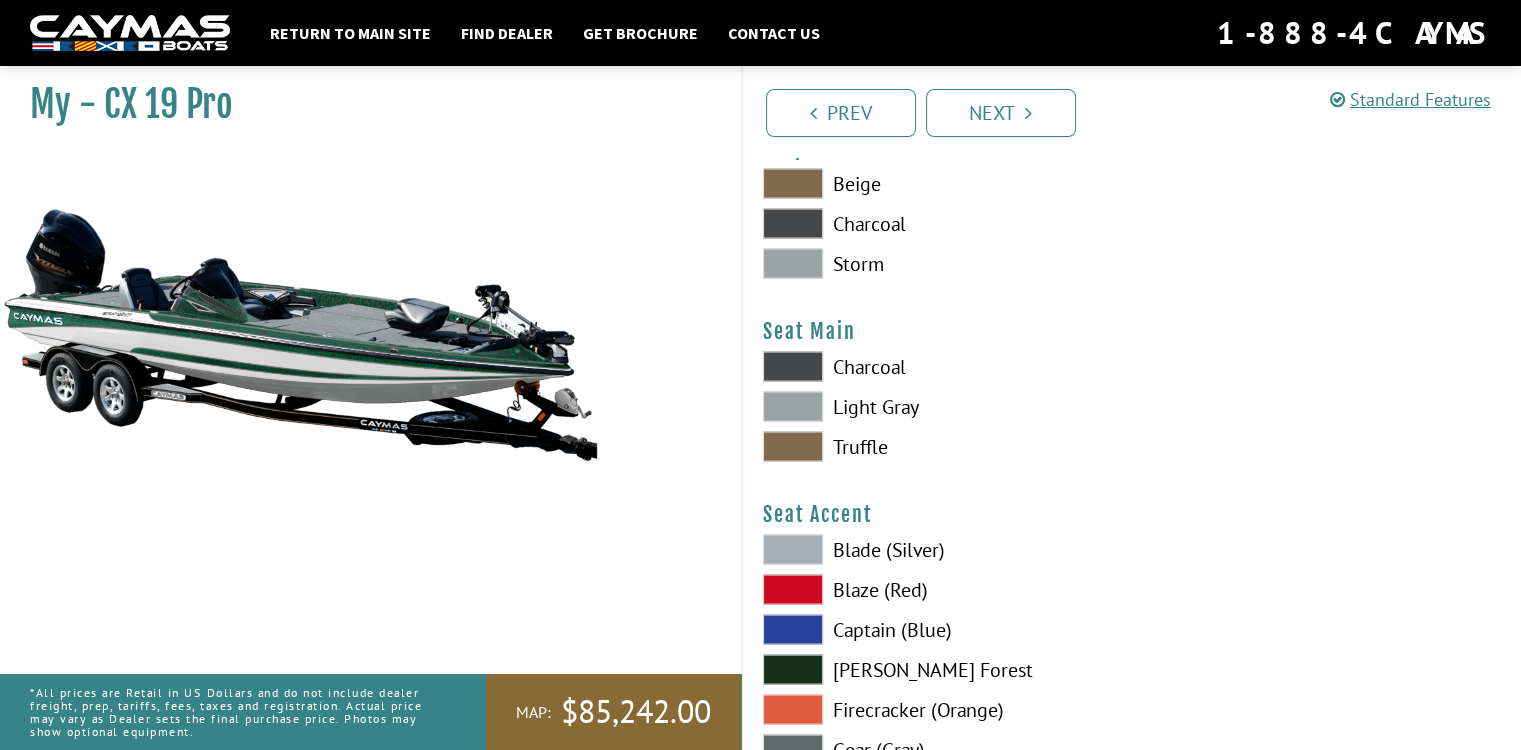 click on "Truffle" at bounding box center (937, 446) 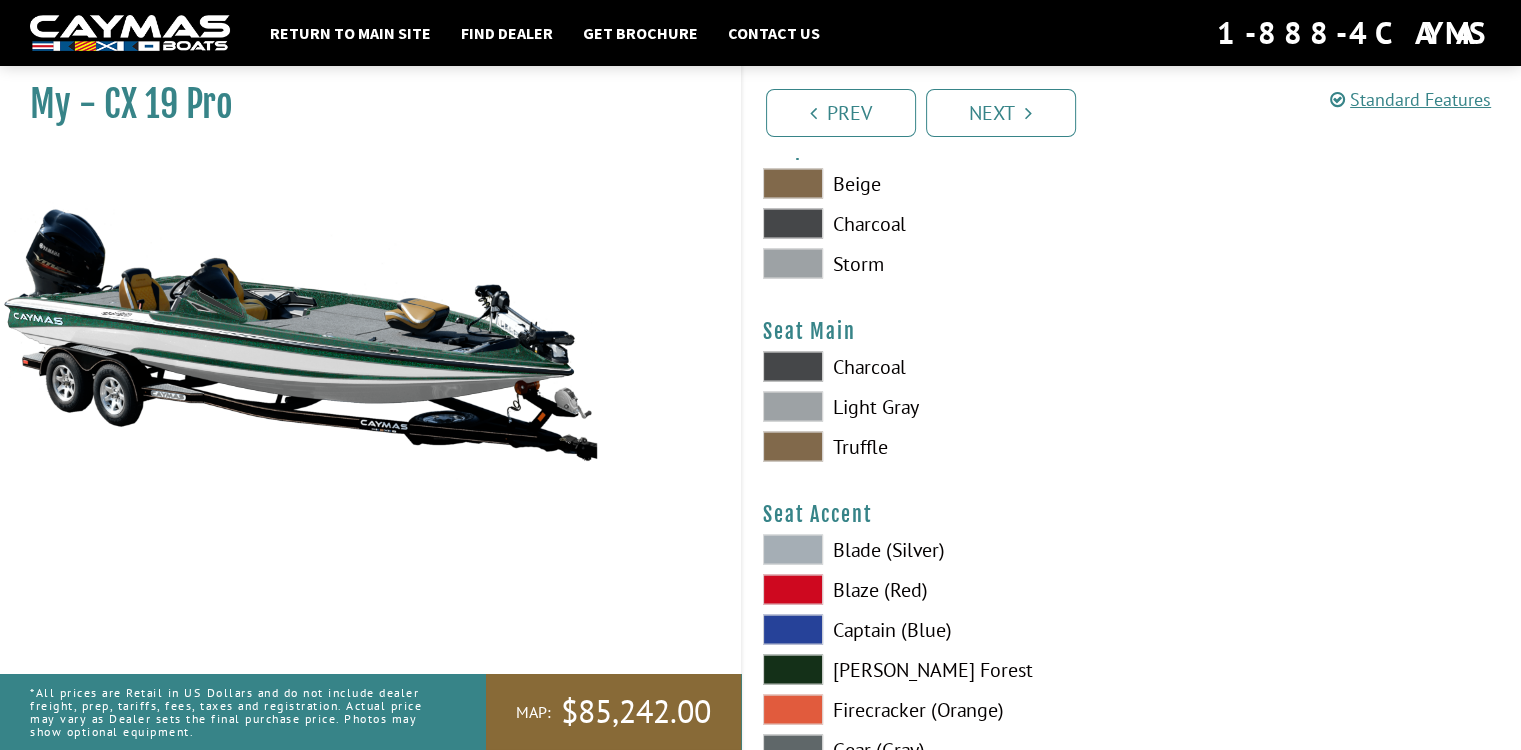 click on "Truffle" at bounding box center [937, 446] 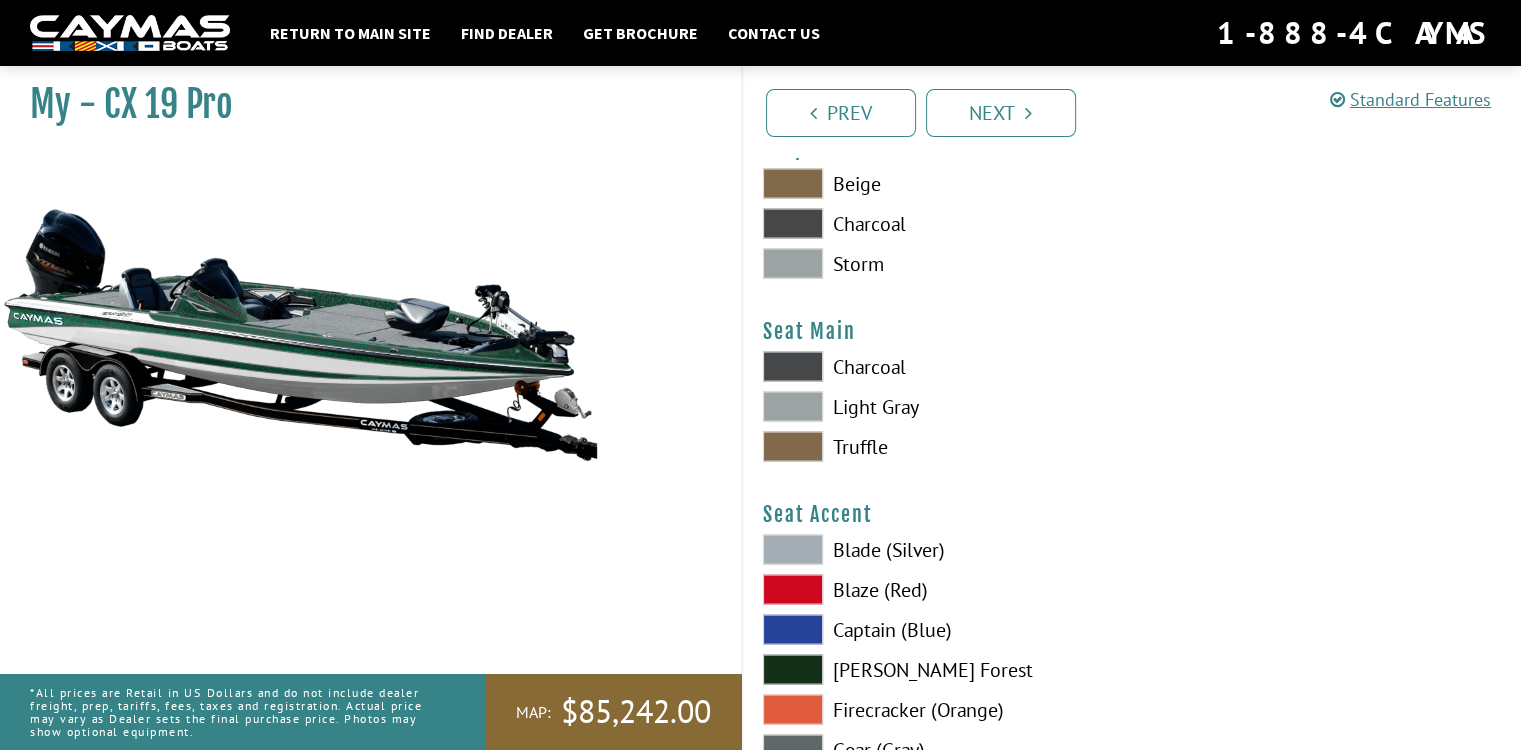 click on "Light Gray" at bounding box center (937, 406) 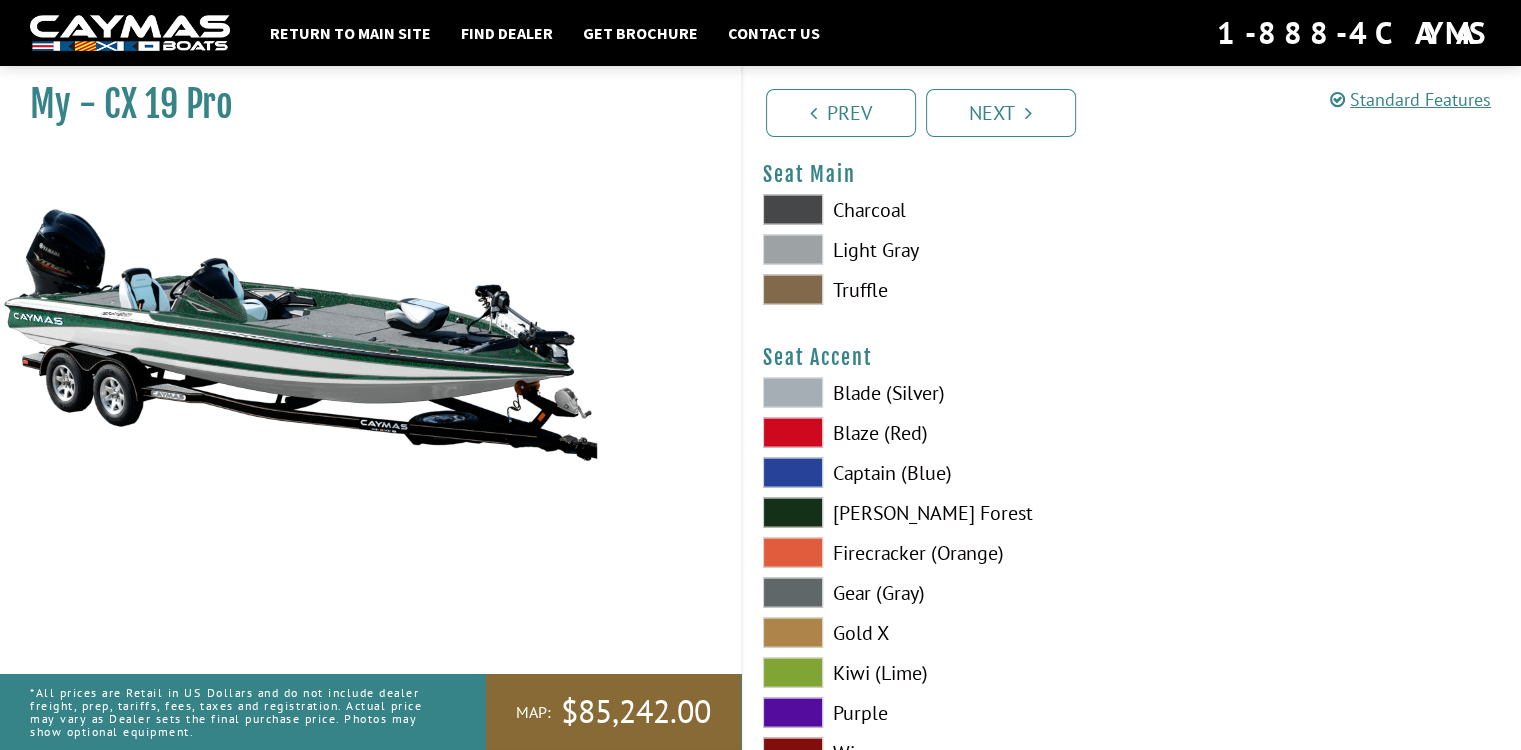 scroll, scrollTop: 11616, scrollLeft: 0, axis: vertical 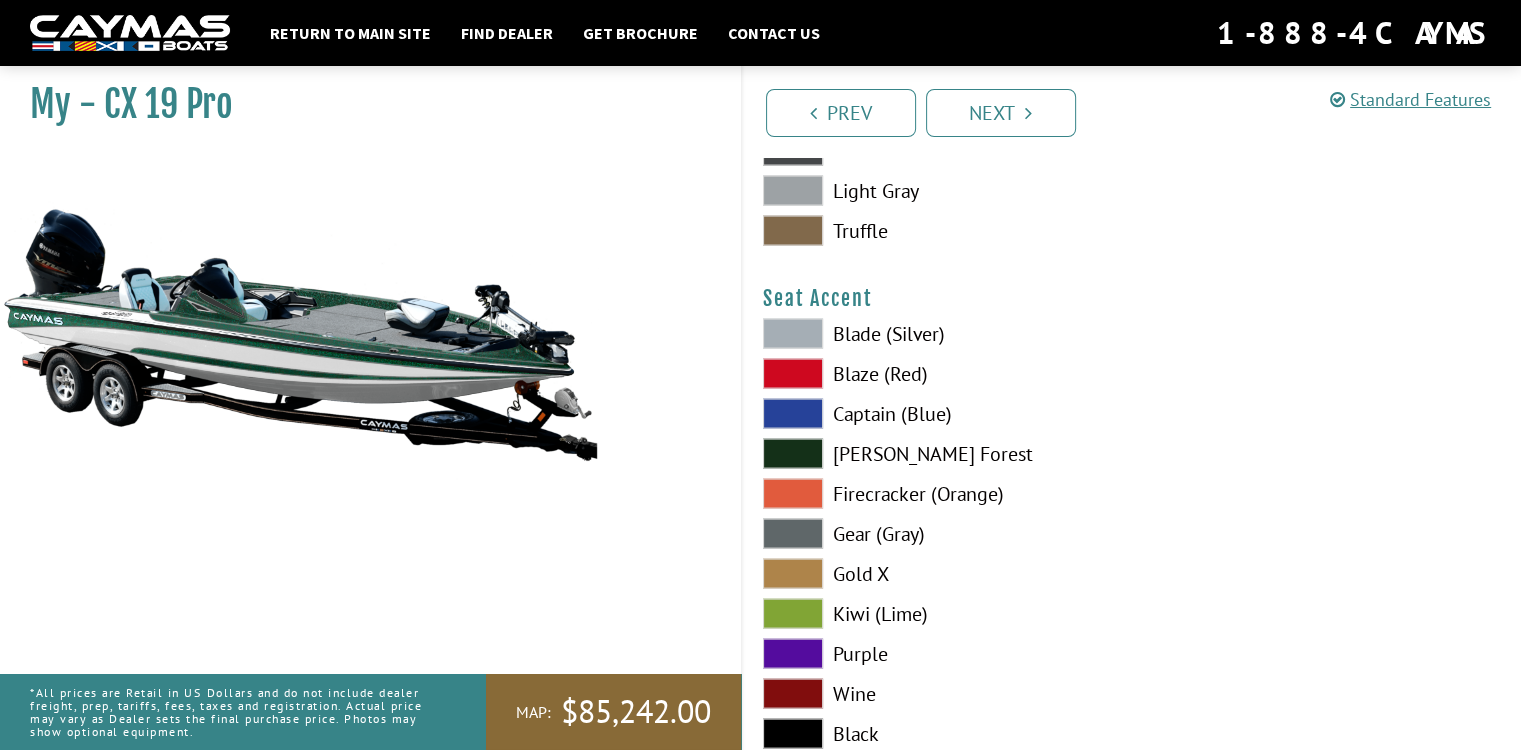 click on "[PERSON_NAME] Forest" at bounding box center (937, 454) 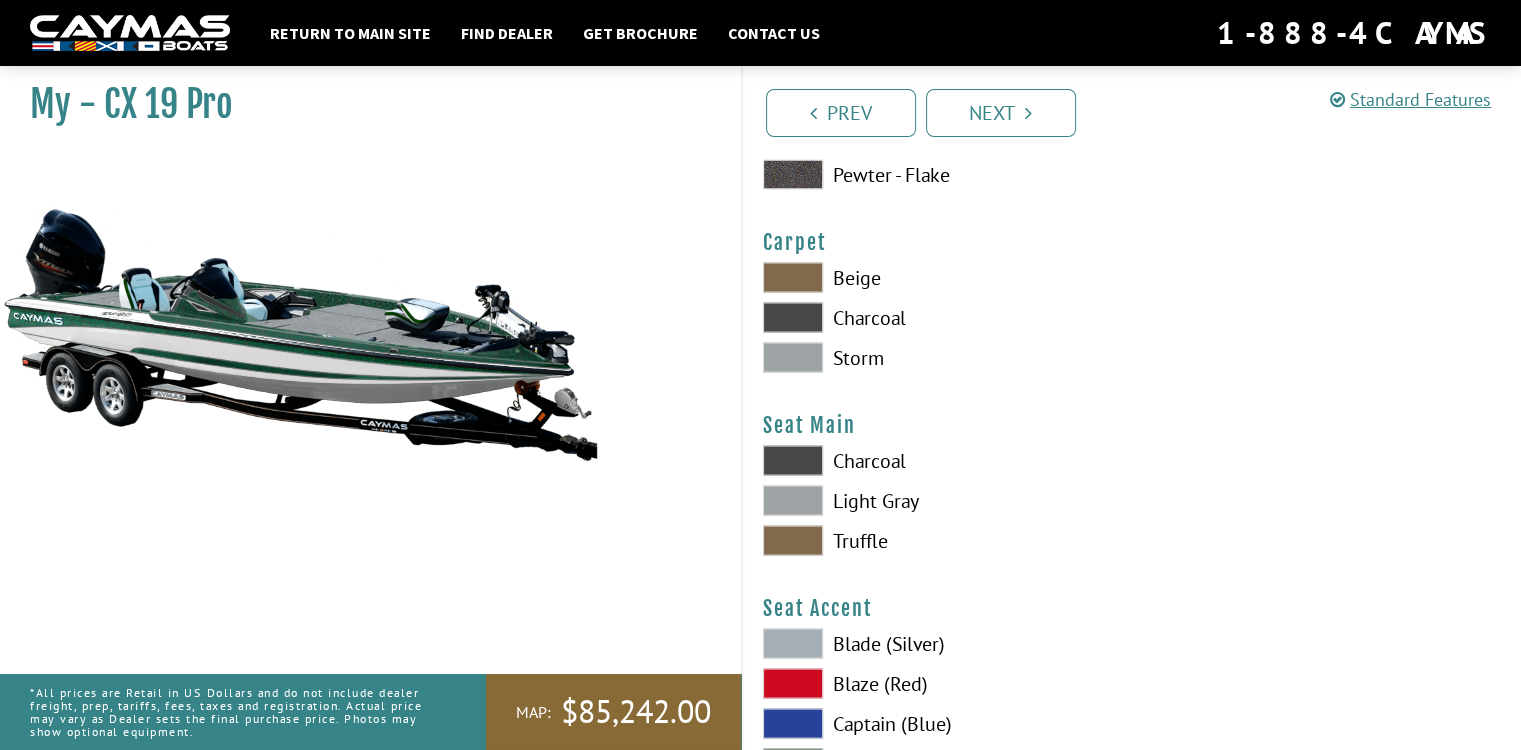 scroll, scrollTop: 11235, scrollLeft: 0, axis: vertical 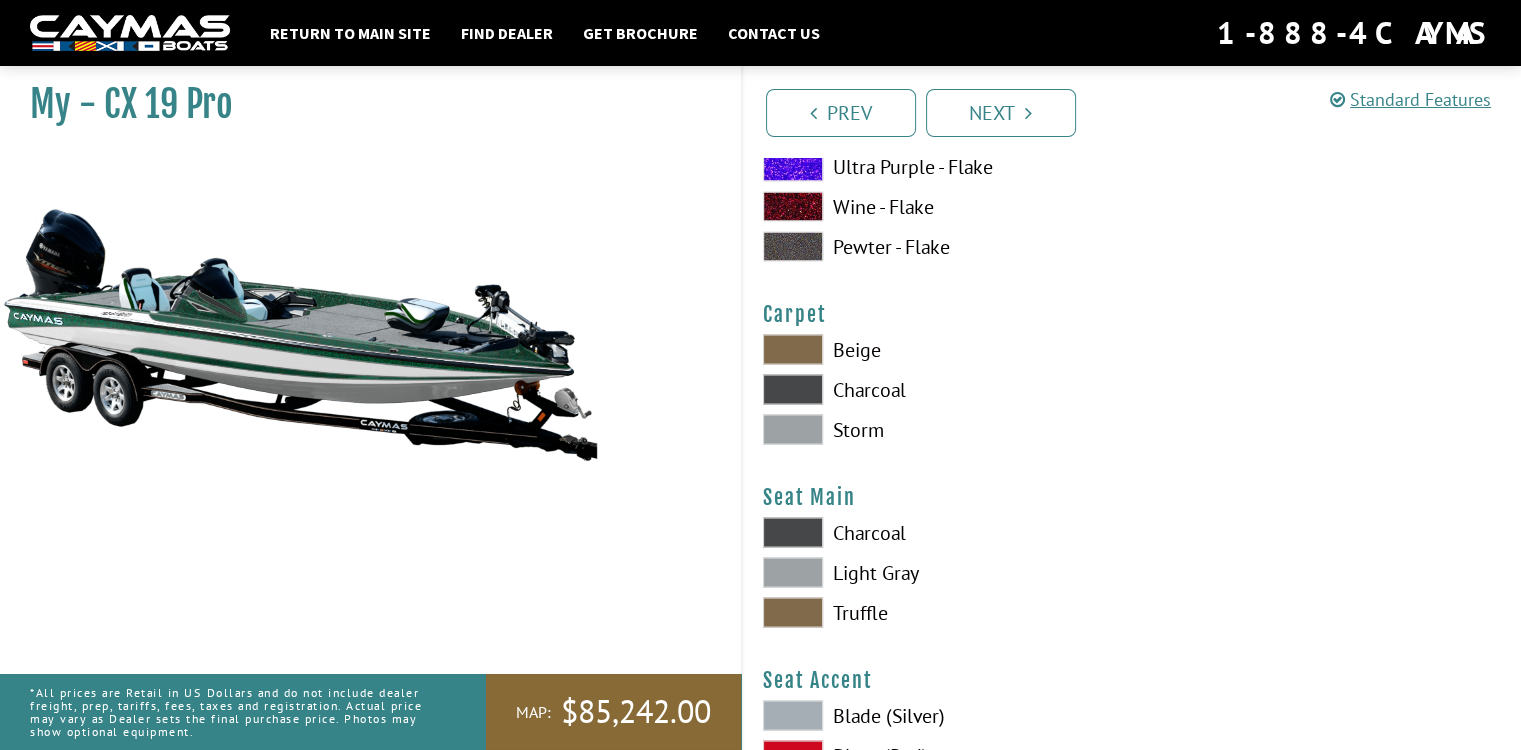 click on "Charcoal" at bounding box center [937, 389] 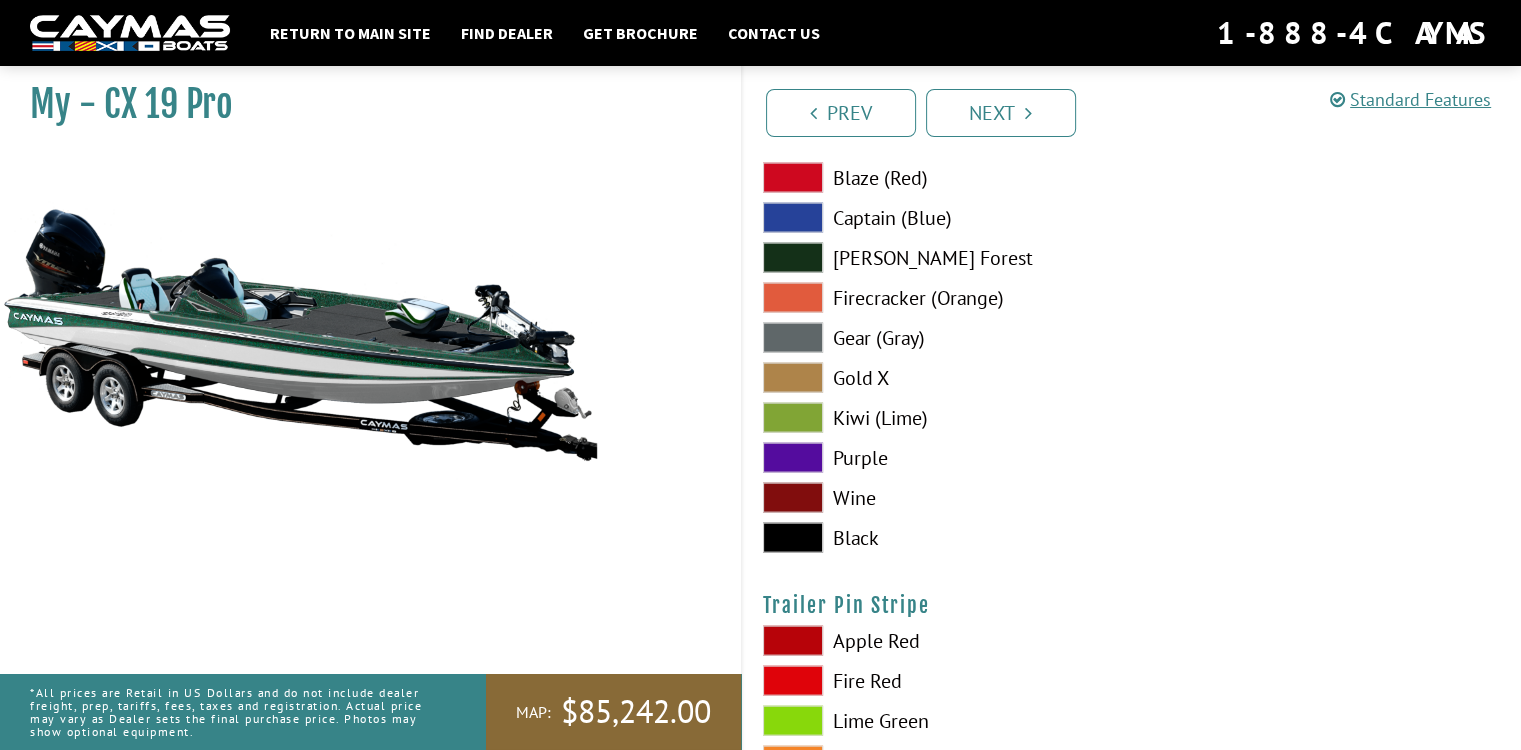 scroll, scrollTop: 12174, scrollLeft: 0, axis: vertical 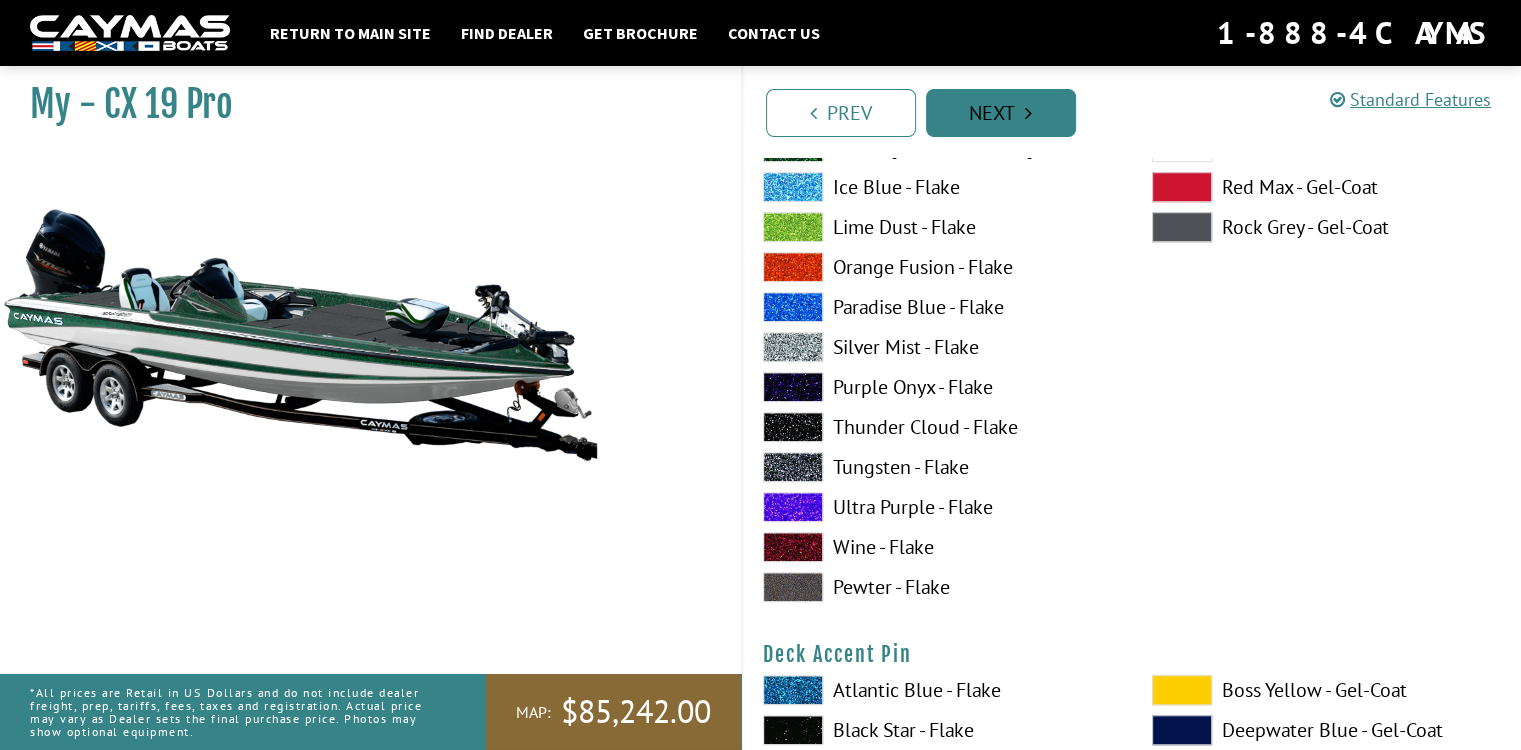 click on "Next" at bounding box center (1001, 113) 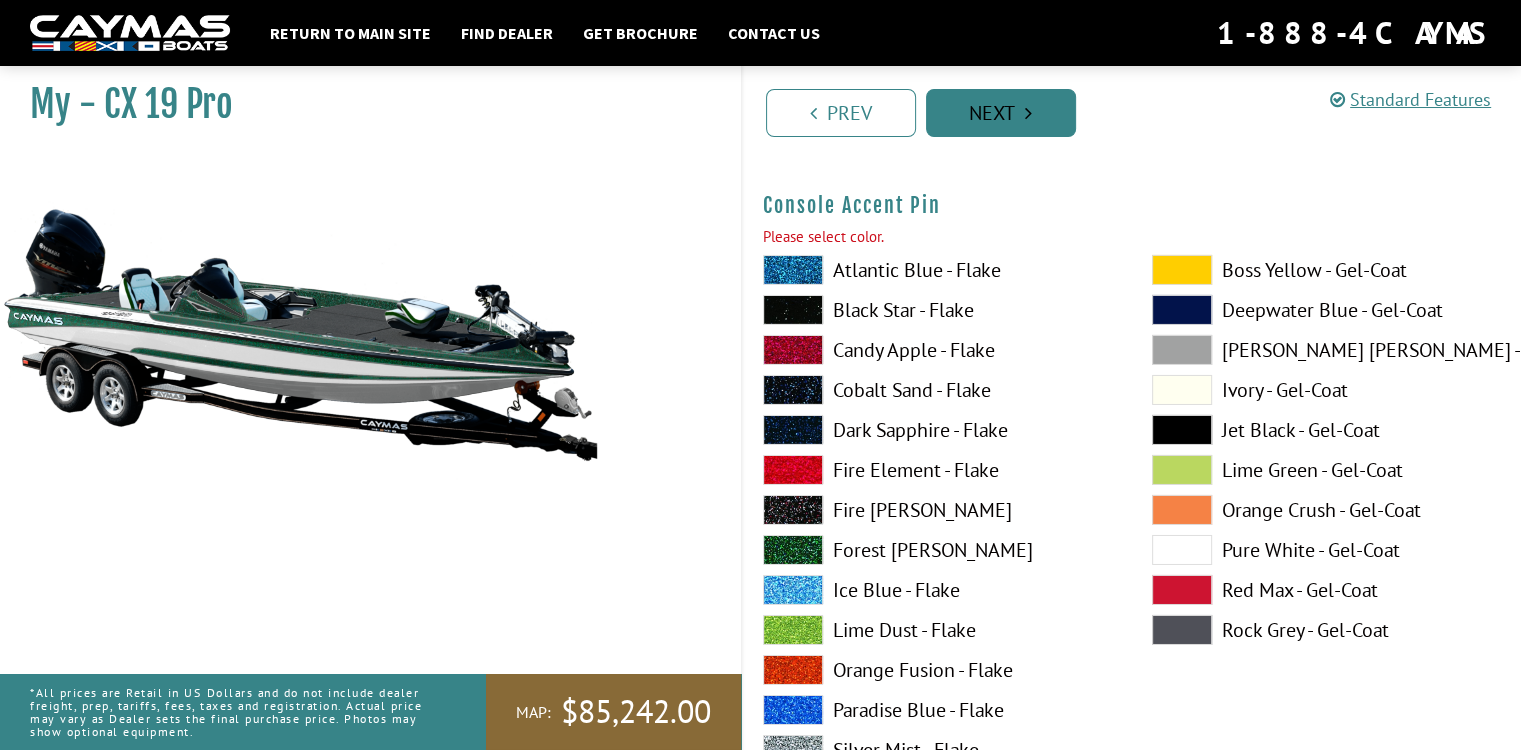 scroll, scrollTop: 6789, scrollLeft: 0, axis: vertical 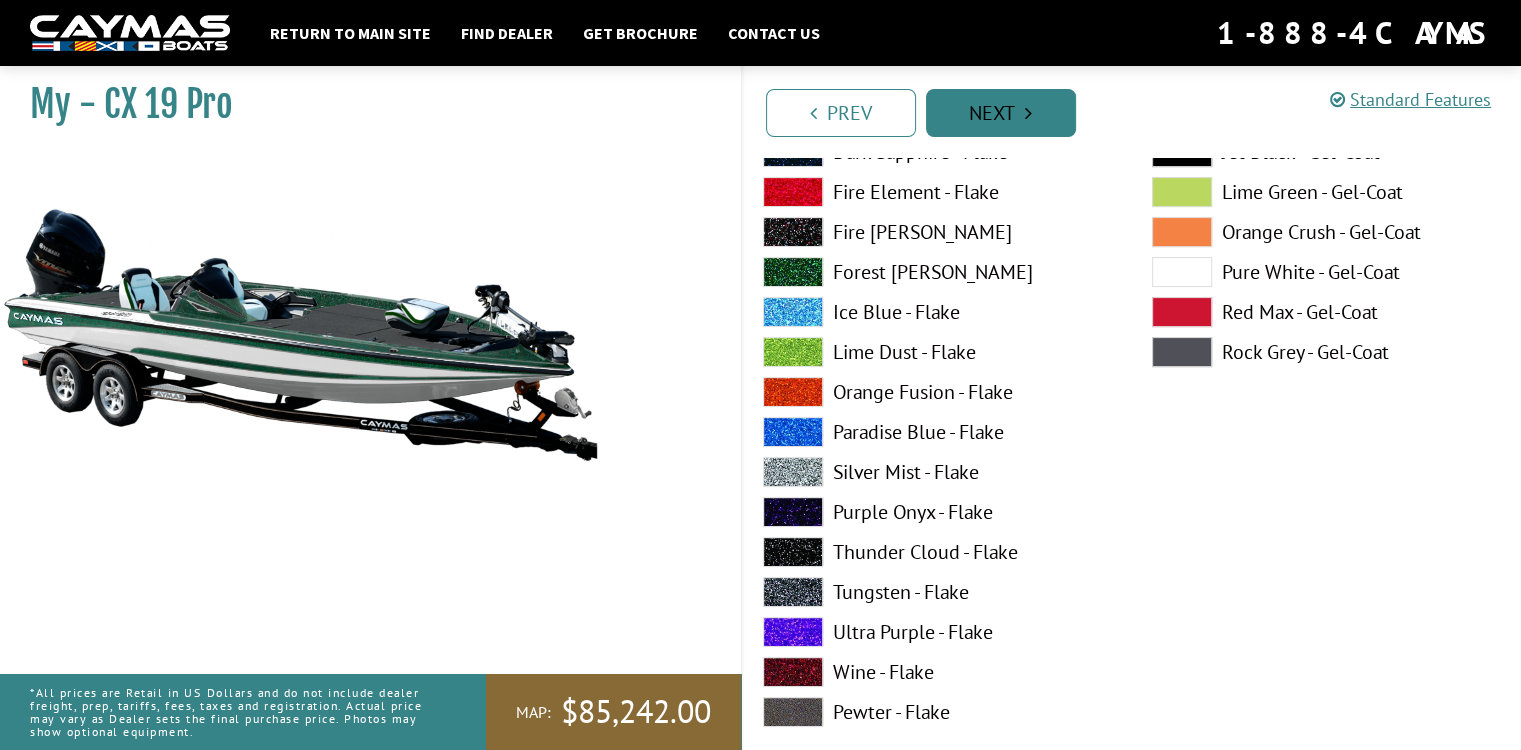 click on "Next" at bounding box center [1001, 113] 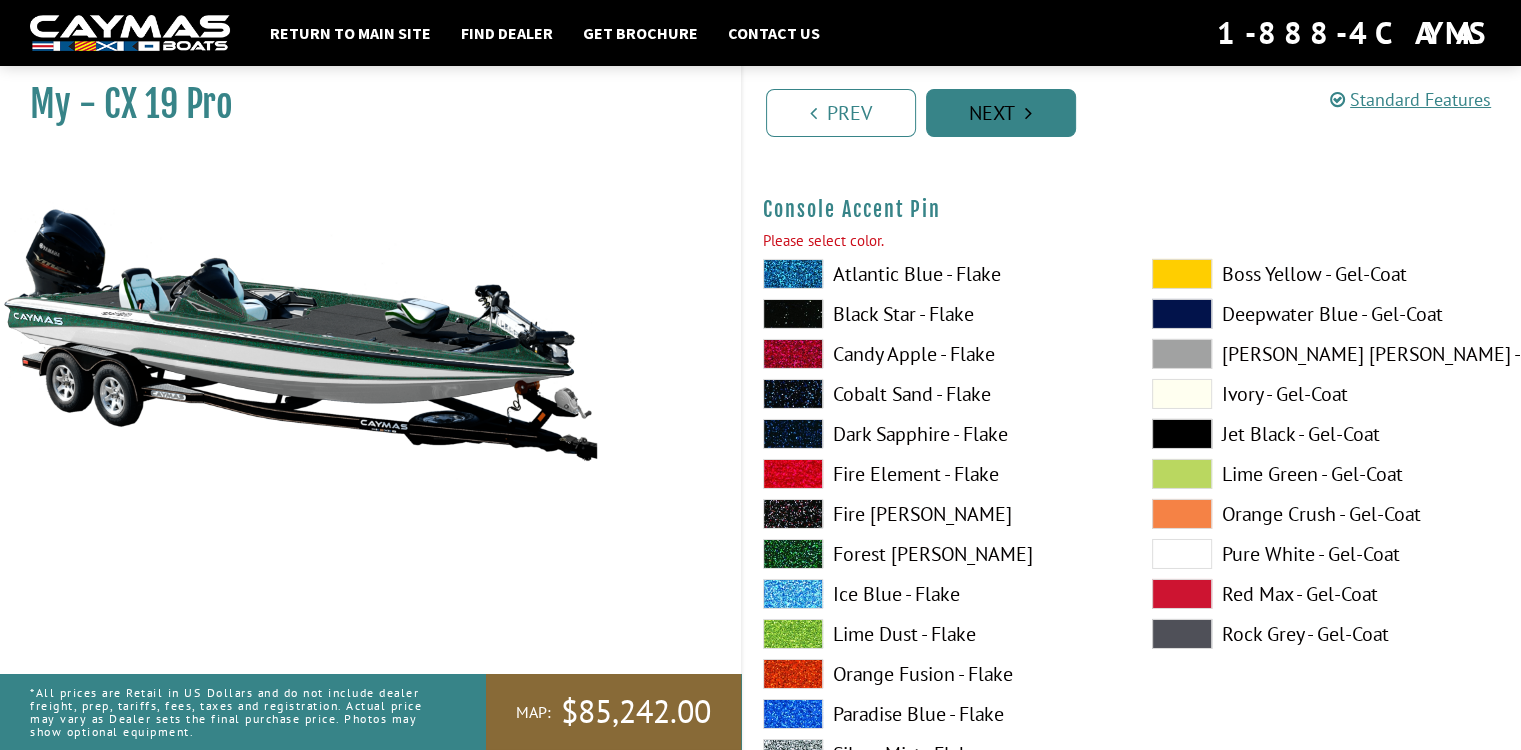 scroll, scrollTop: 6789, scrollLeft: 0, axis: vertical 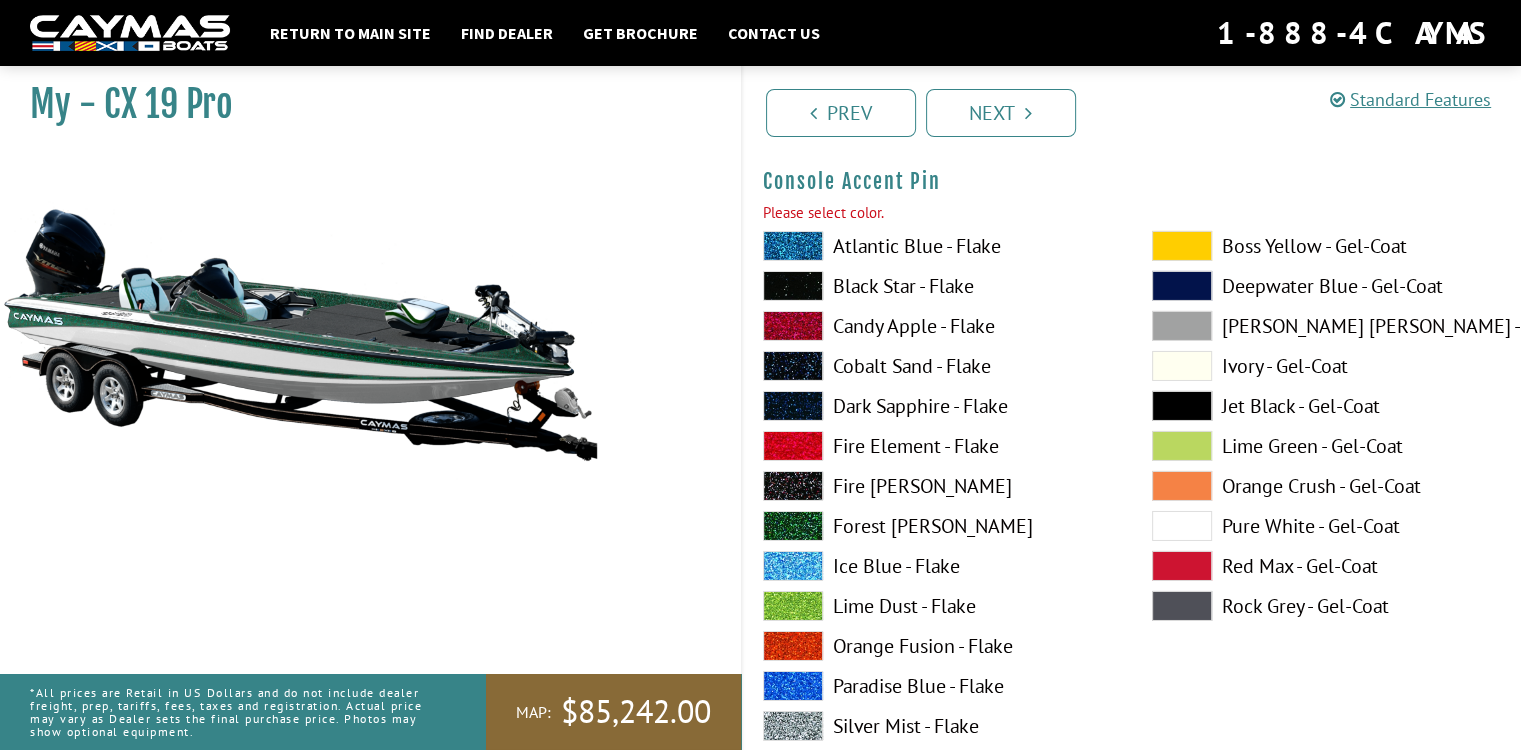 click at bounding box center (1182, 526) 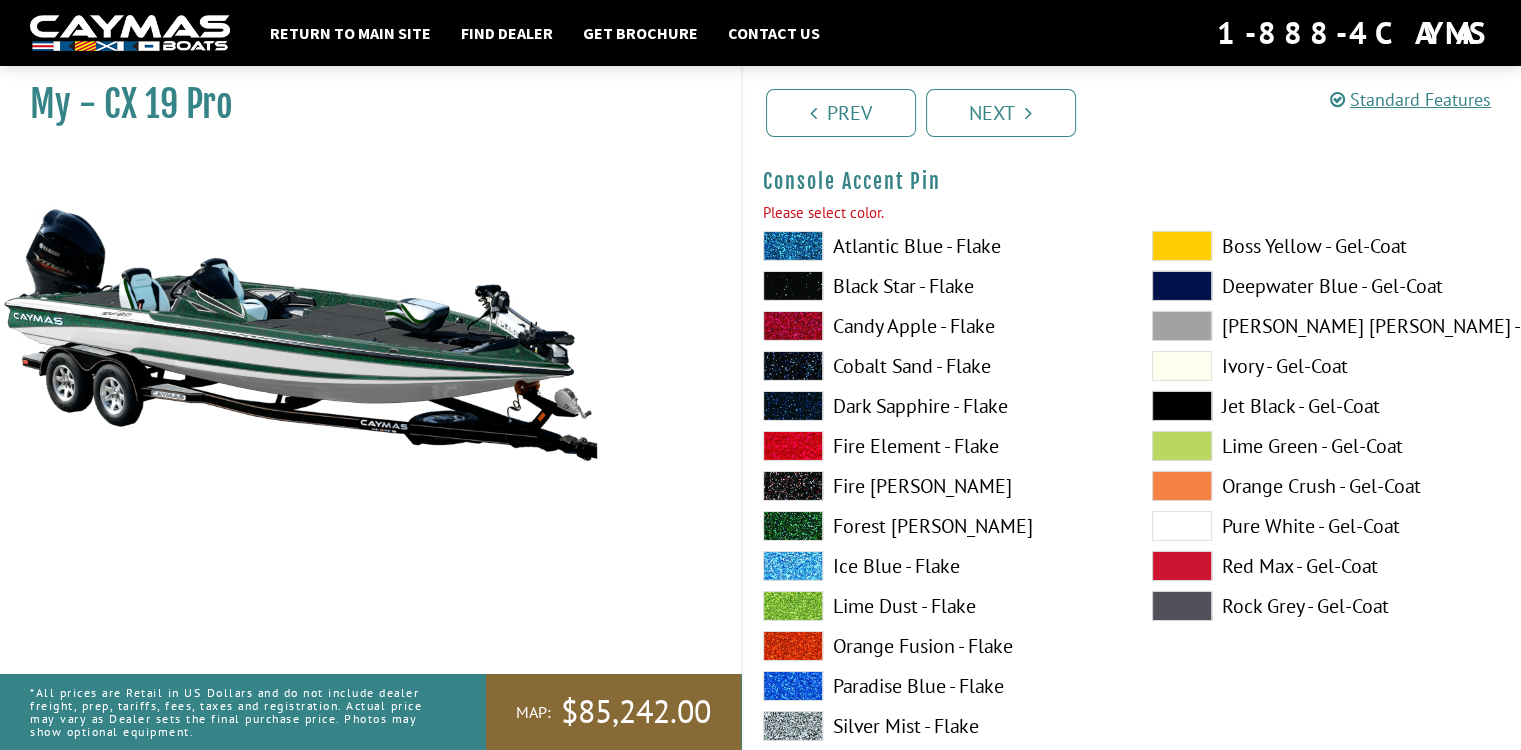 click at bounding box center (1182, 526) 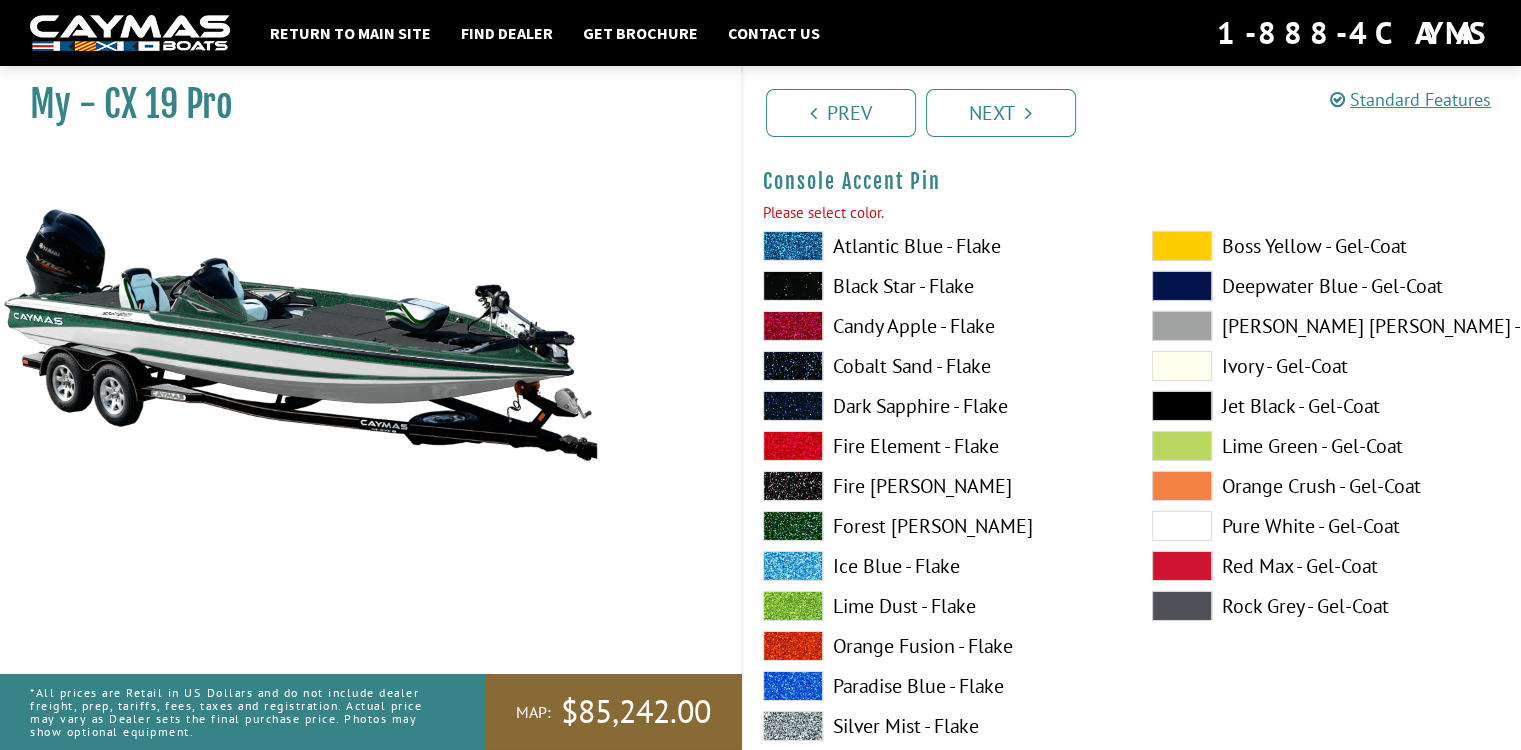 click at bounding box center [1182, 526] 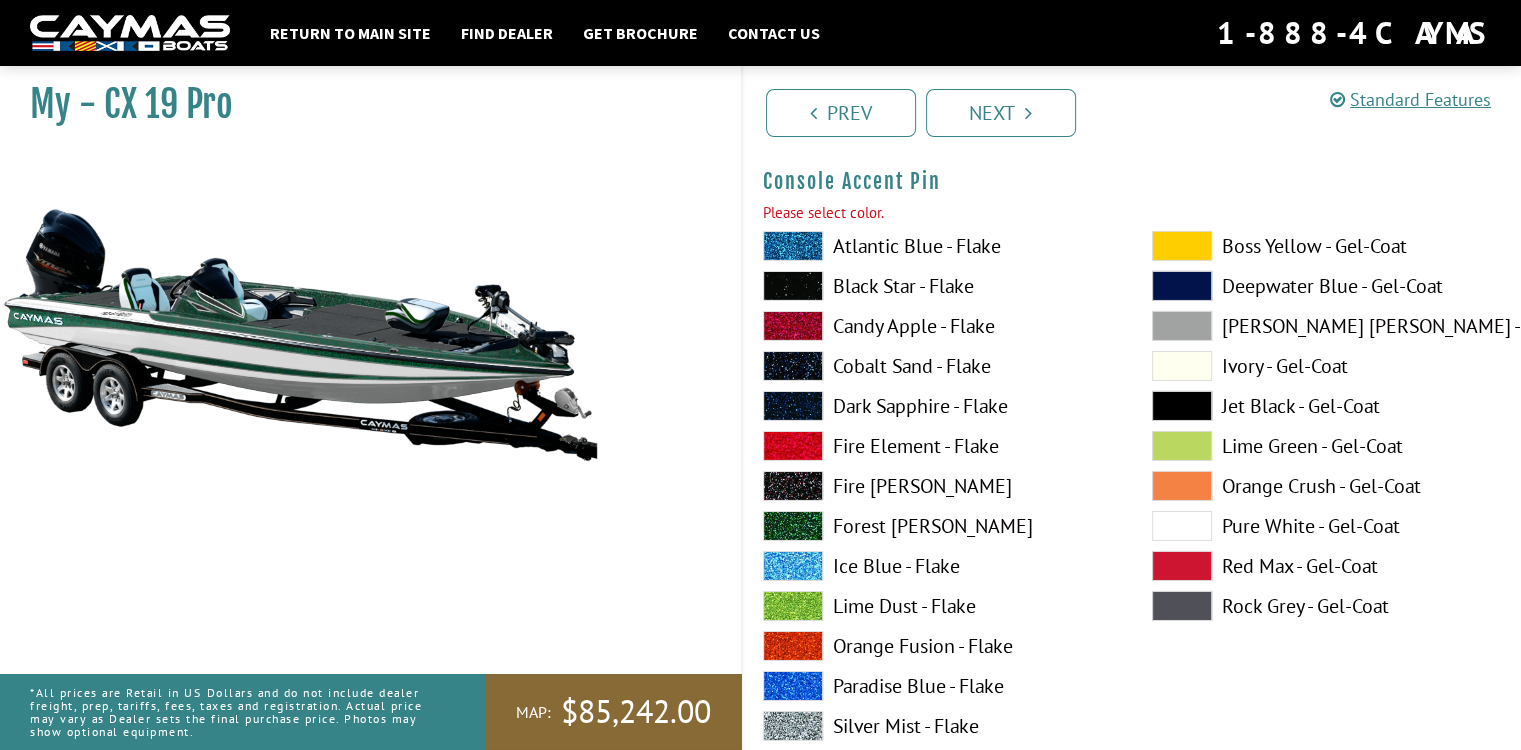 click at bounding box center [1182, 526] 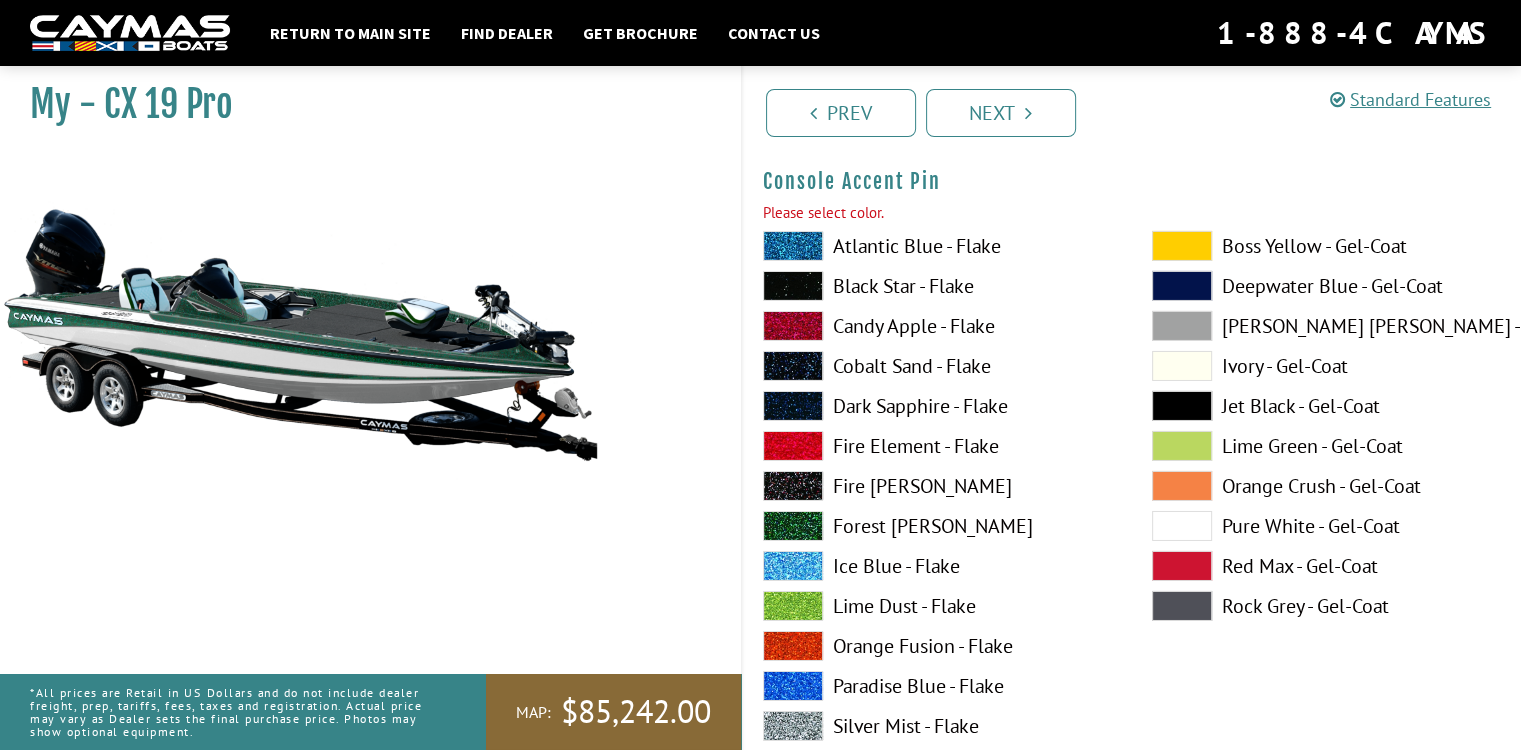 click at bounding box center (1182, 326) 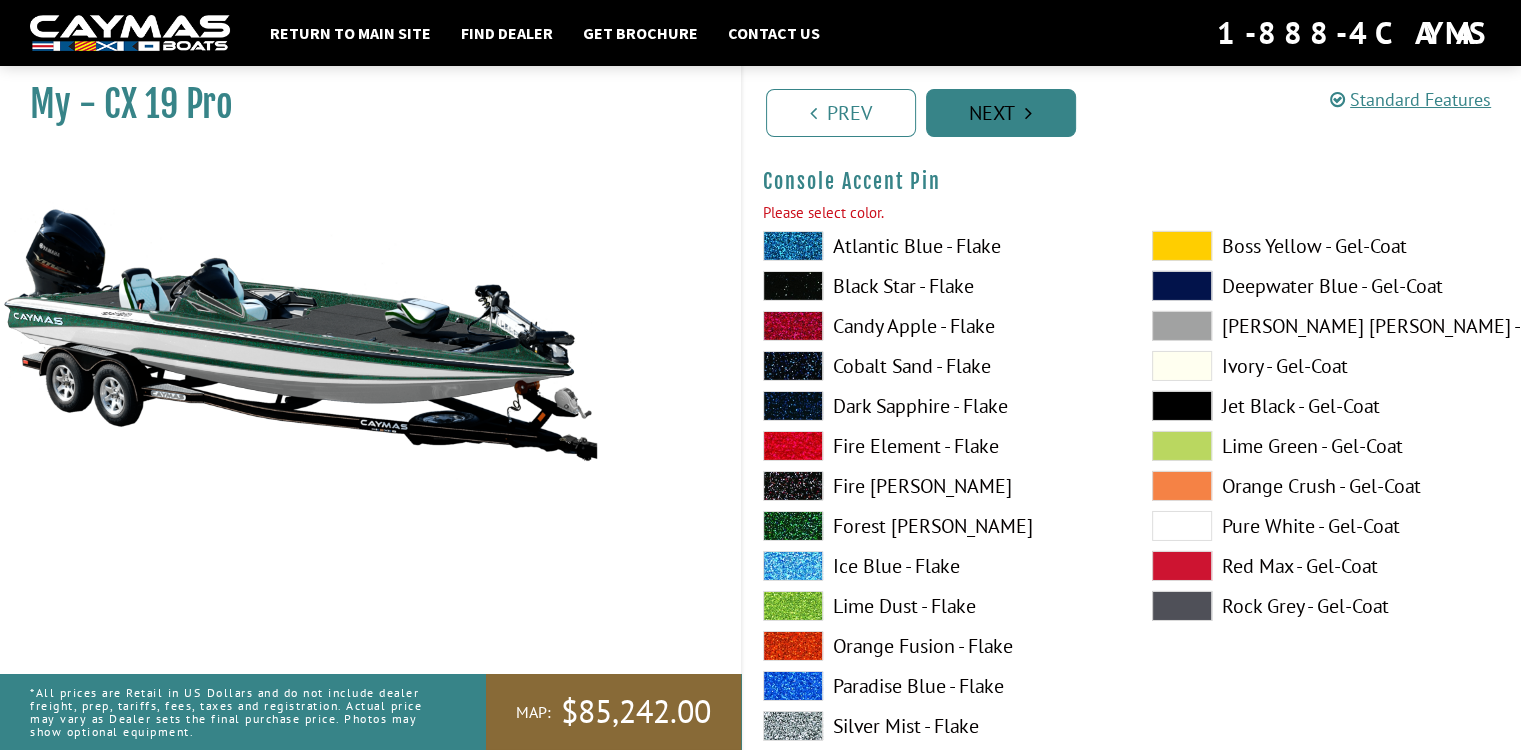 click on "Next" at bounding box center (1001, 113) 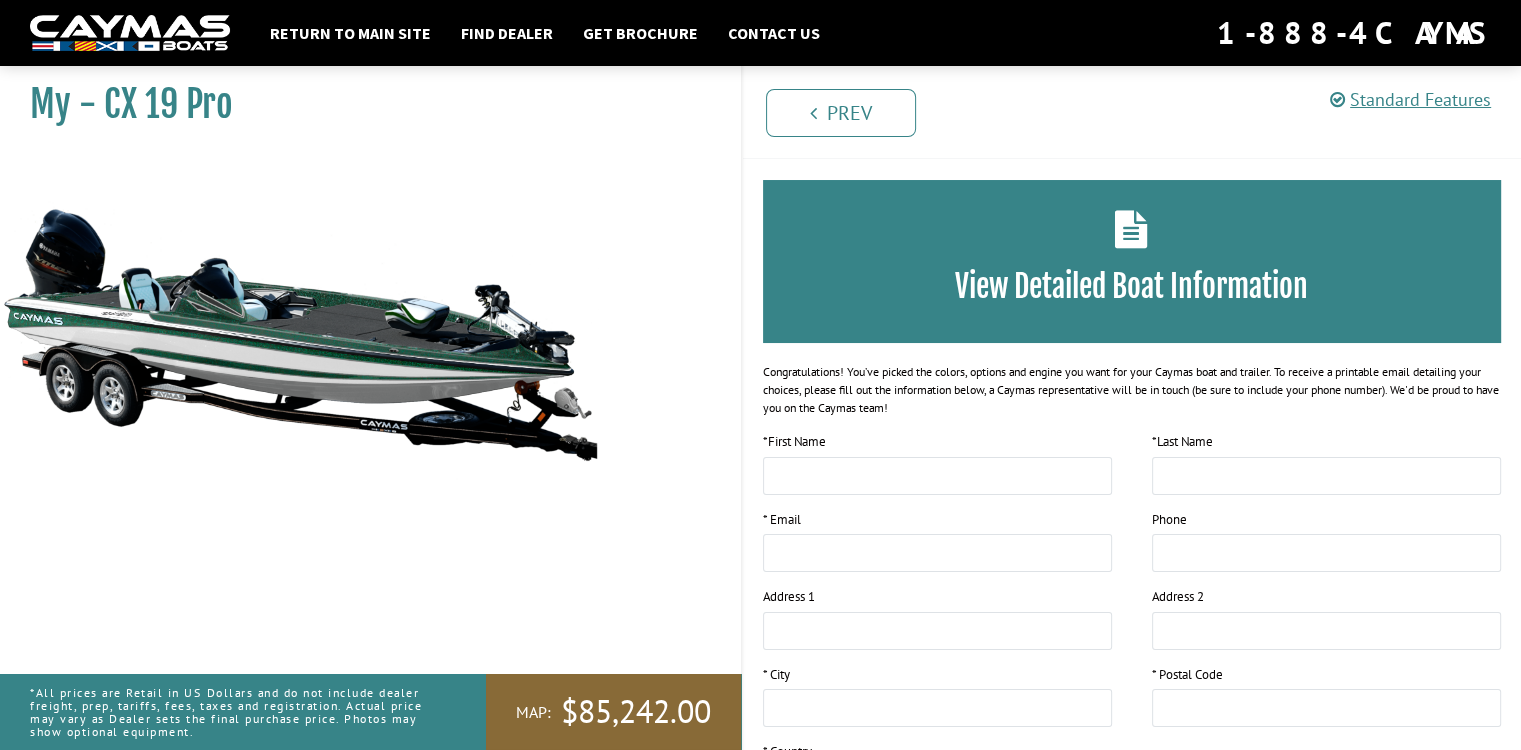 scroll, scrollTop: 0, scrollLeft: 0, axis: both 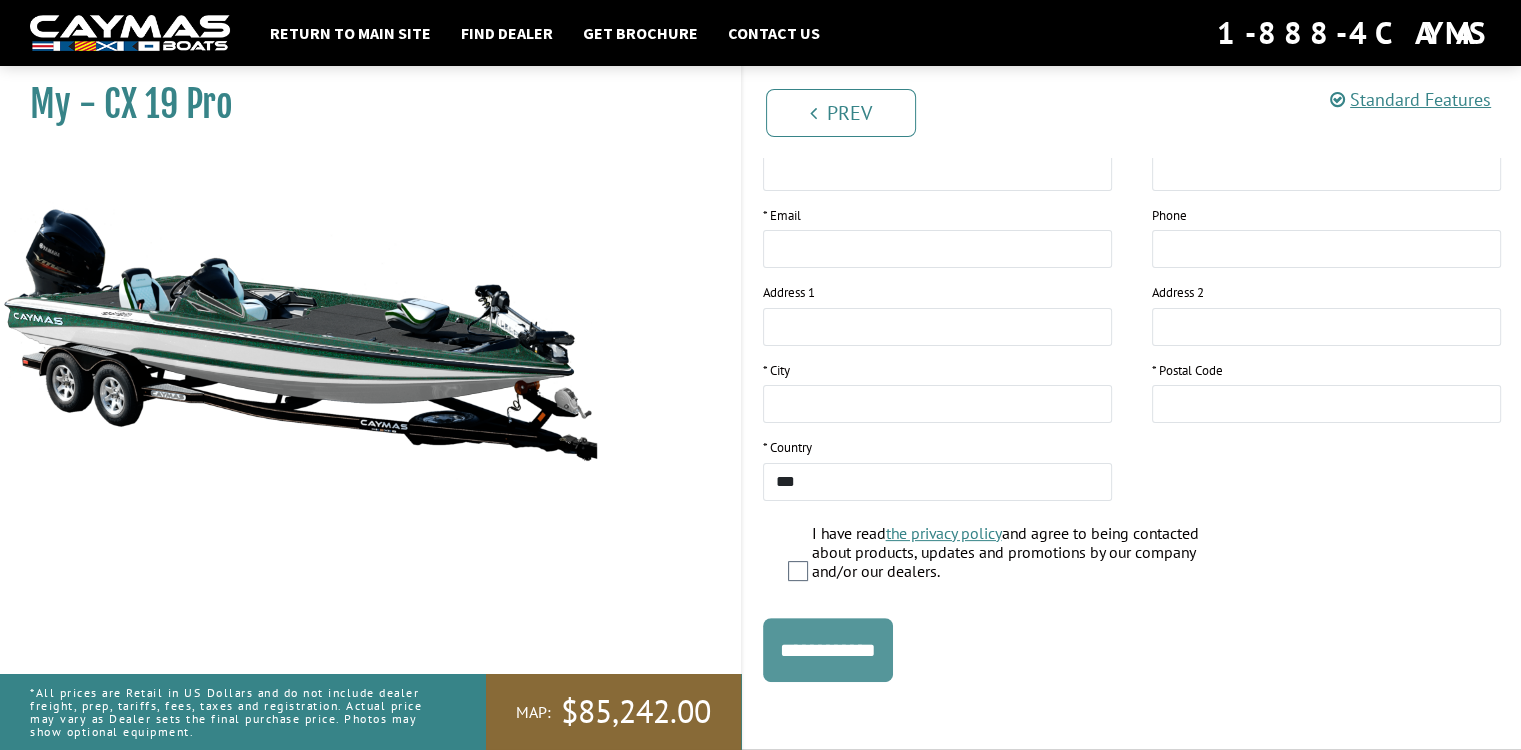 click on "**********" at bounding box center (828, 650) 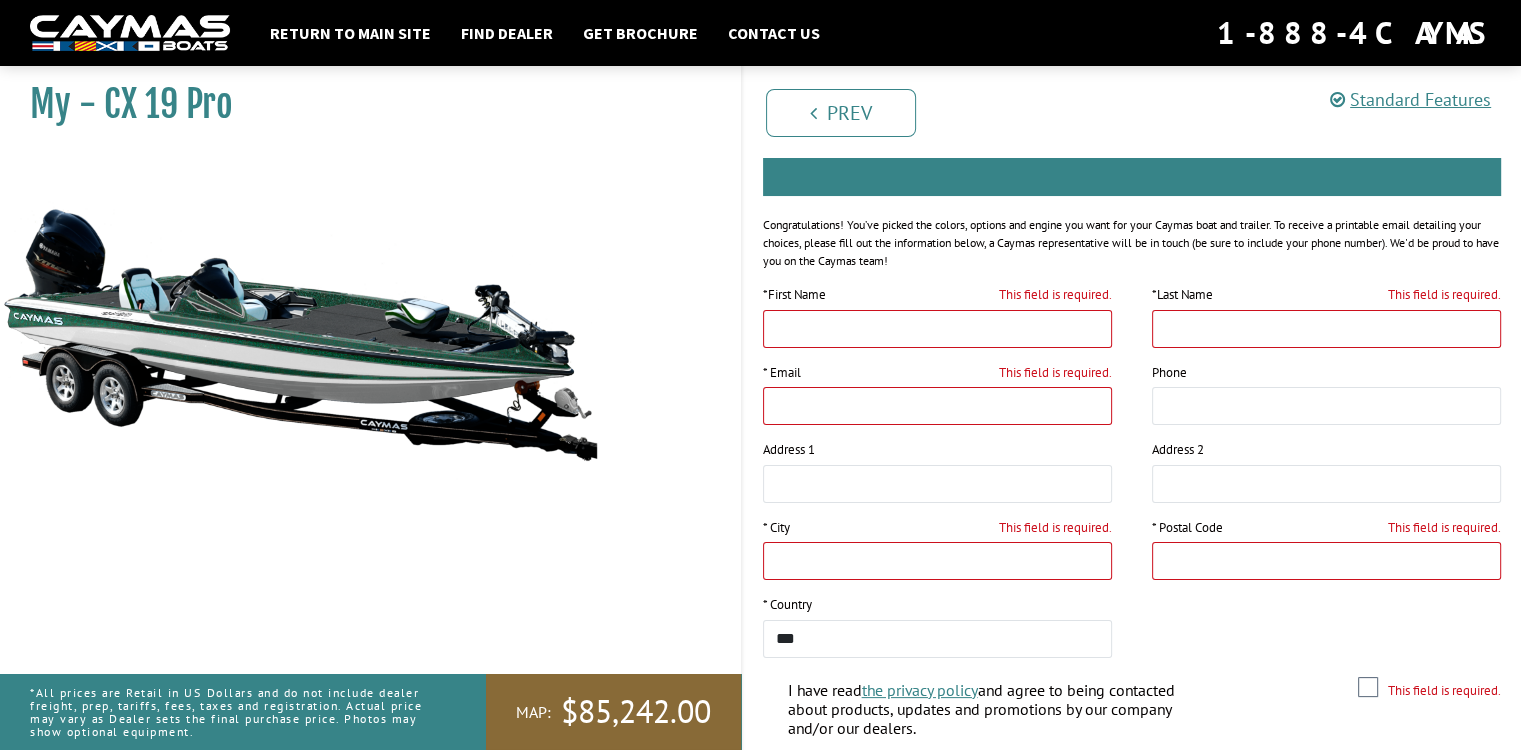 scroll, scrollTop: 0, scrollLeft: 0, axis: both 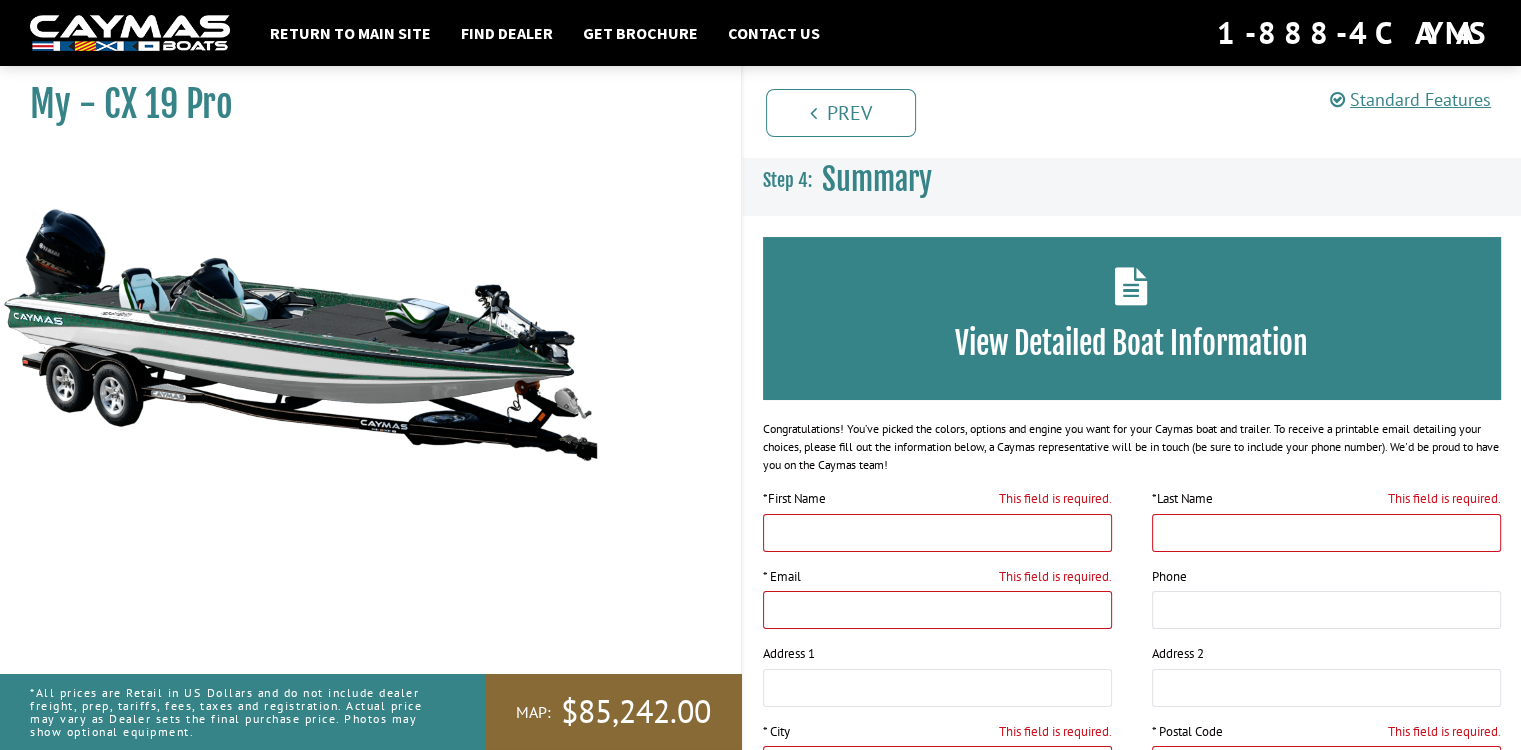 click at bounding box center [300, 334] 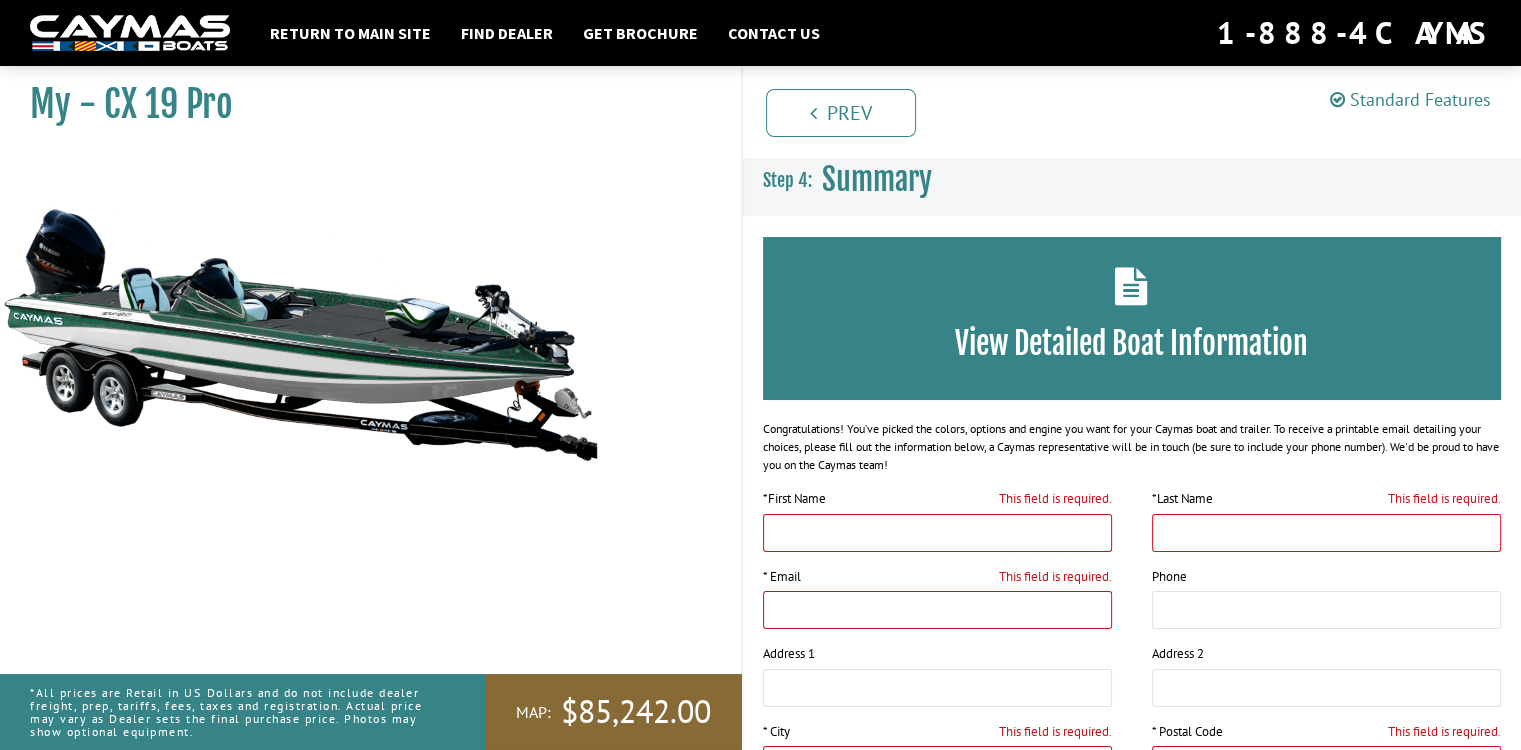 click on "Standard Features" at bounding box center (1410, 99) 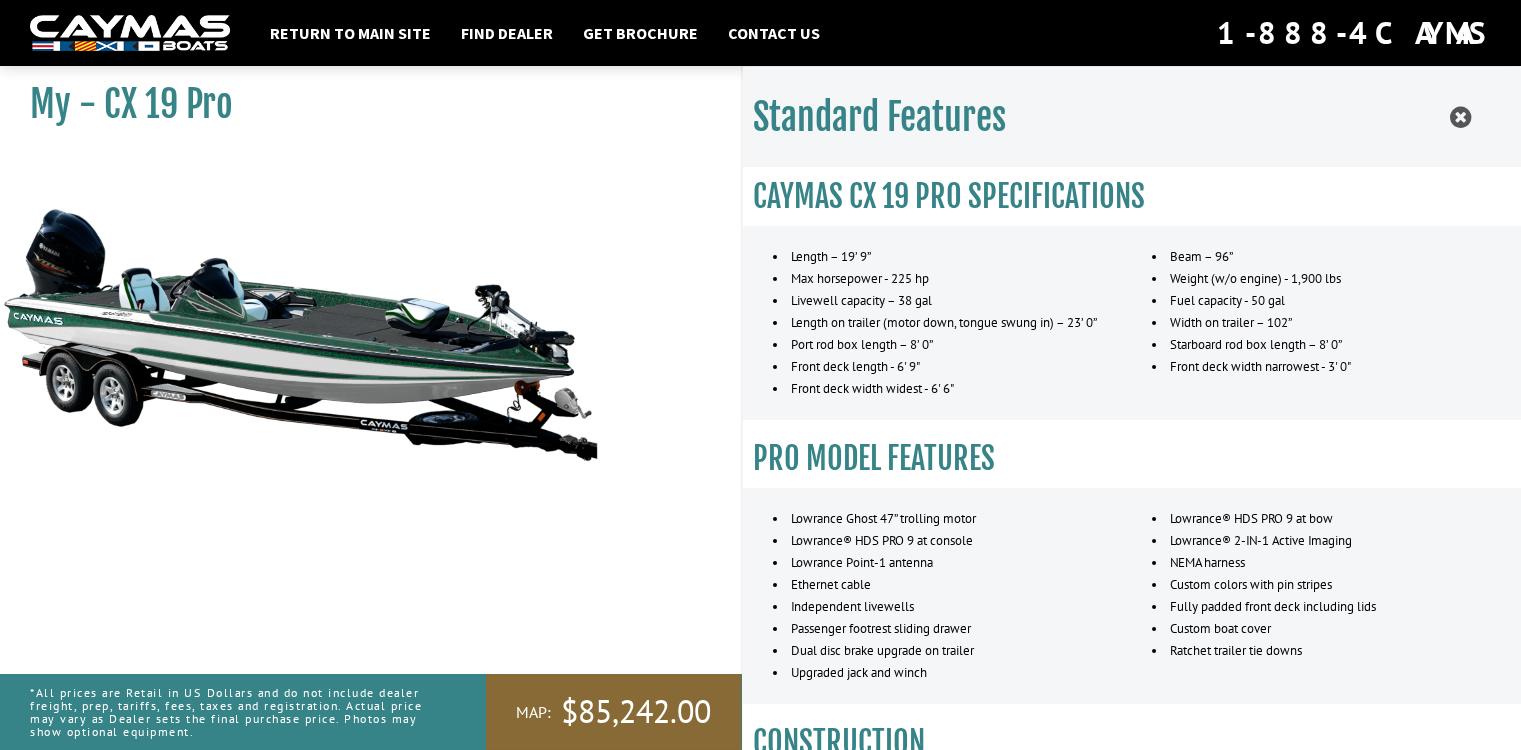 click at bounding box center (300, 334) 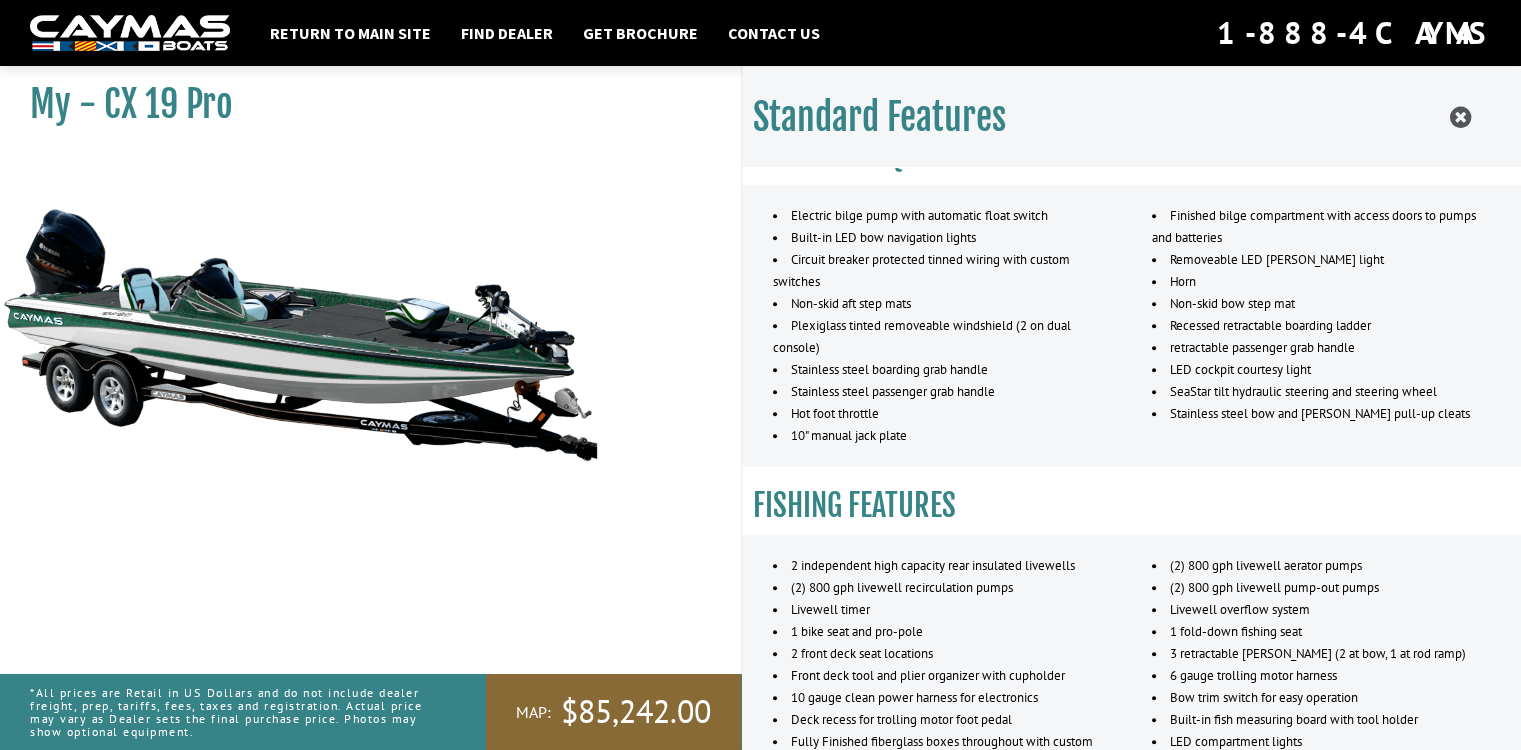 scroll, scrollTop: 0, scrollLeft: 0, axis: both 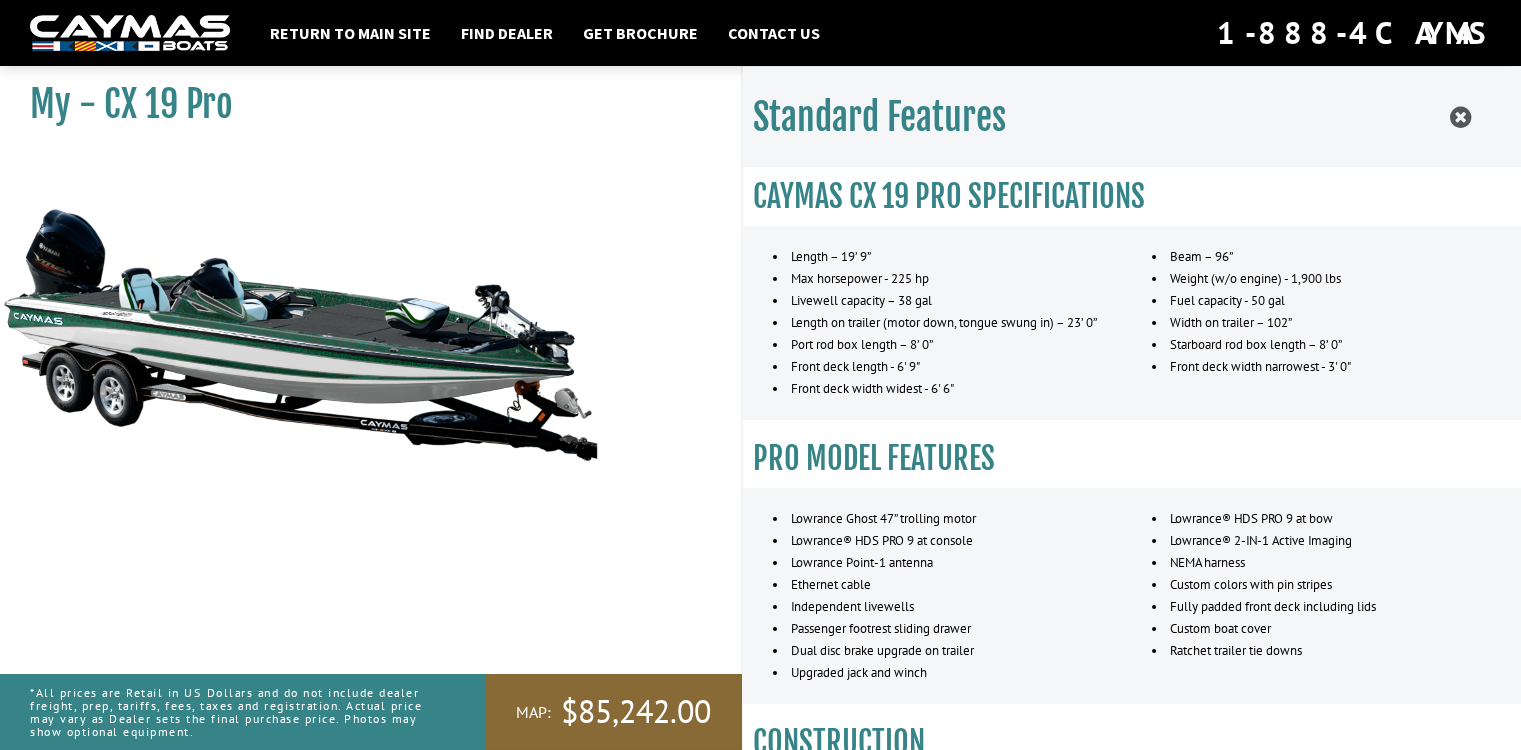 click on "My - CX 19 Pro" at bounding box center [360, 104] 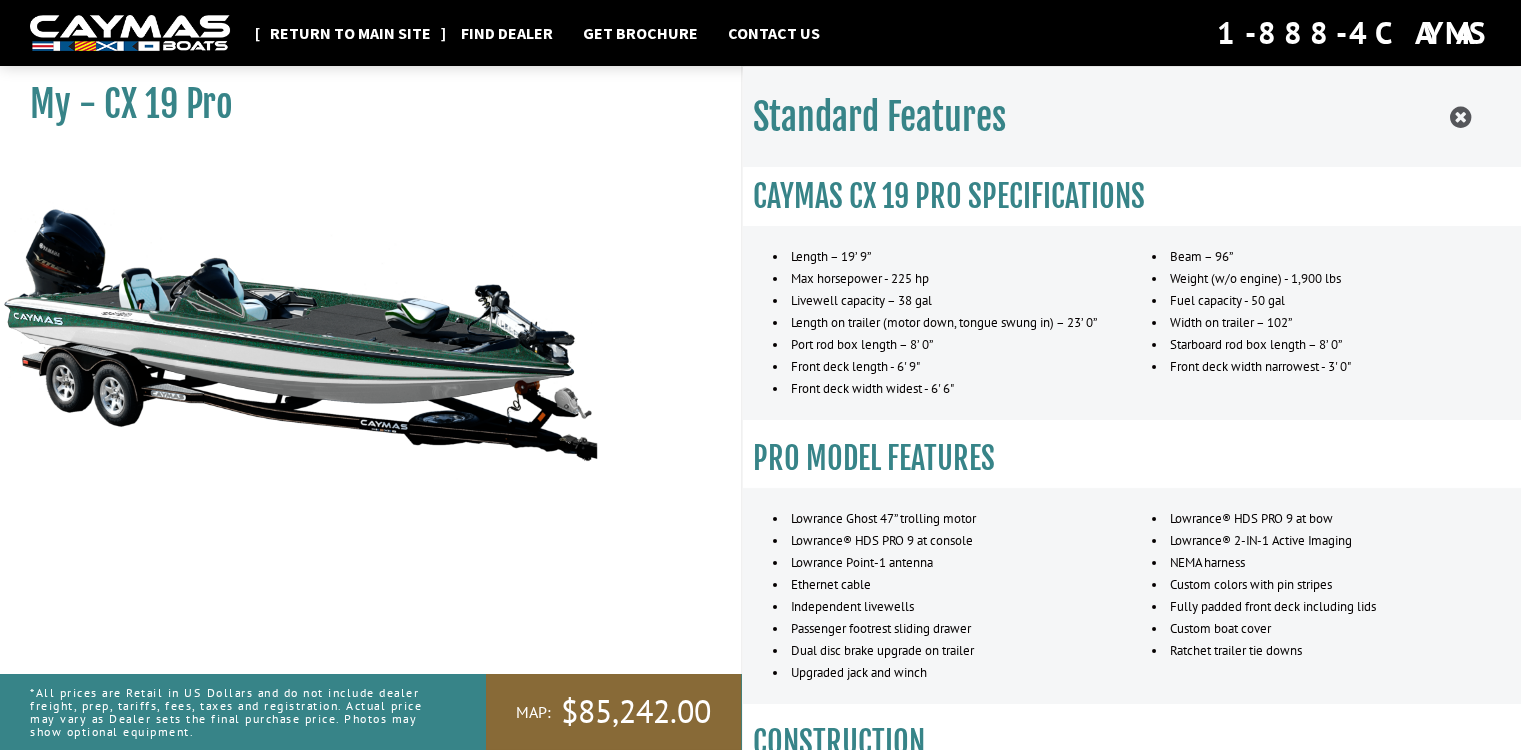 click on "Return to main site" at bounding box center [350, 33] 